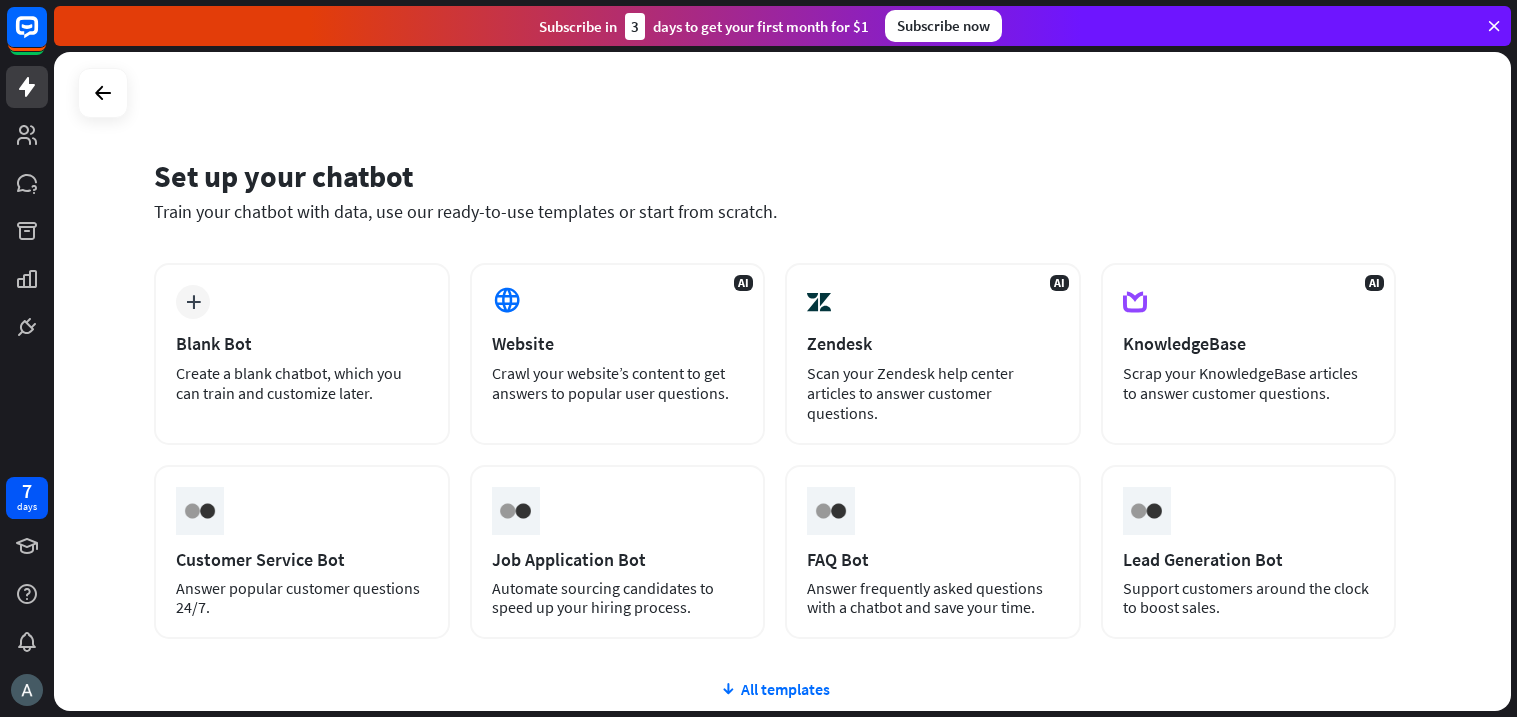 scroll, scrollTop: 0, scrollLeft: 0, axis: both 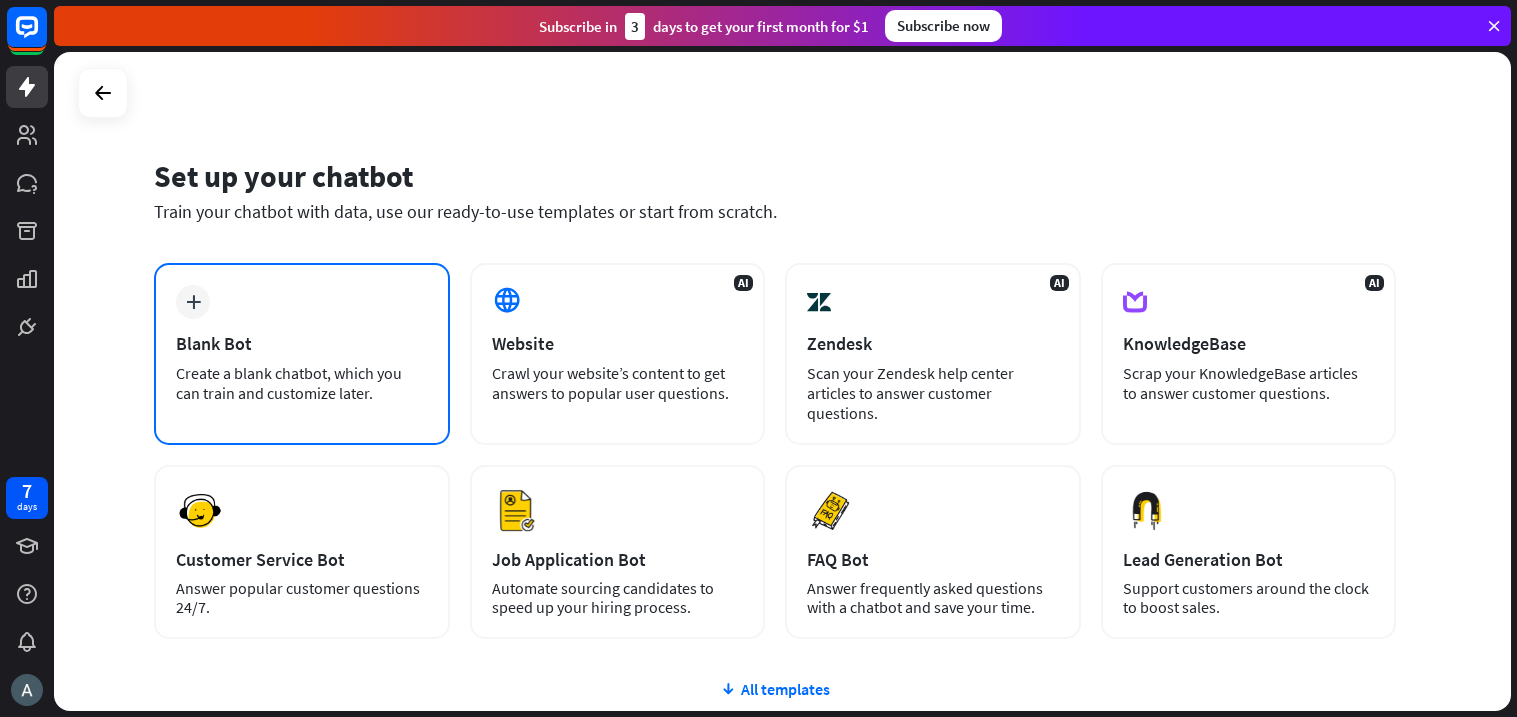click on "Create a blank chatbot, which you can train and
customize later." at bounding box center [302, 383] 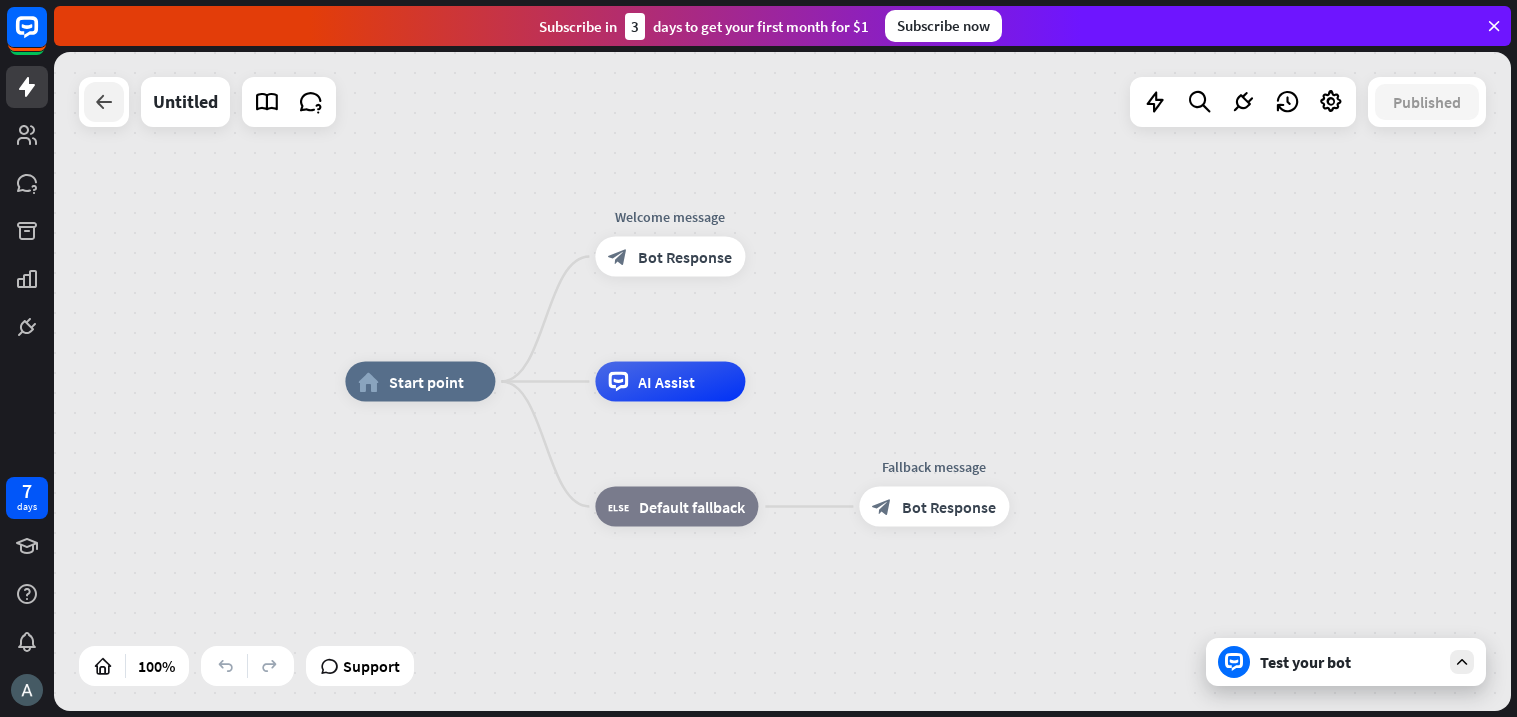 click at bounding box center (104, 102) 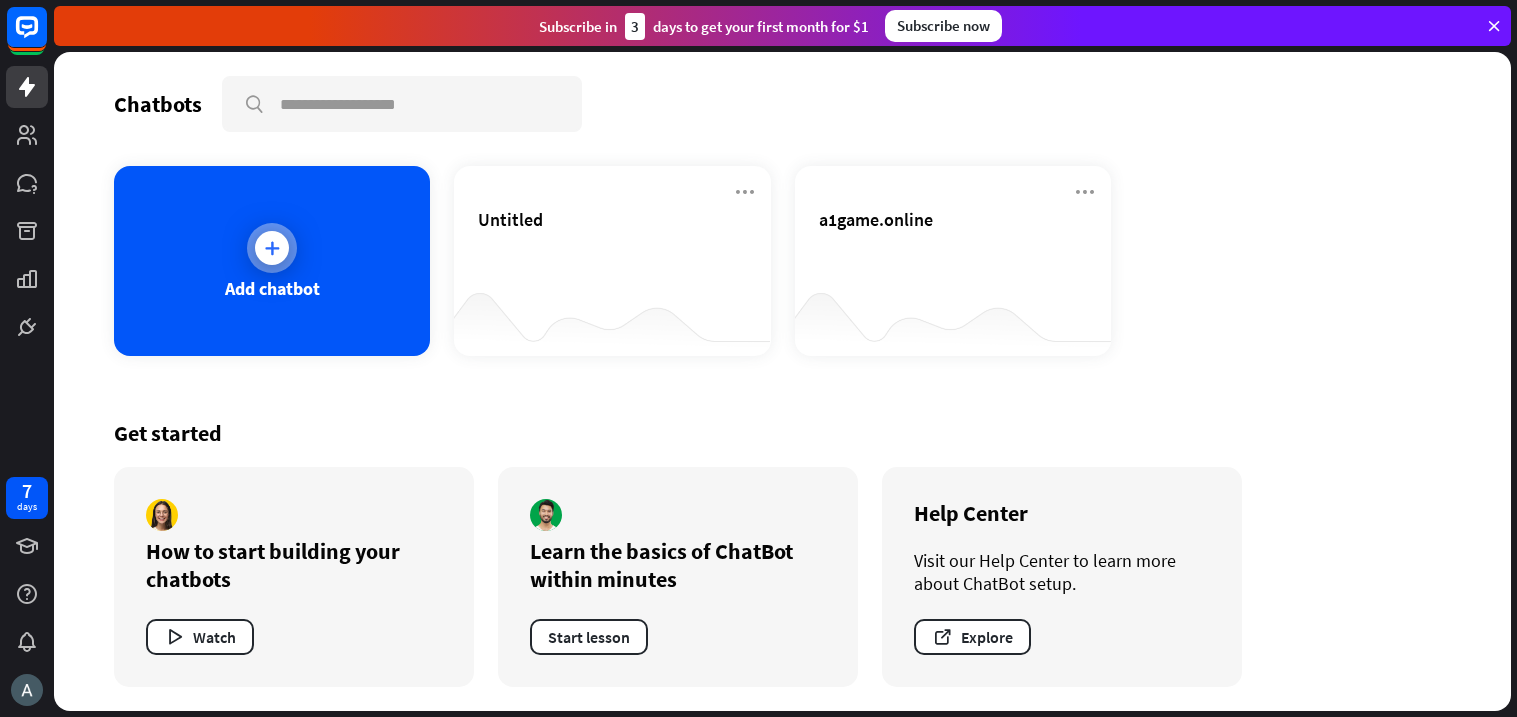 click on "Add chatbot" at bounding box center [272, 261] 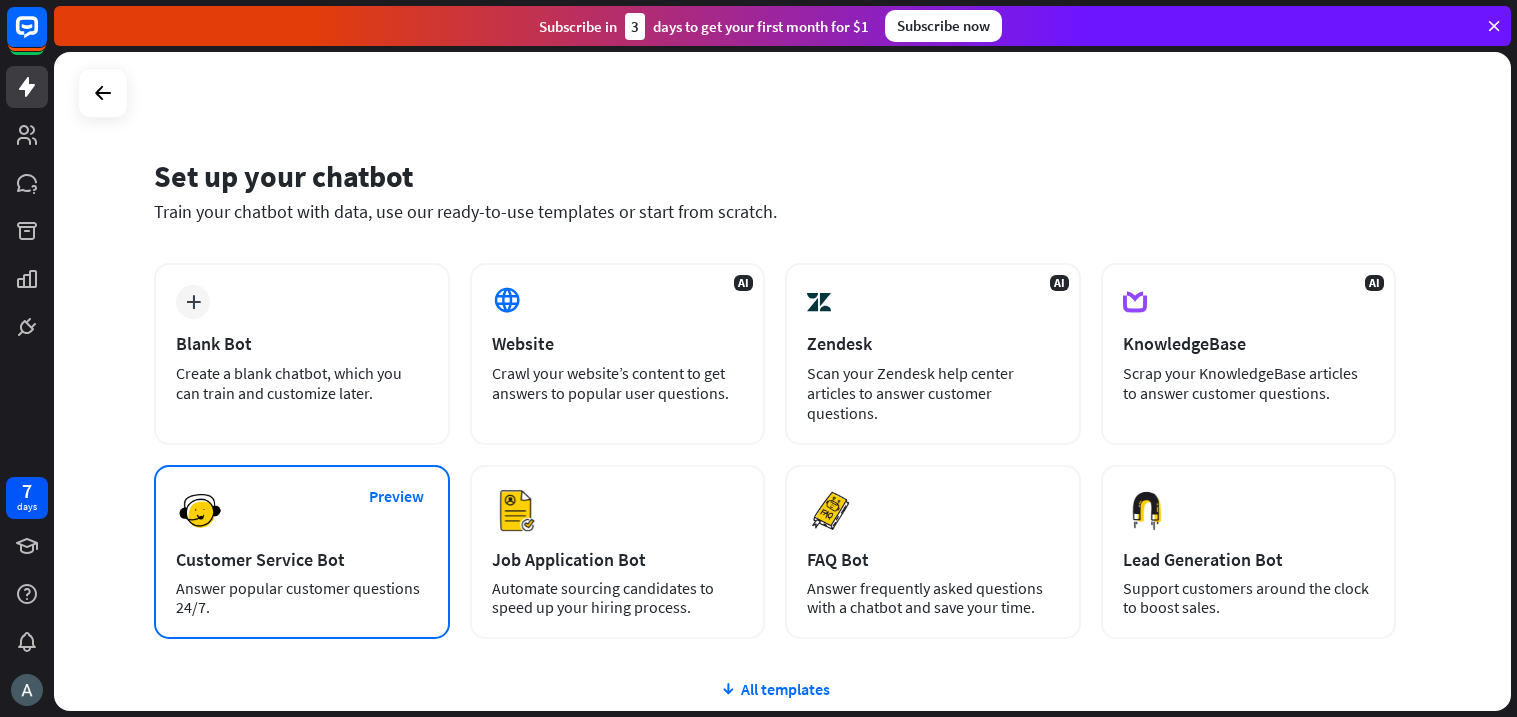 click on "Preview
Customer Service Bot
Answer popular customer questions 24/7." at bounding box center [302, 552] 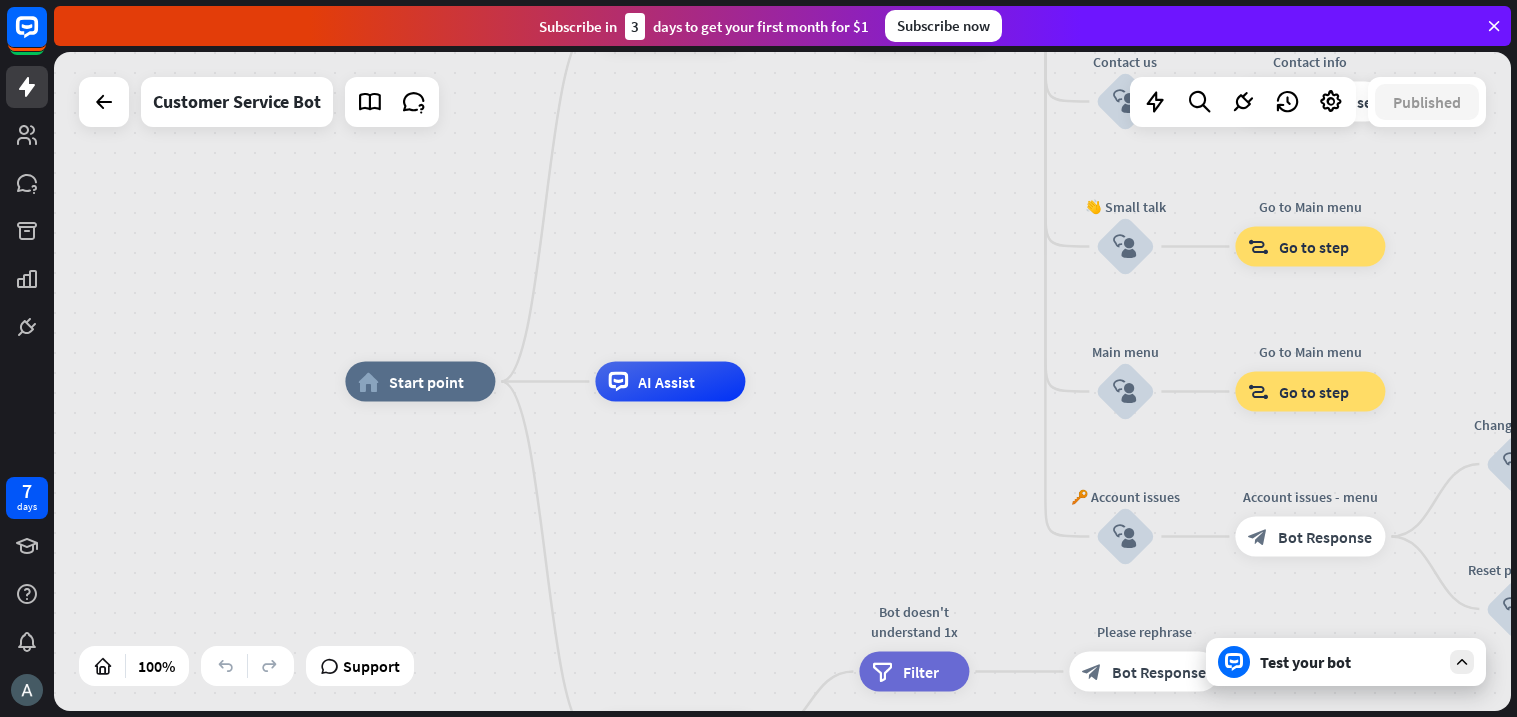 click on "Test your bot" at bounding box center (1350, 662) 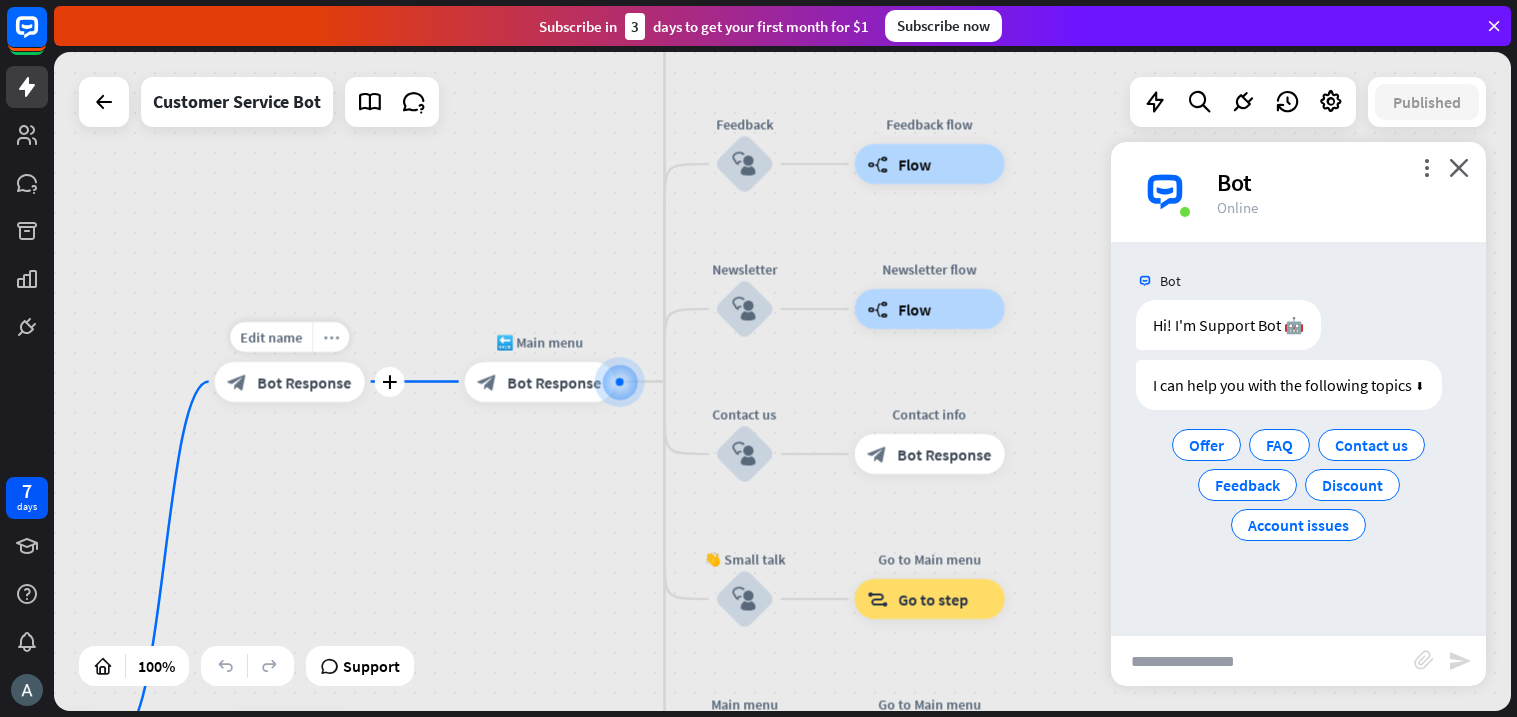 click on "more_horiz" at bounding box center [330, 337] 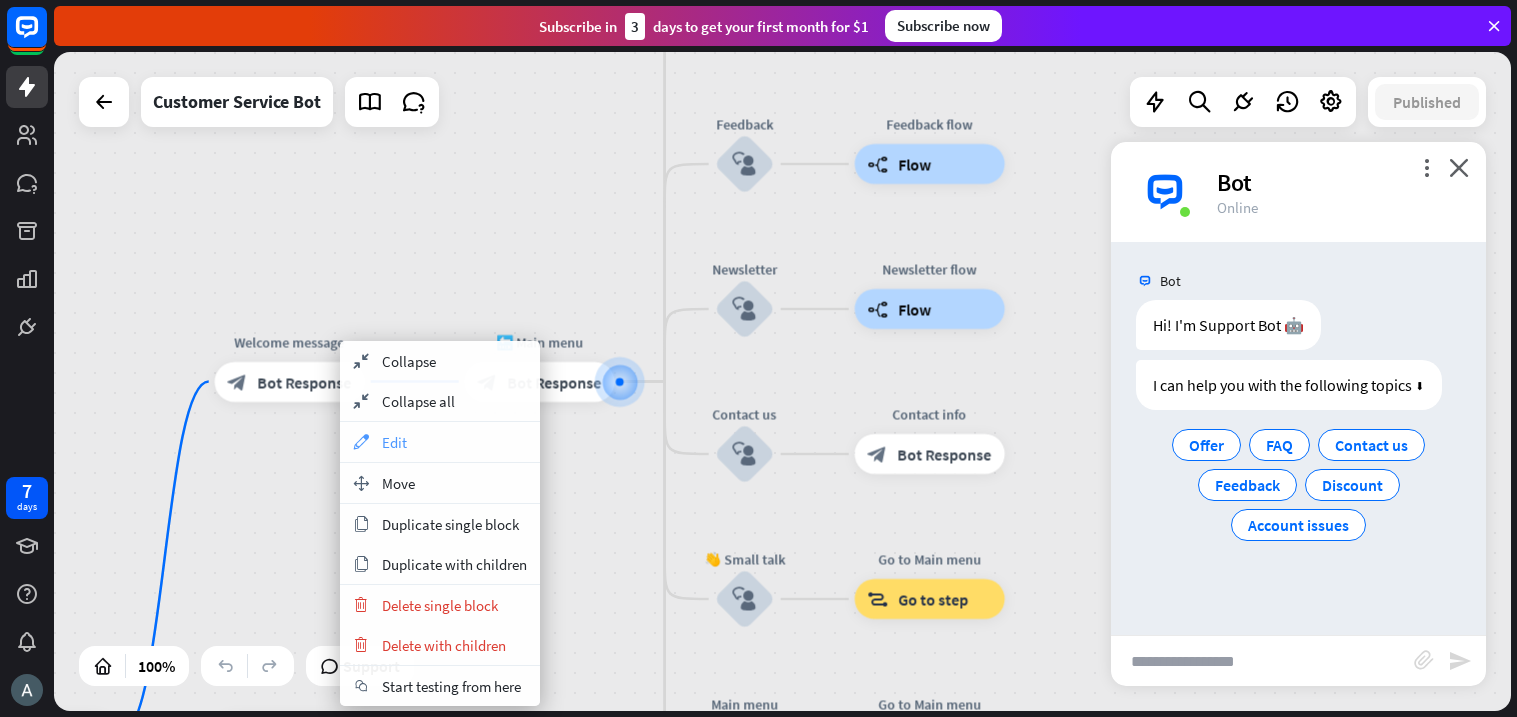 click on "Edit" at bounding box center [394, 442] 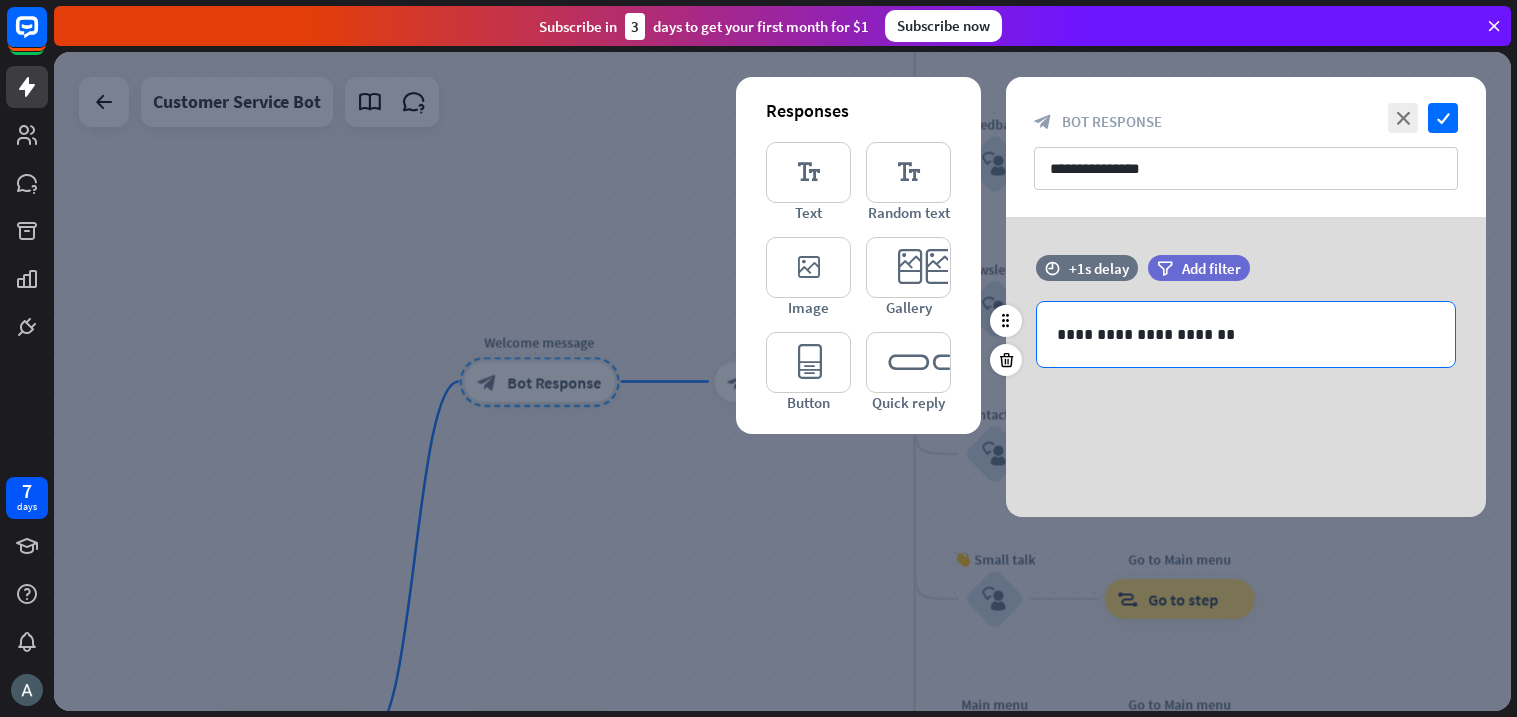 click on "**********" at bounding box center [1246, 334] 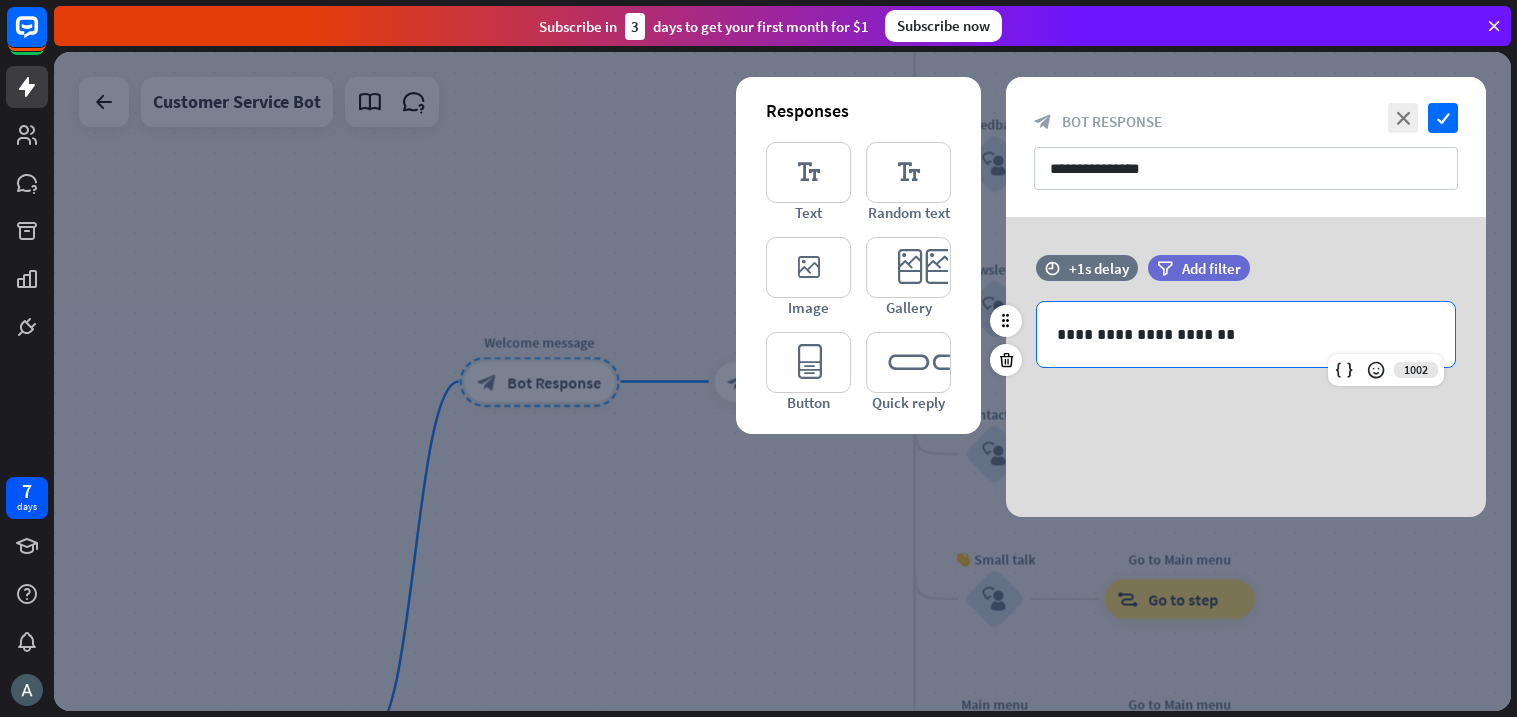type 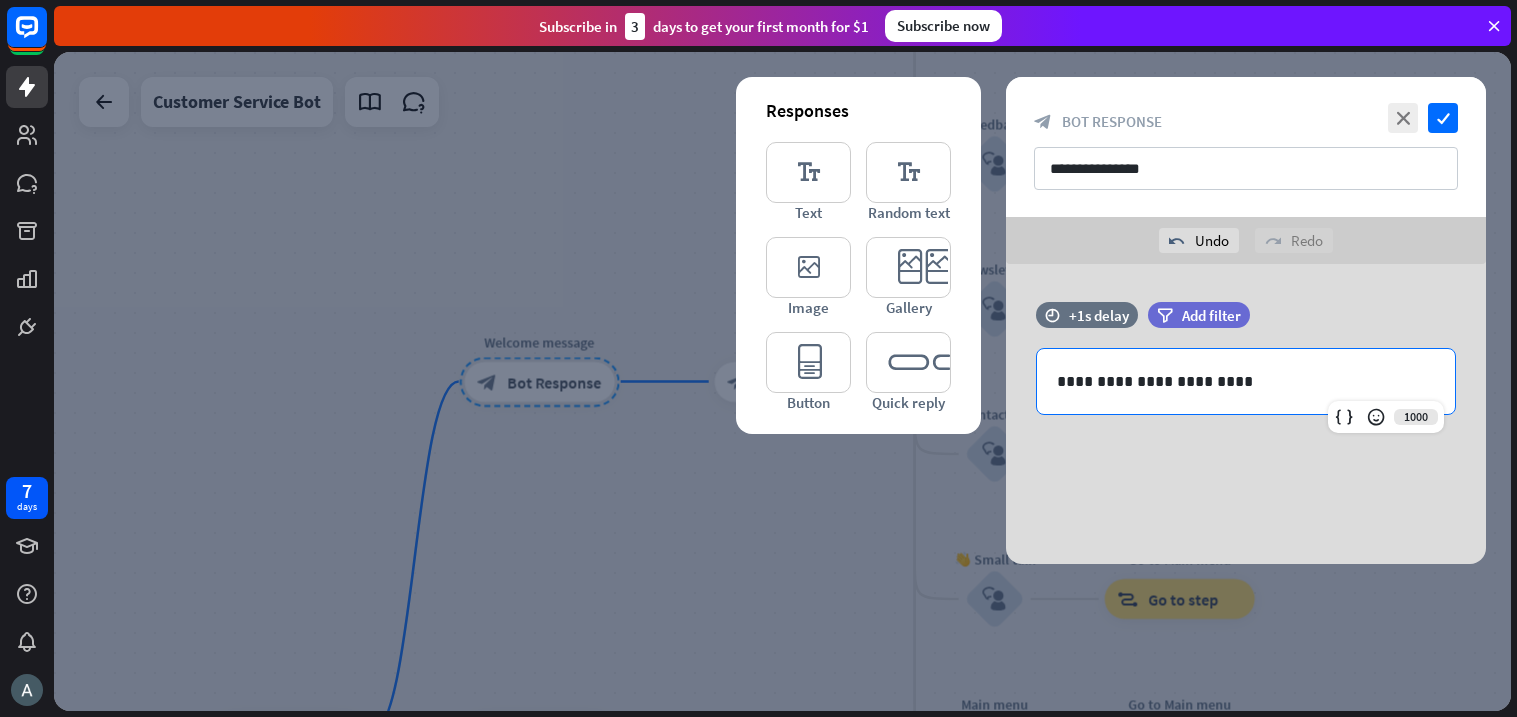 click on "**********" at bounding box center (1246, 414) 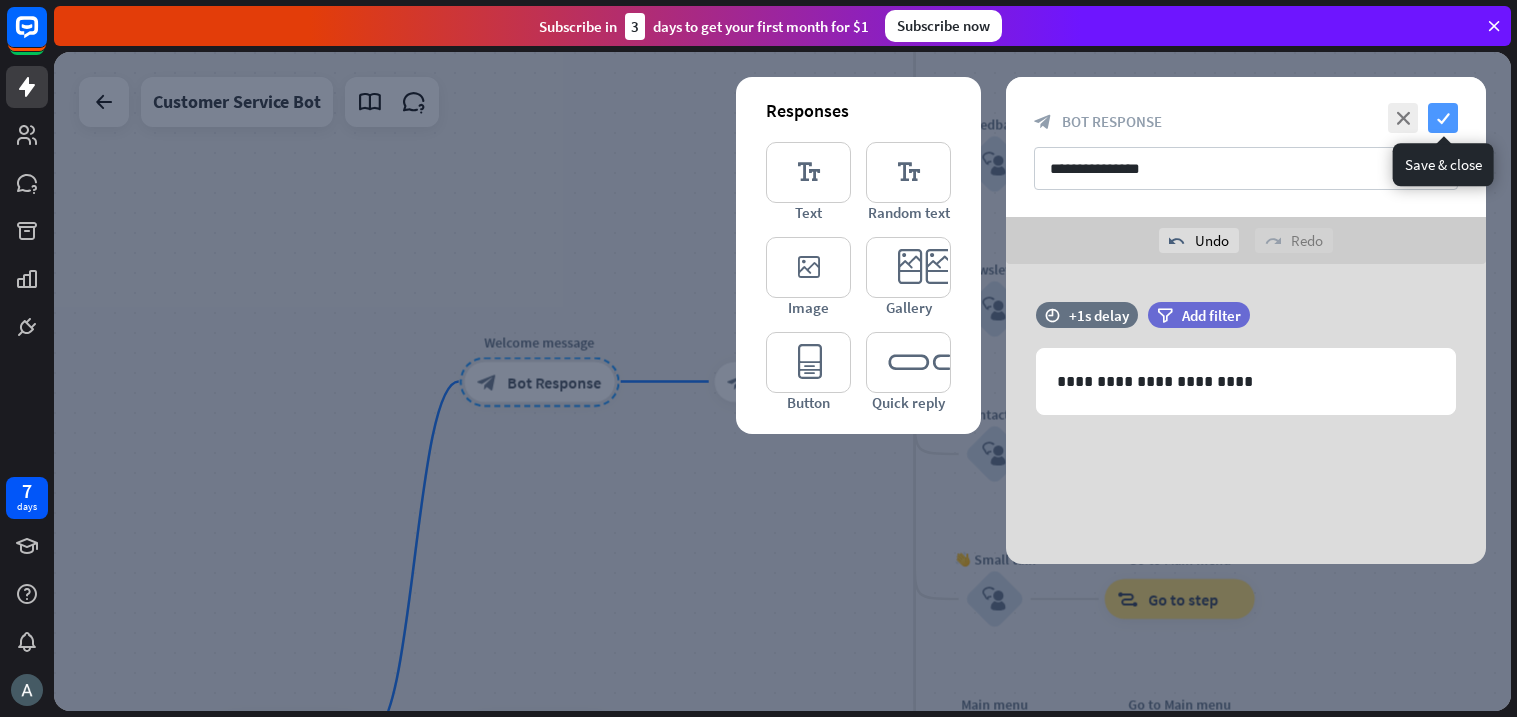 click on "check" at bounding box center [1443, 118] 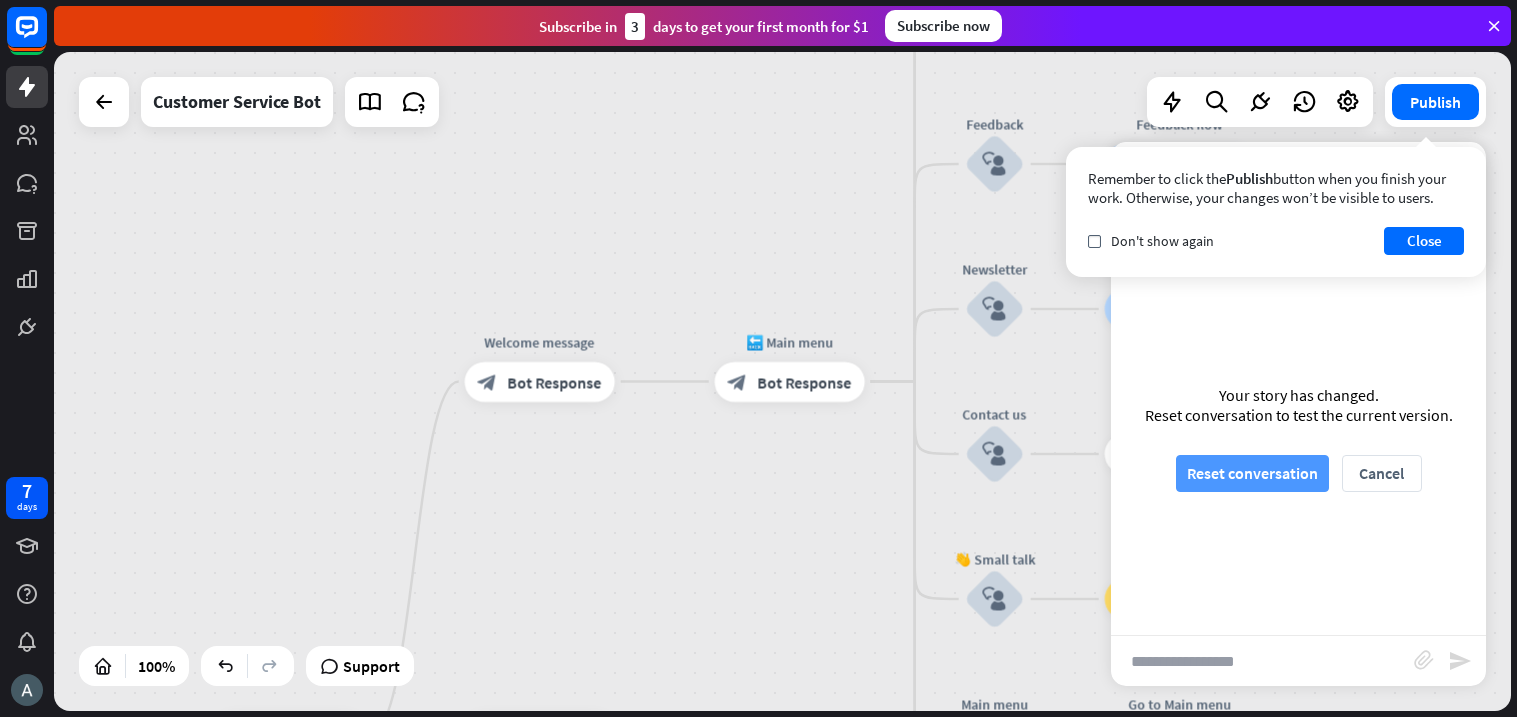click on "Reset conversation" at bounding box center [1252, 473] 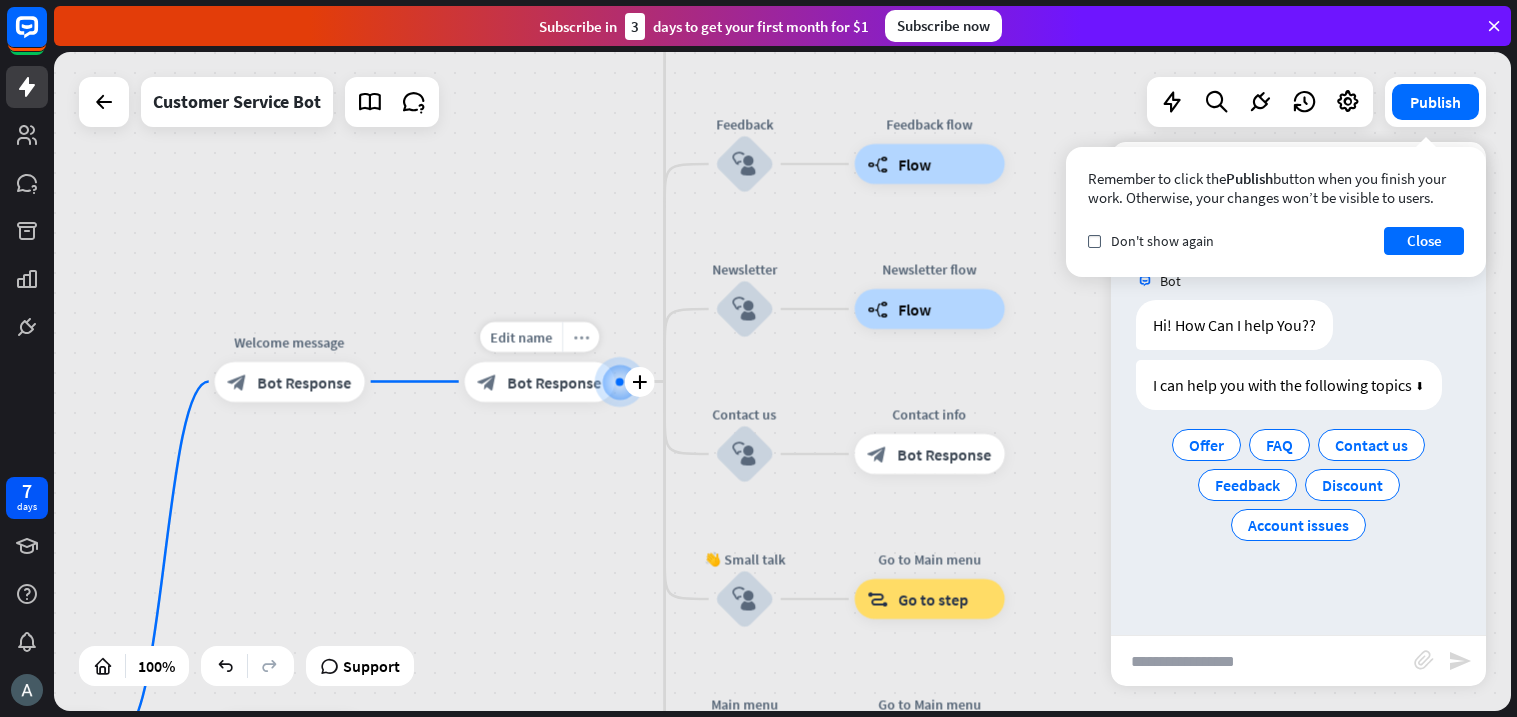 click on "more_horiz" at bounding box center (580, 337) 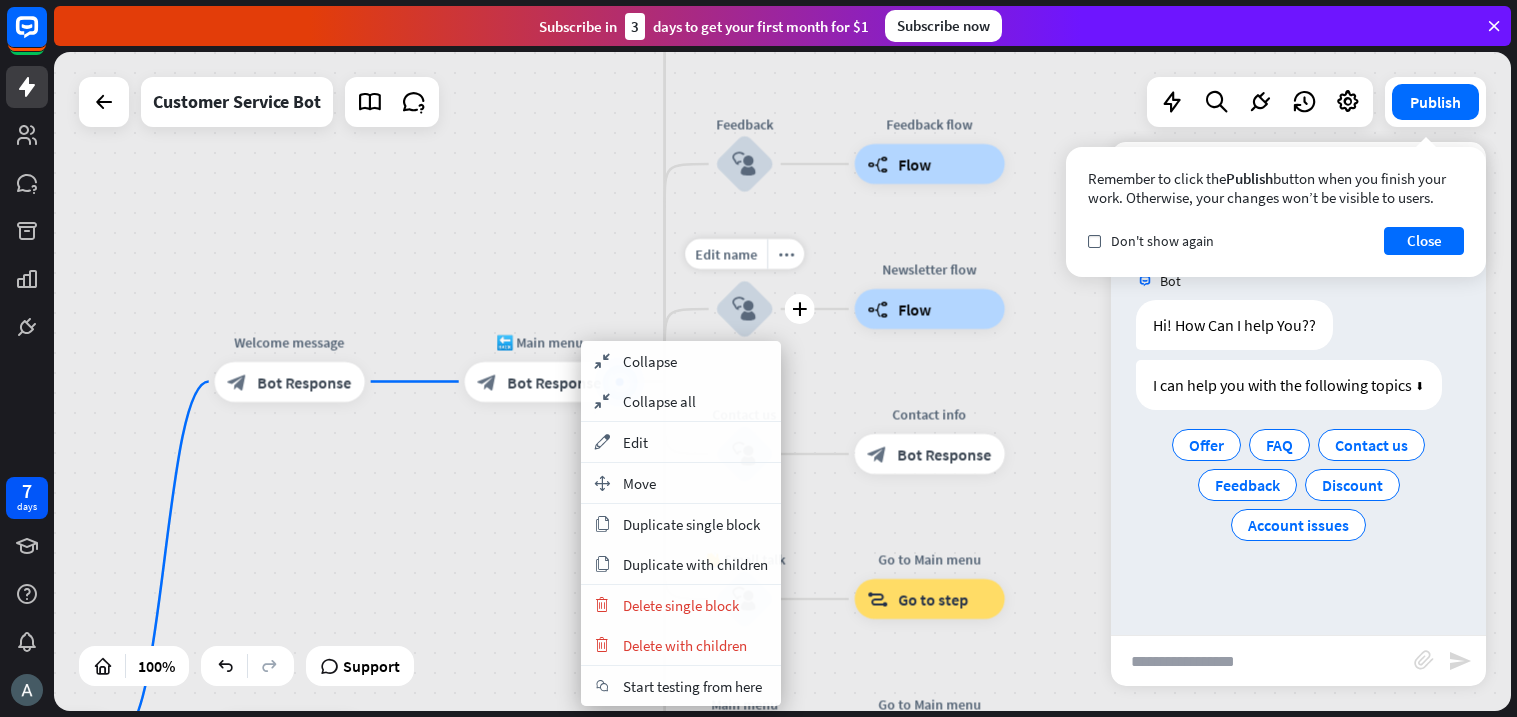 click on "Edit name   more_horiz         plus   Newsletter   block_user_input" at bounding box center [745, 309] 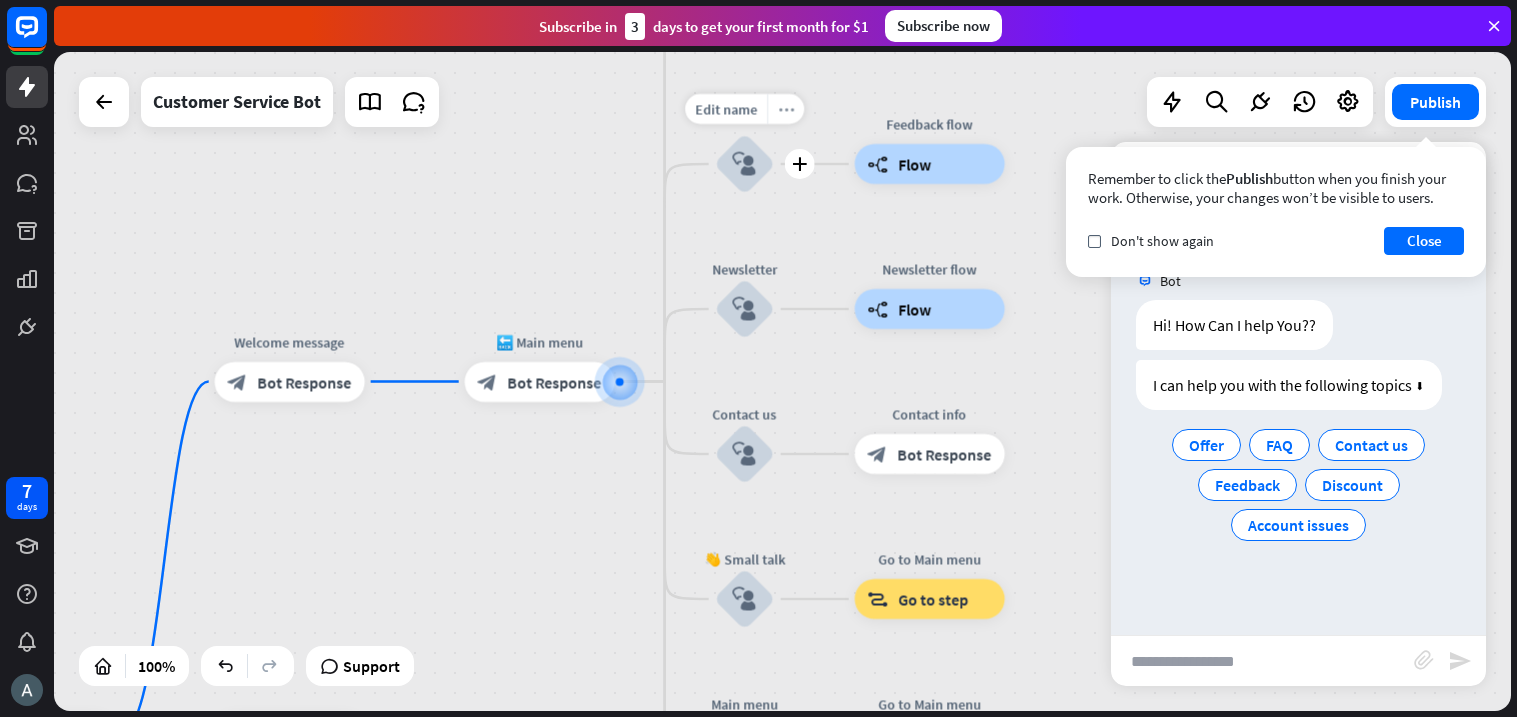 click on "more_horiz" at bounding box center (786, 109) 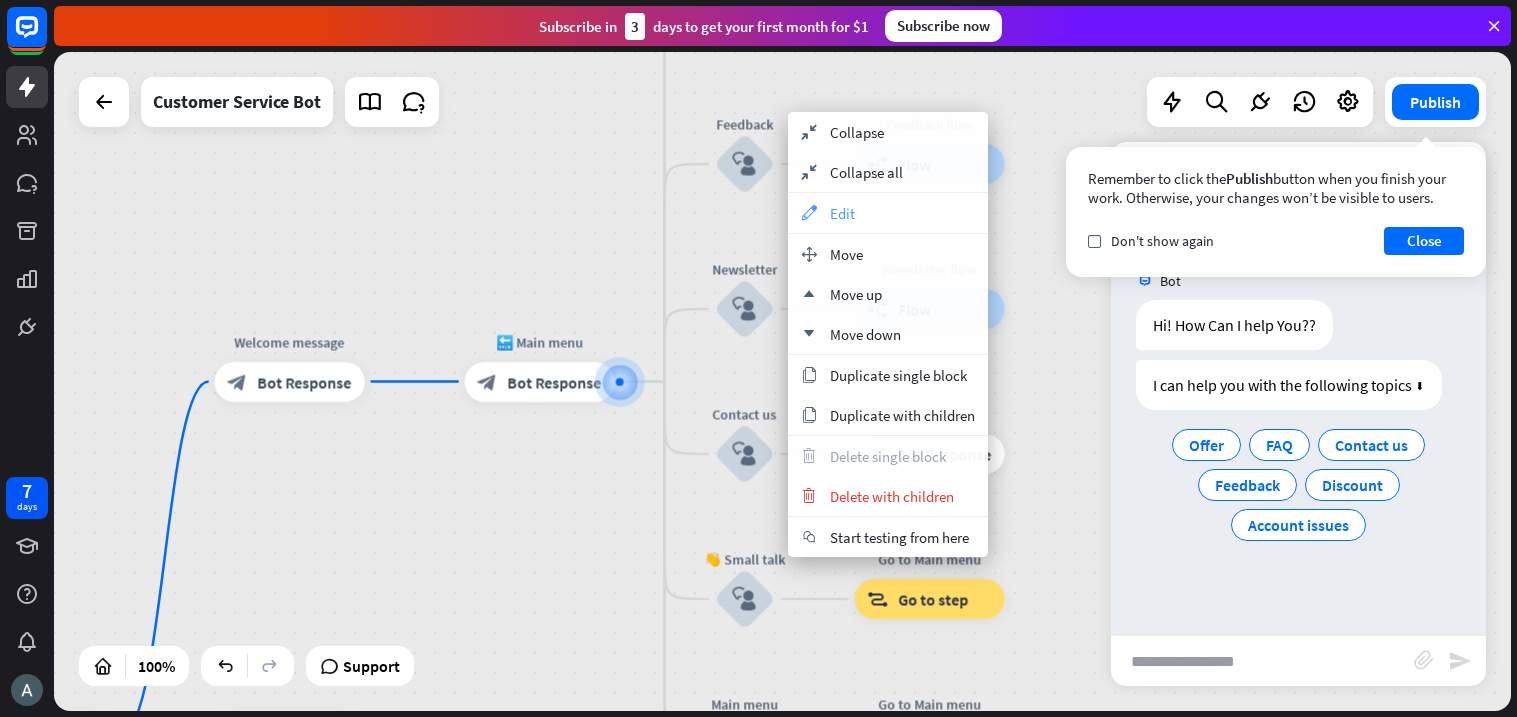 click on "appearance   Edit" at bounding box center [888, 213] 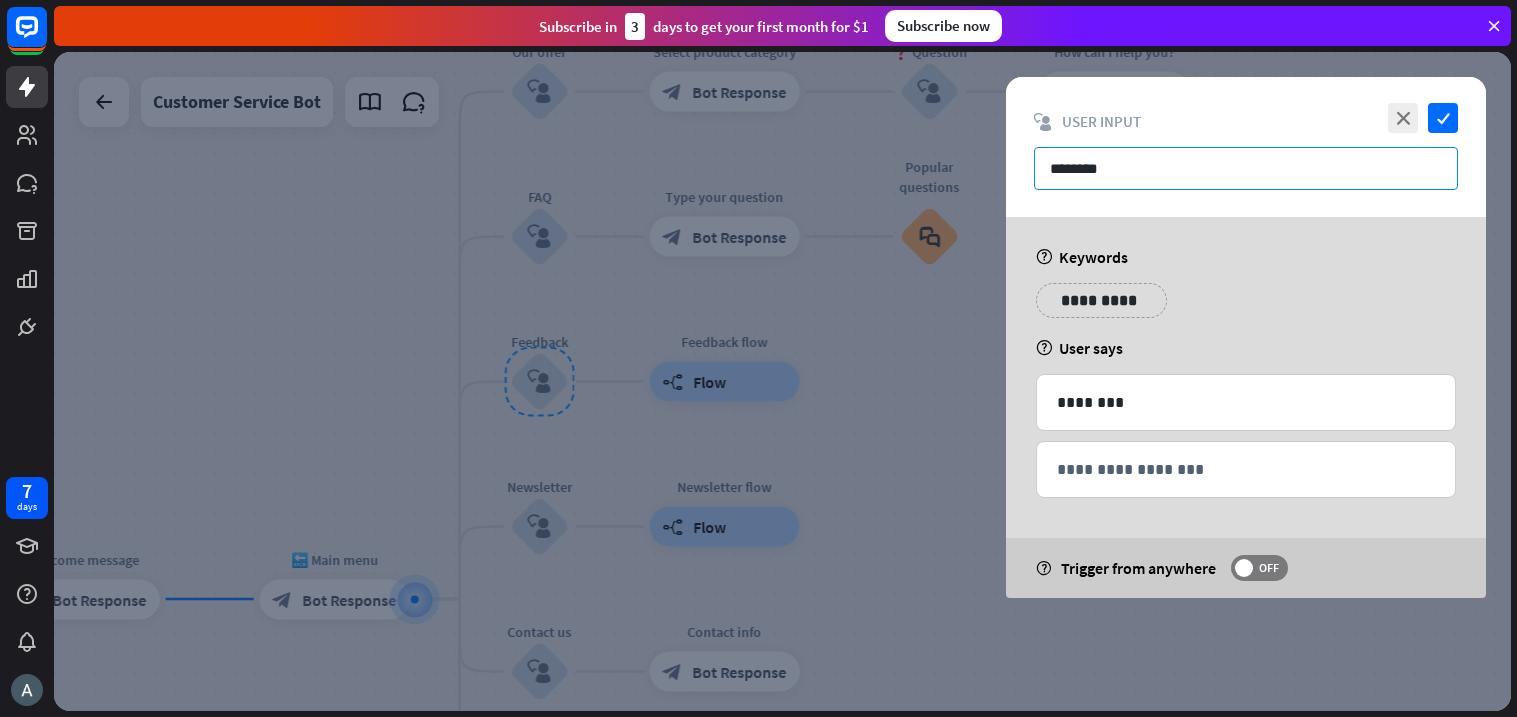 click on "********" at bounding box center [1246, 168] 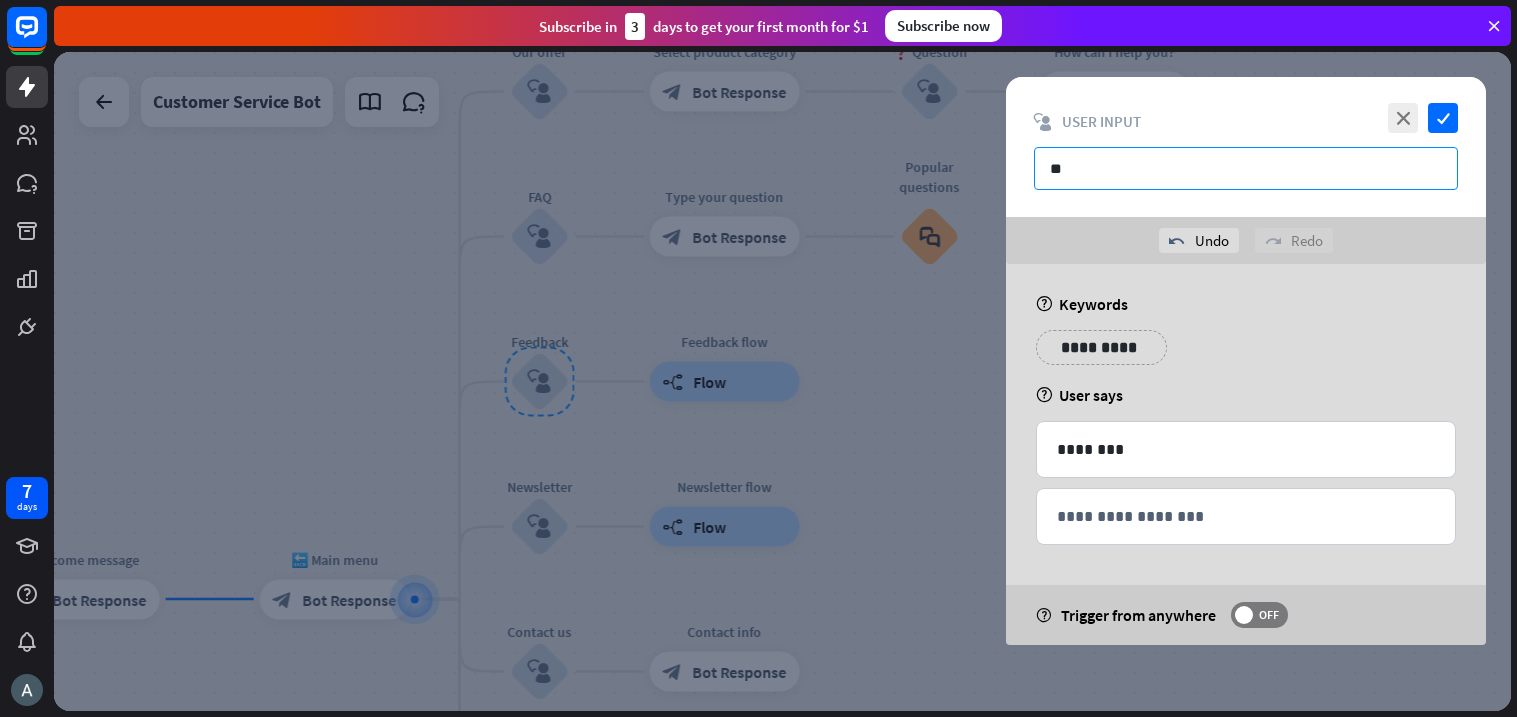 type on "*" 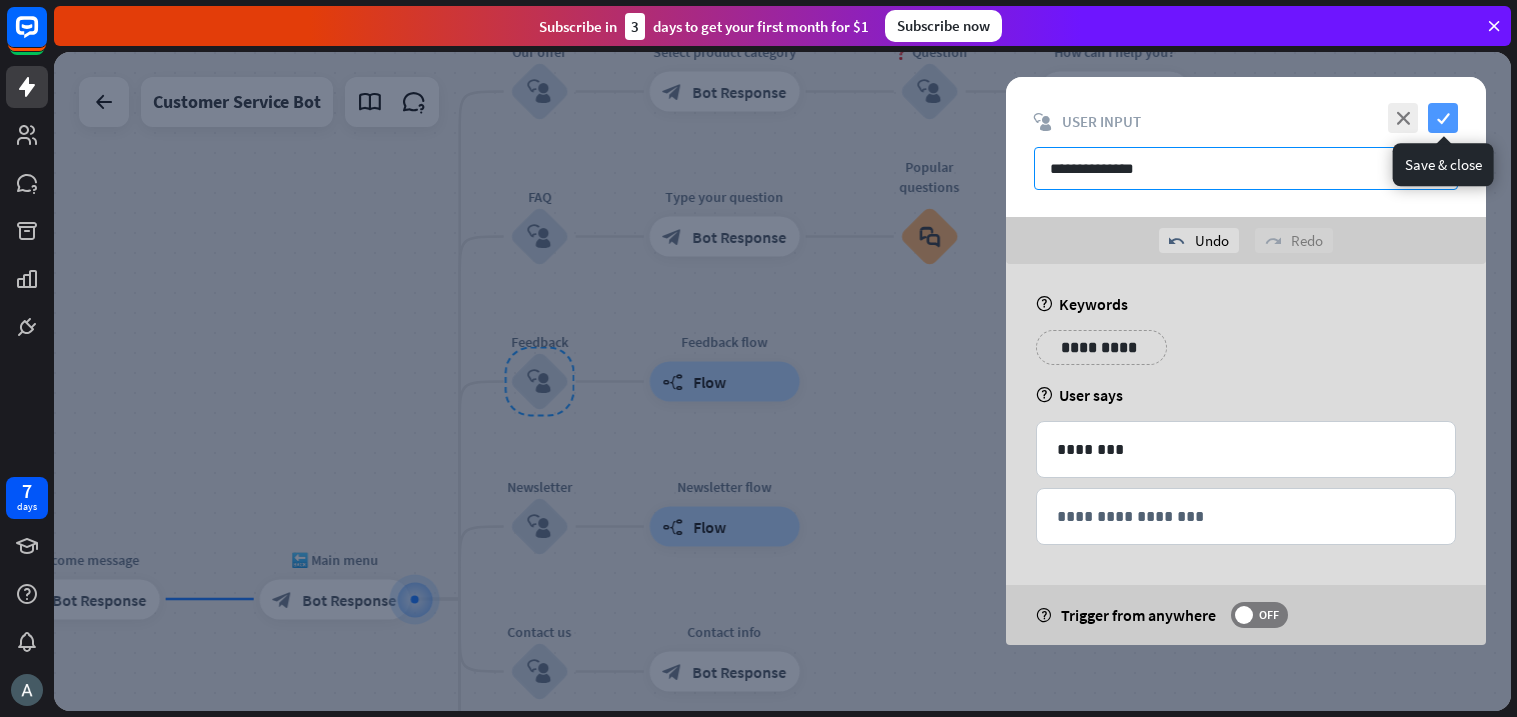 type on "**********" 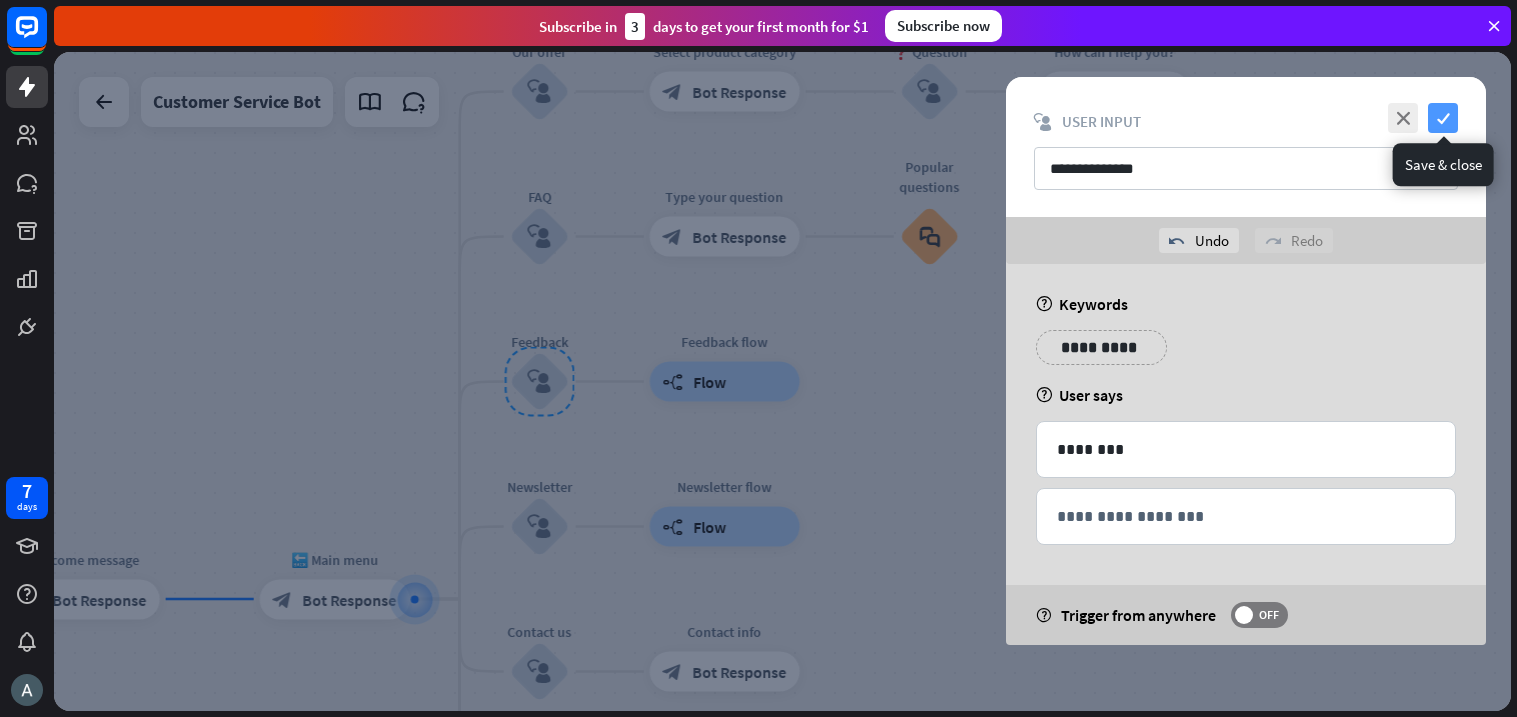 click on "check" at bounding box center [1443, 118] 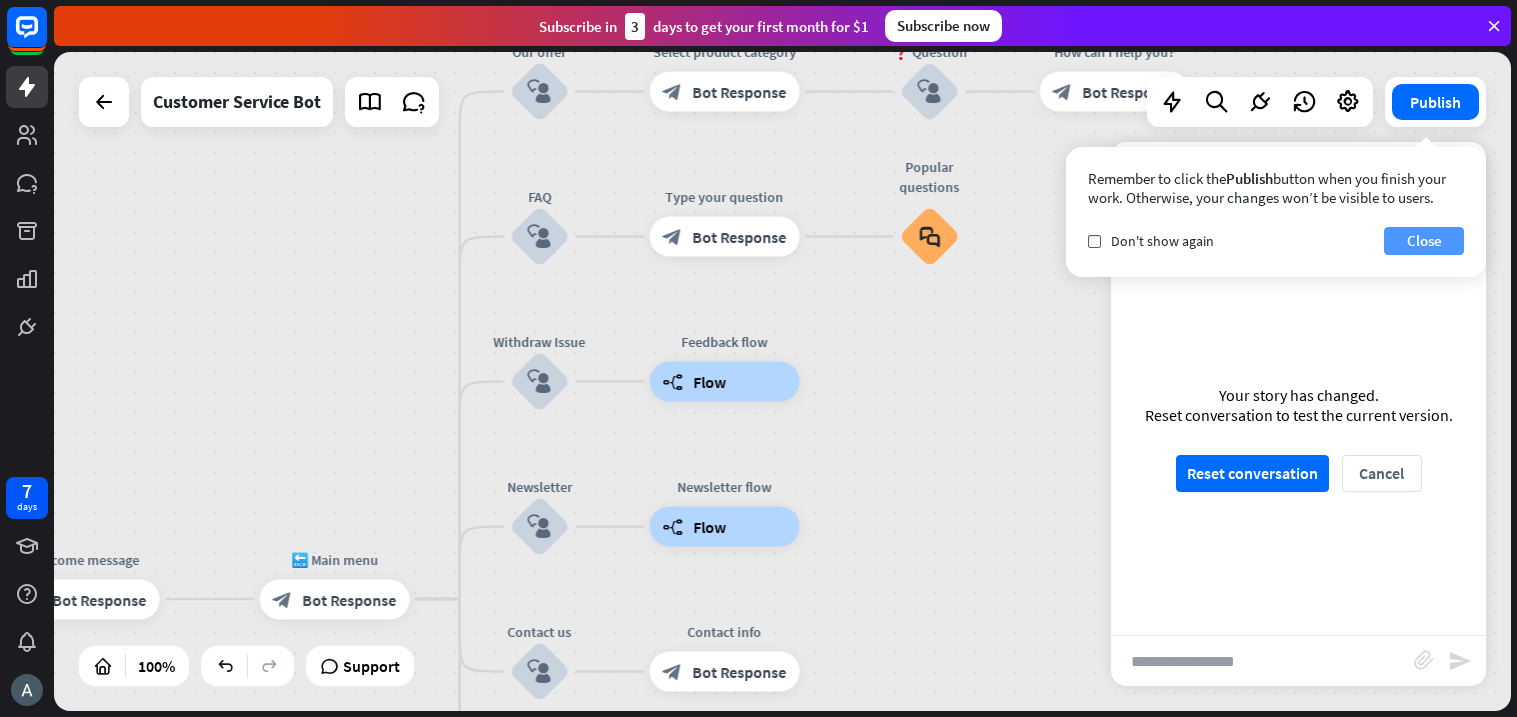 click on "Close" at bounding box center (1424, 241) 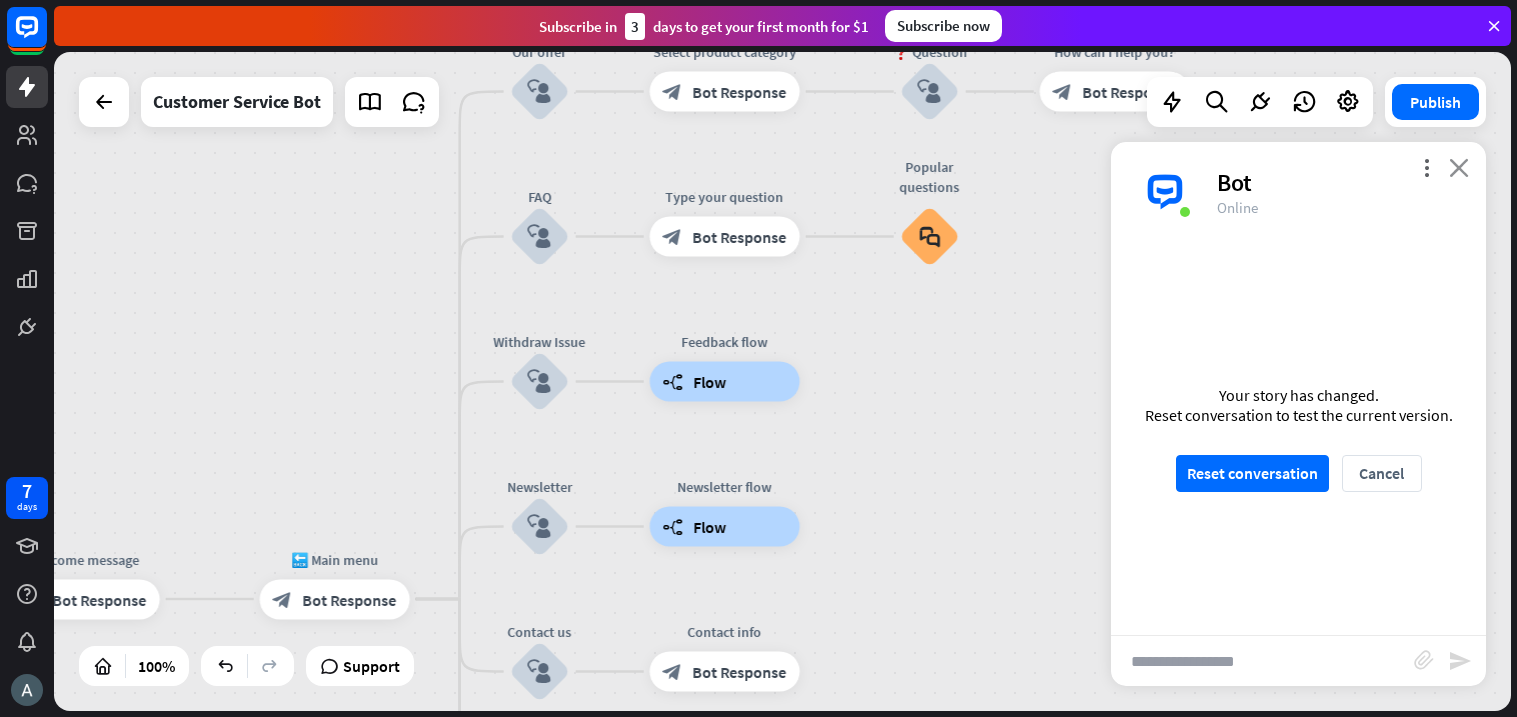 click on "close" at bounding box center (1459, 167) 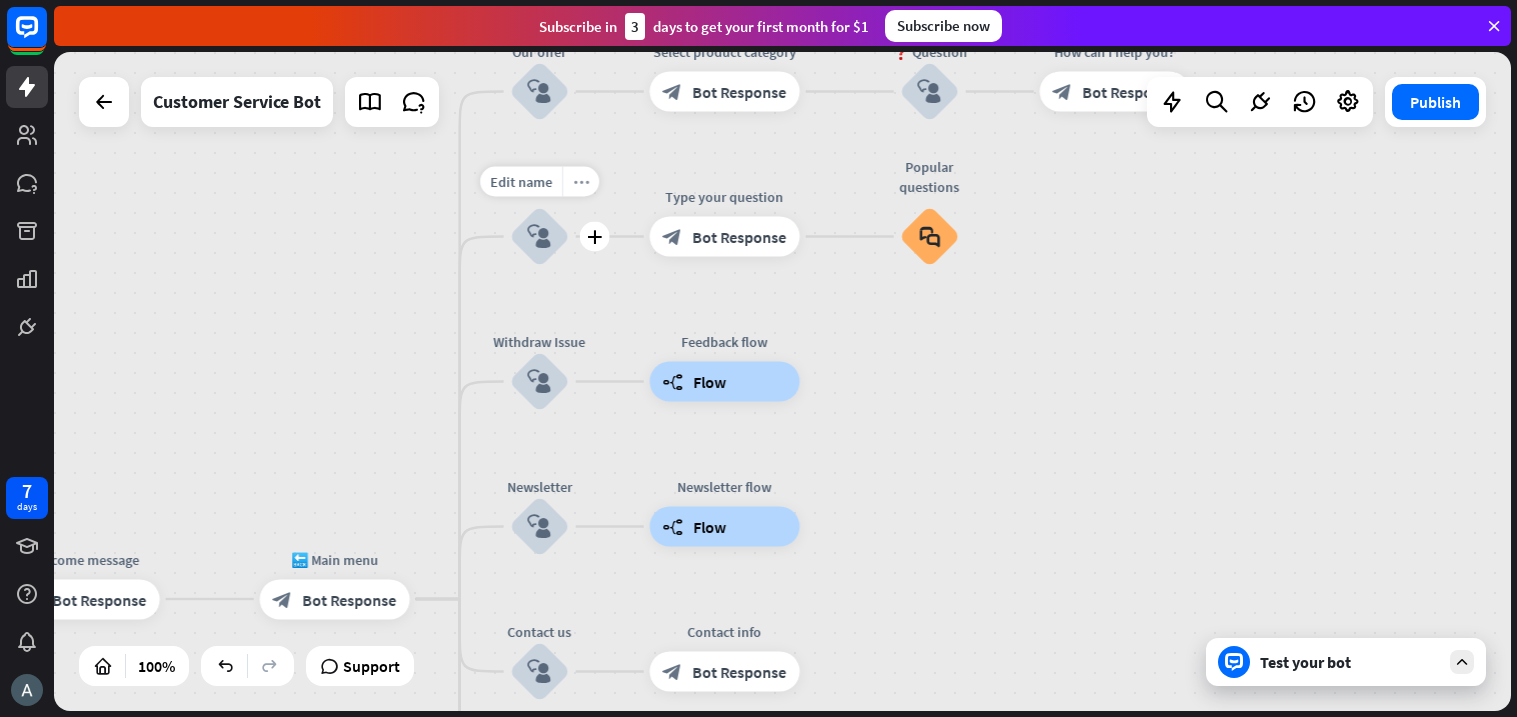 click on "more_horiz" at bounding box center [580, 182] 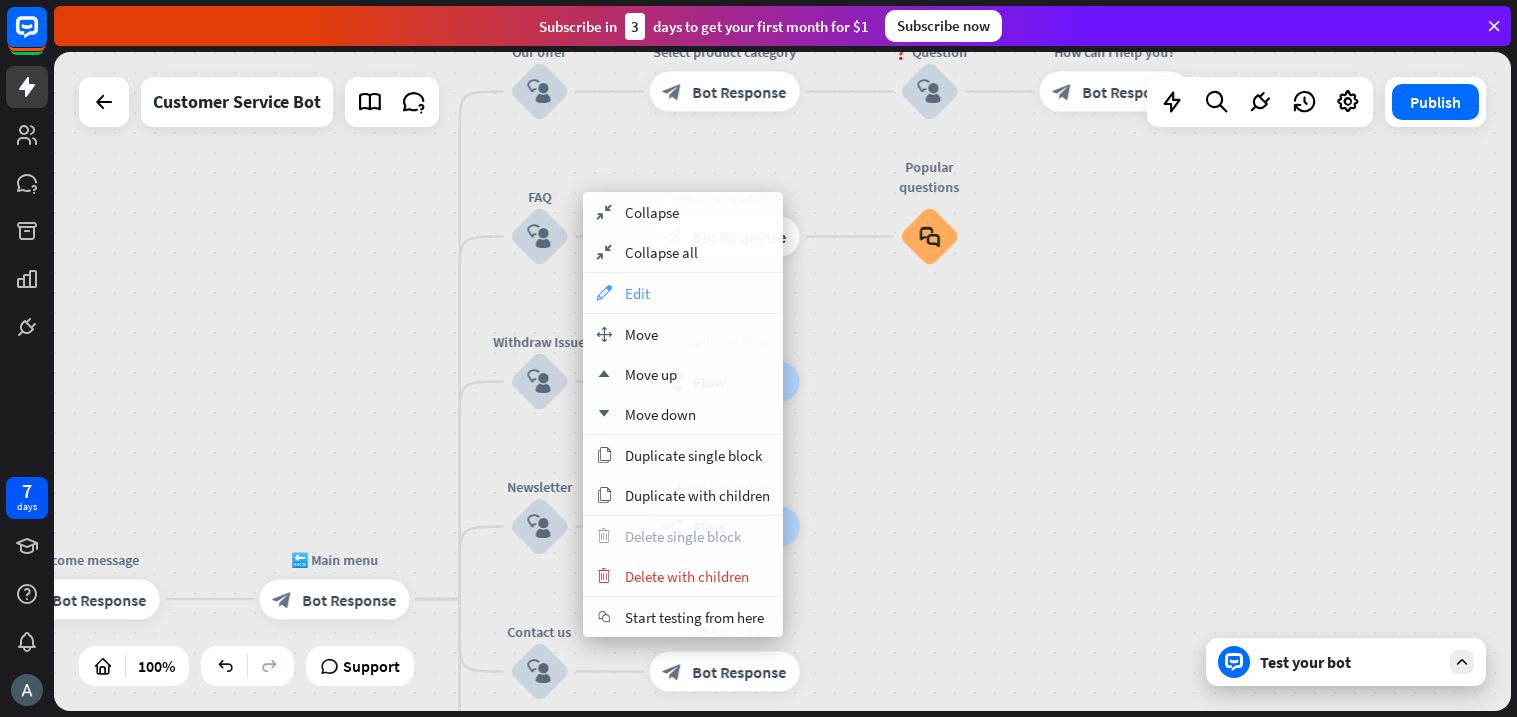 click on "appearance   Edit" at bounding box center (683, 293) 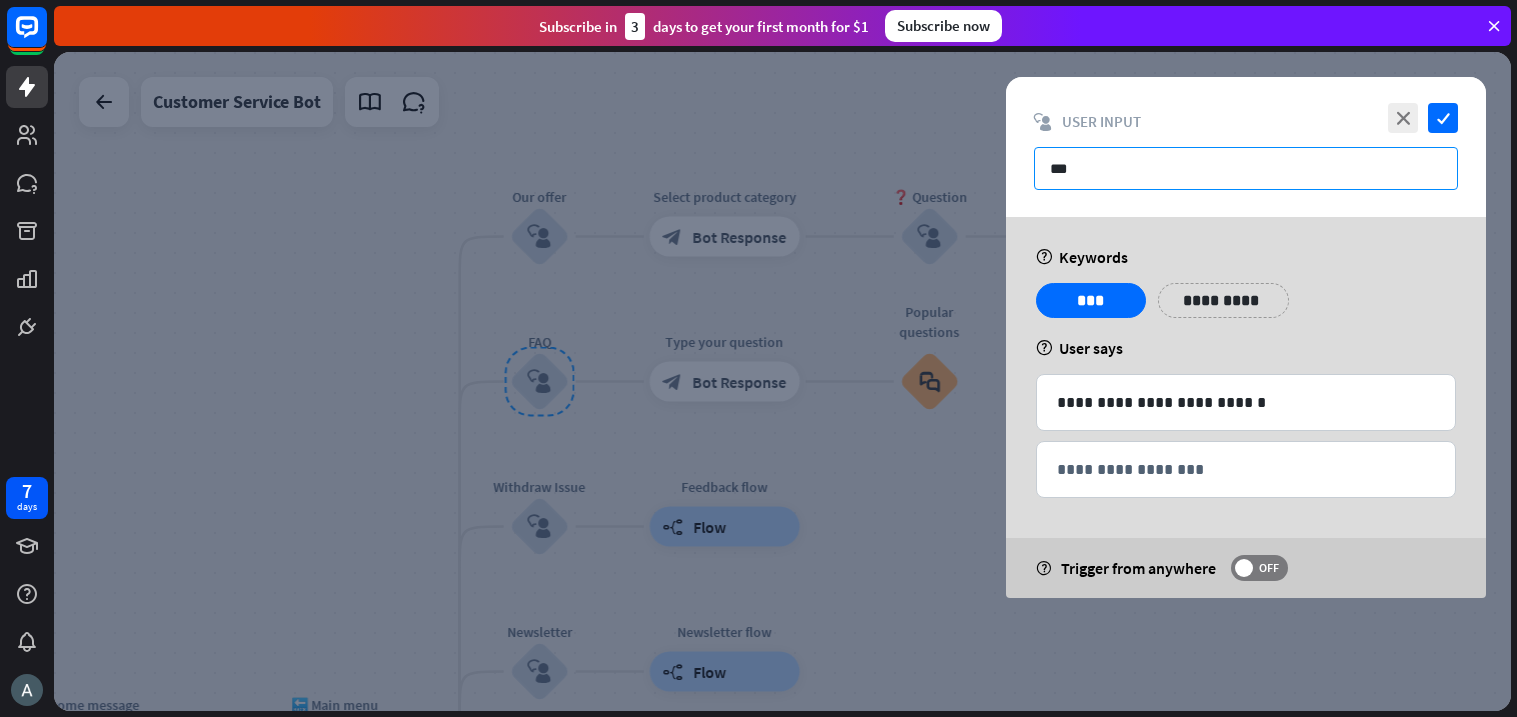 click on "***" at bounding box center [1246, 168] 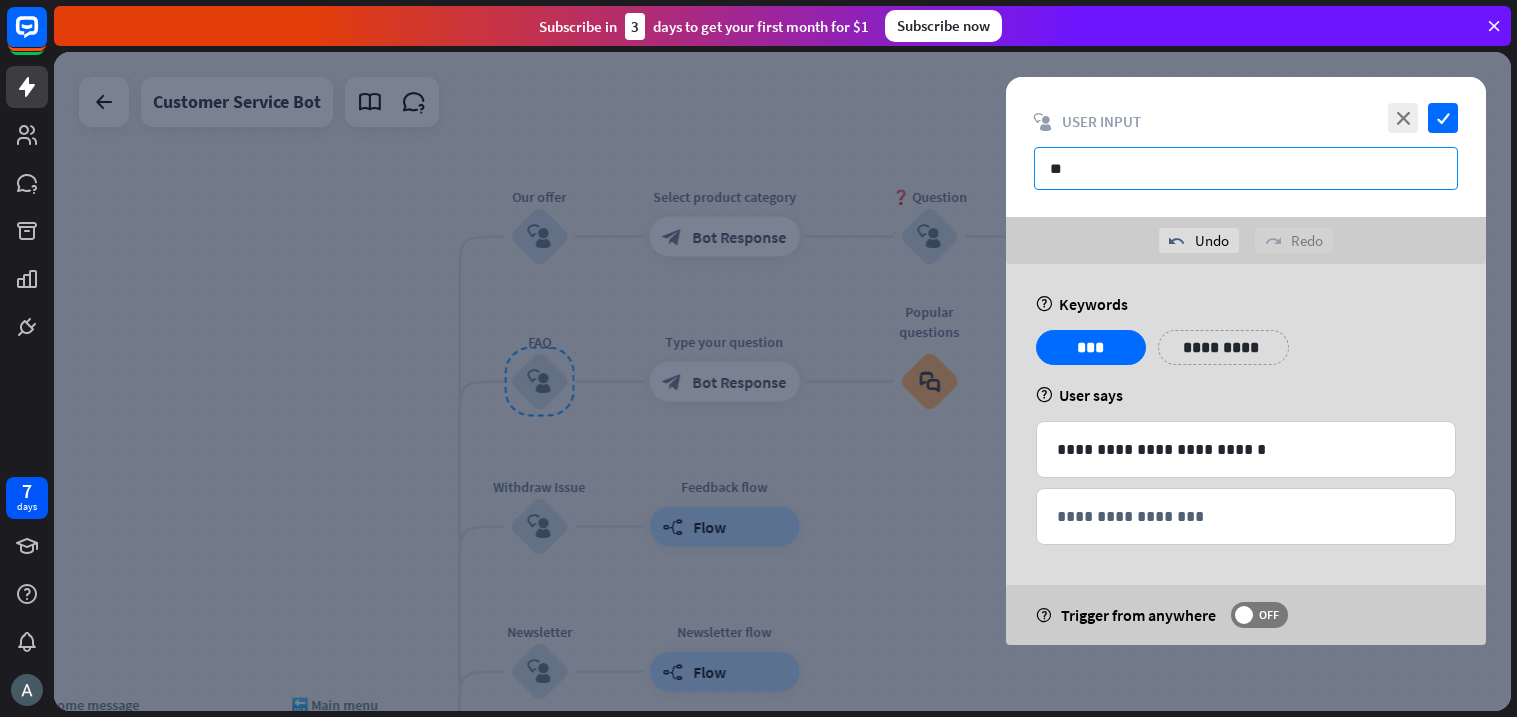 type on "*" 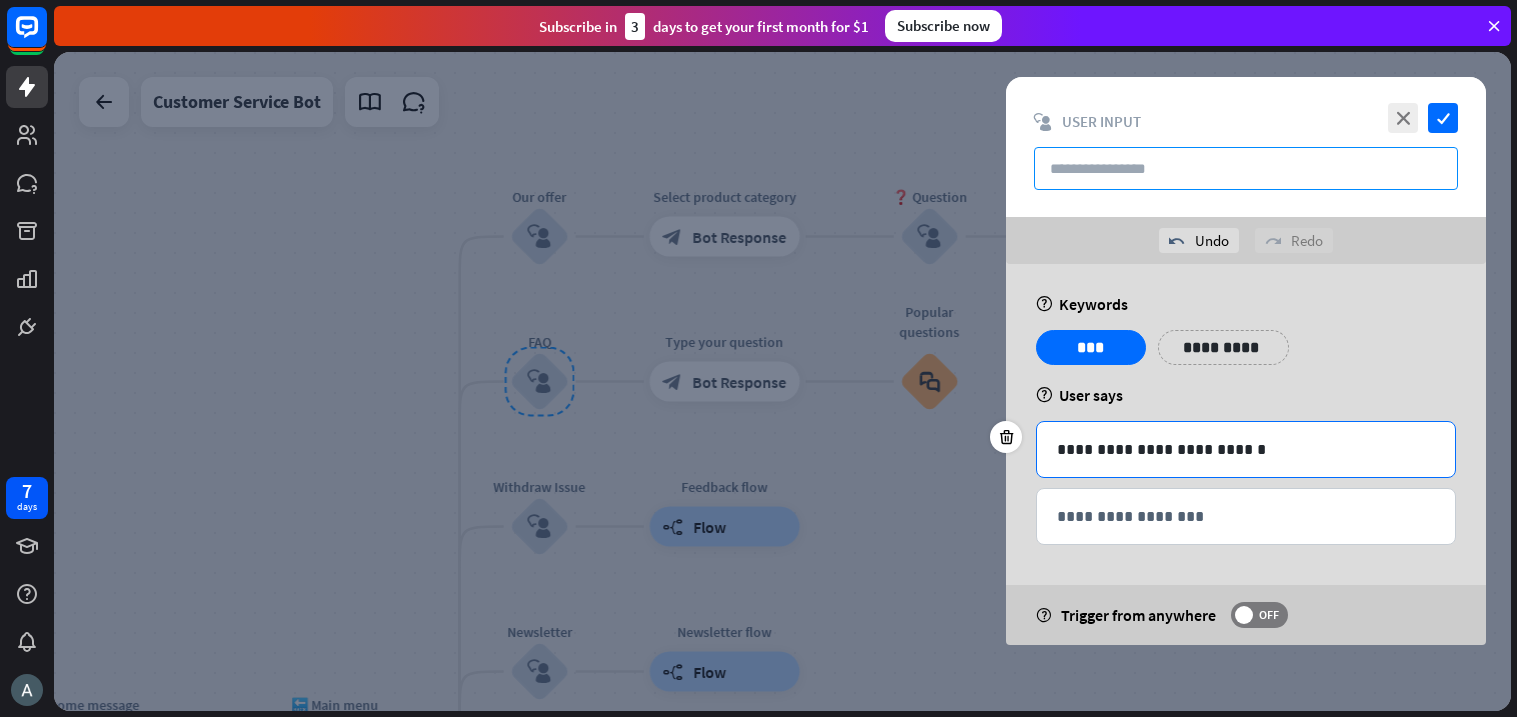 type 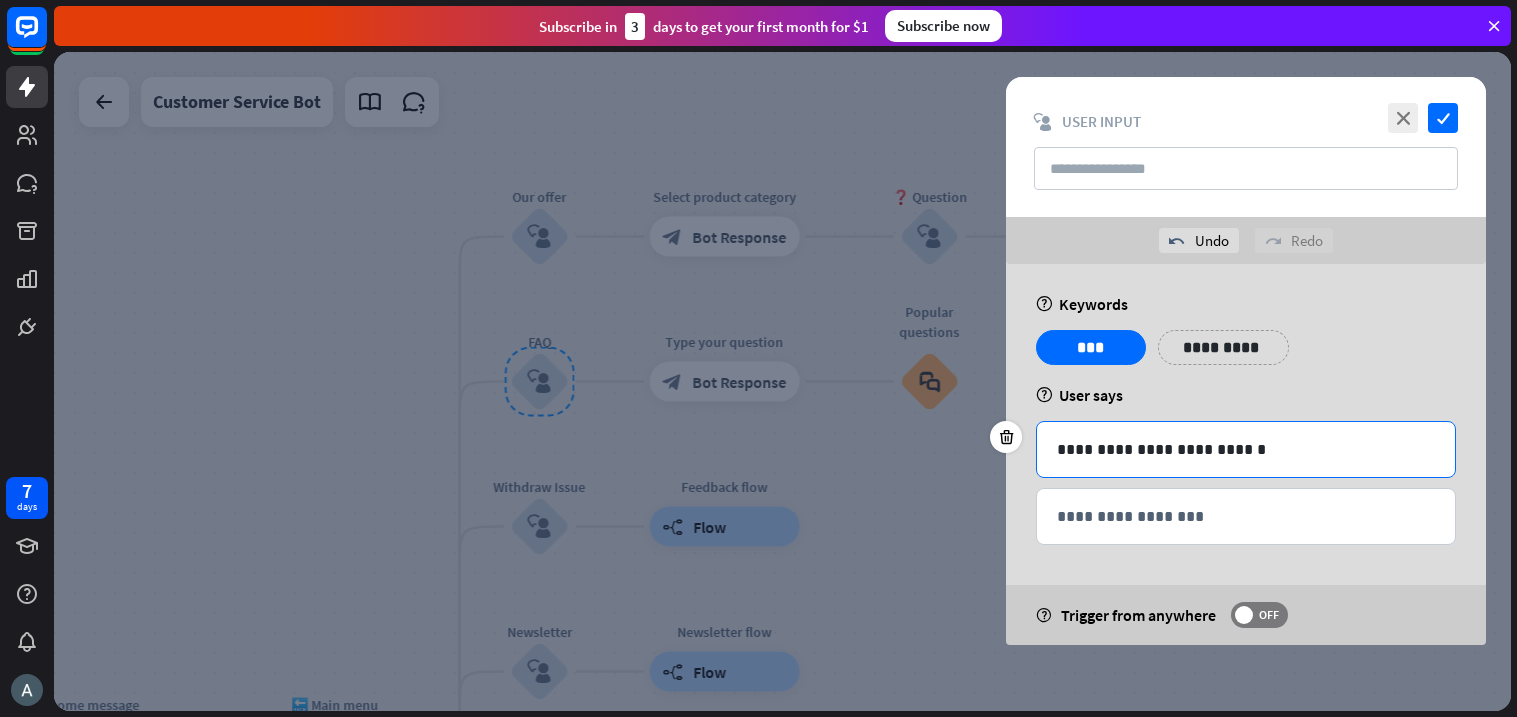 click on "**********" at bounding box center (1246, 449) 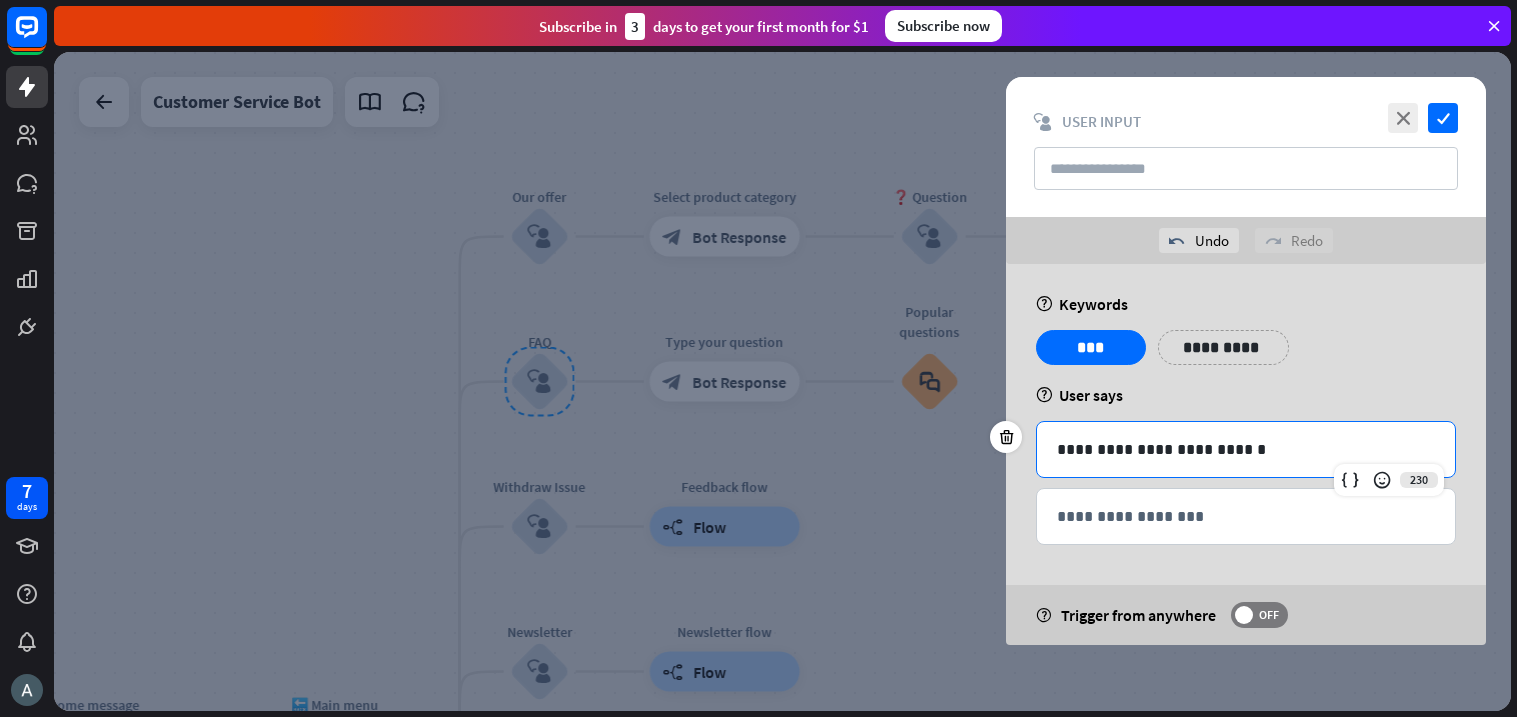 click on "**********" at bounding box center [1246, 449] 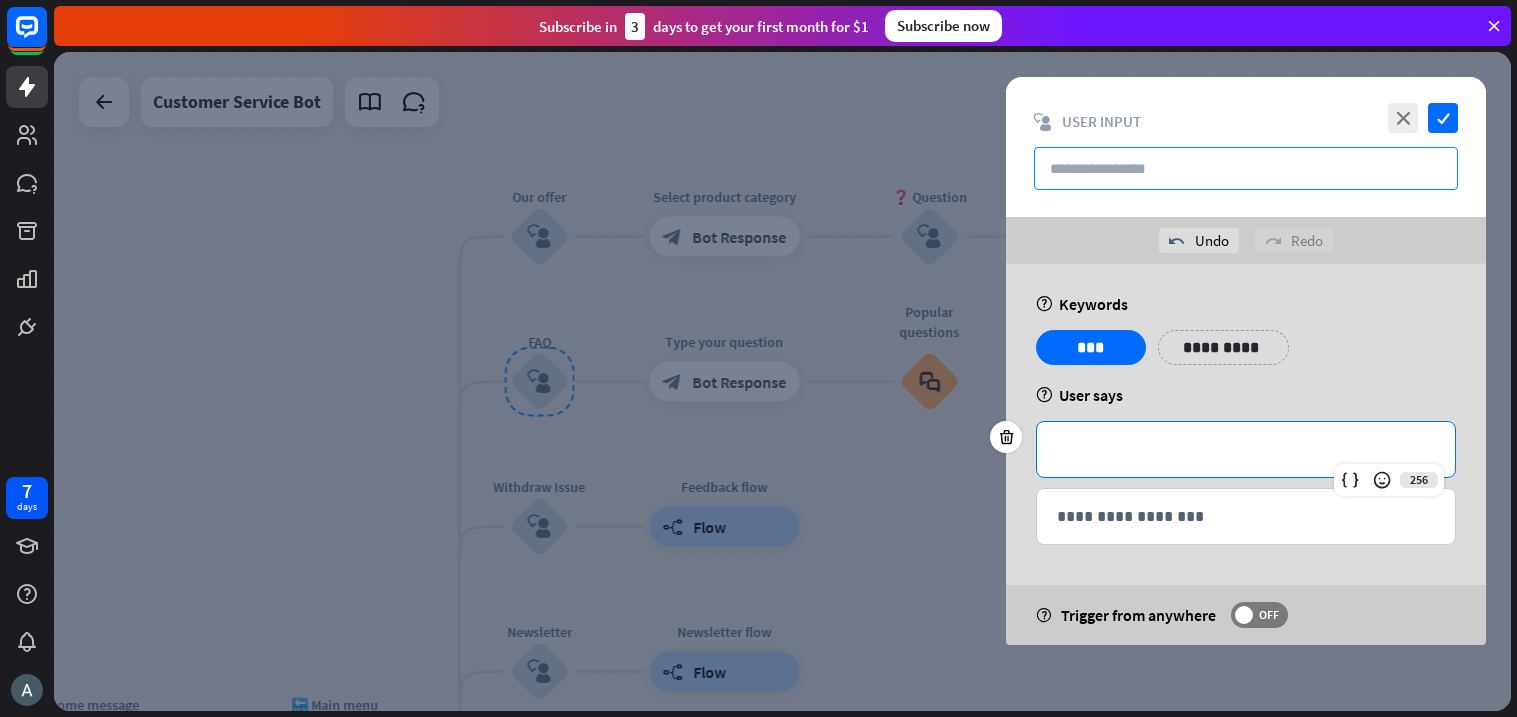 click at bounding box center [1246, 168] 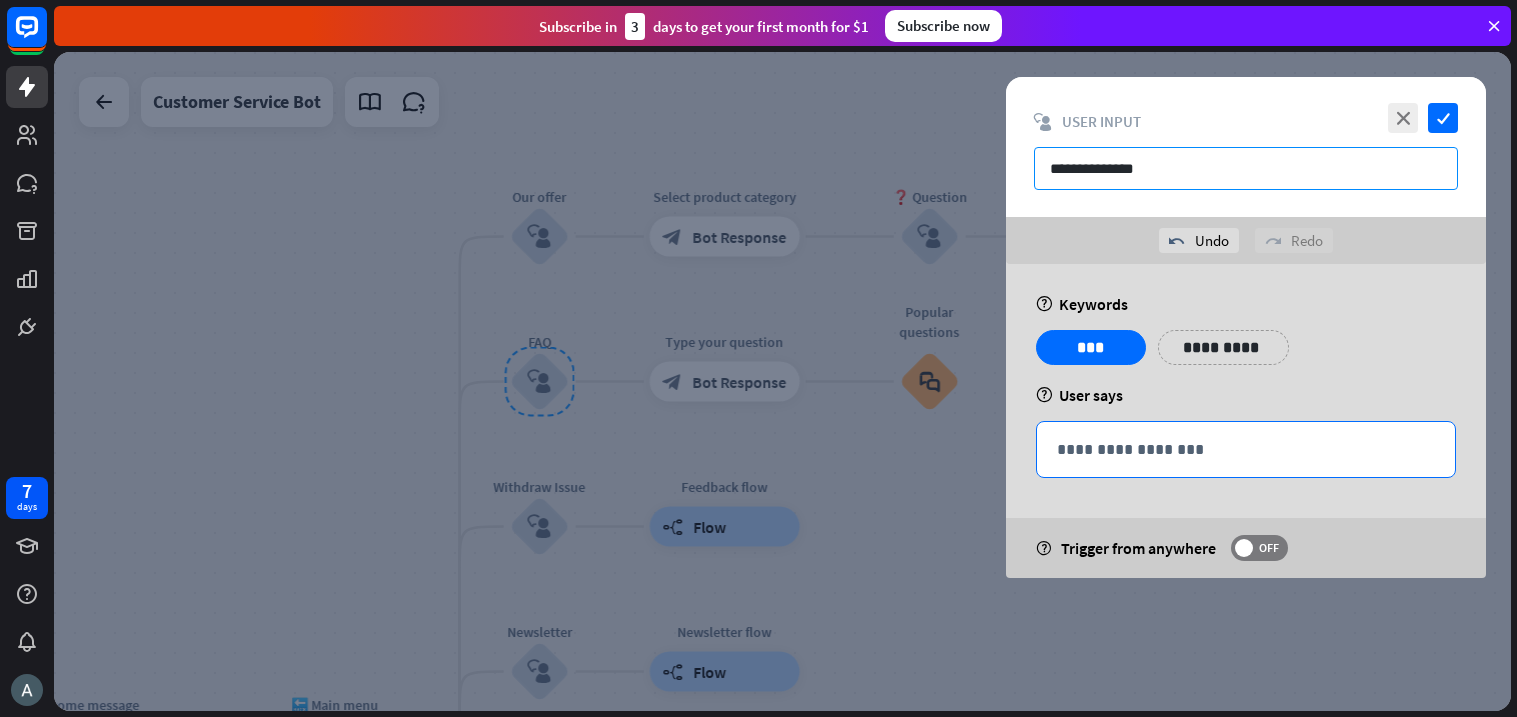 type on "**********" 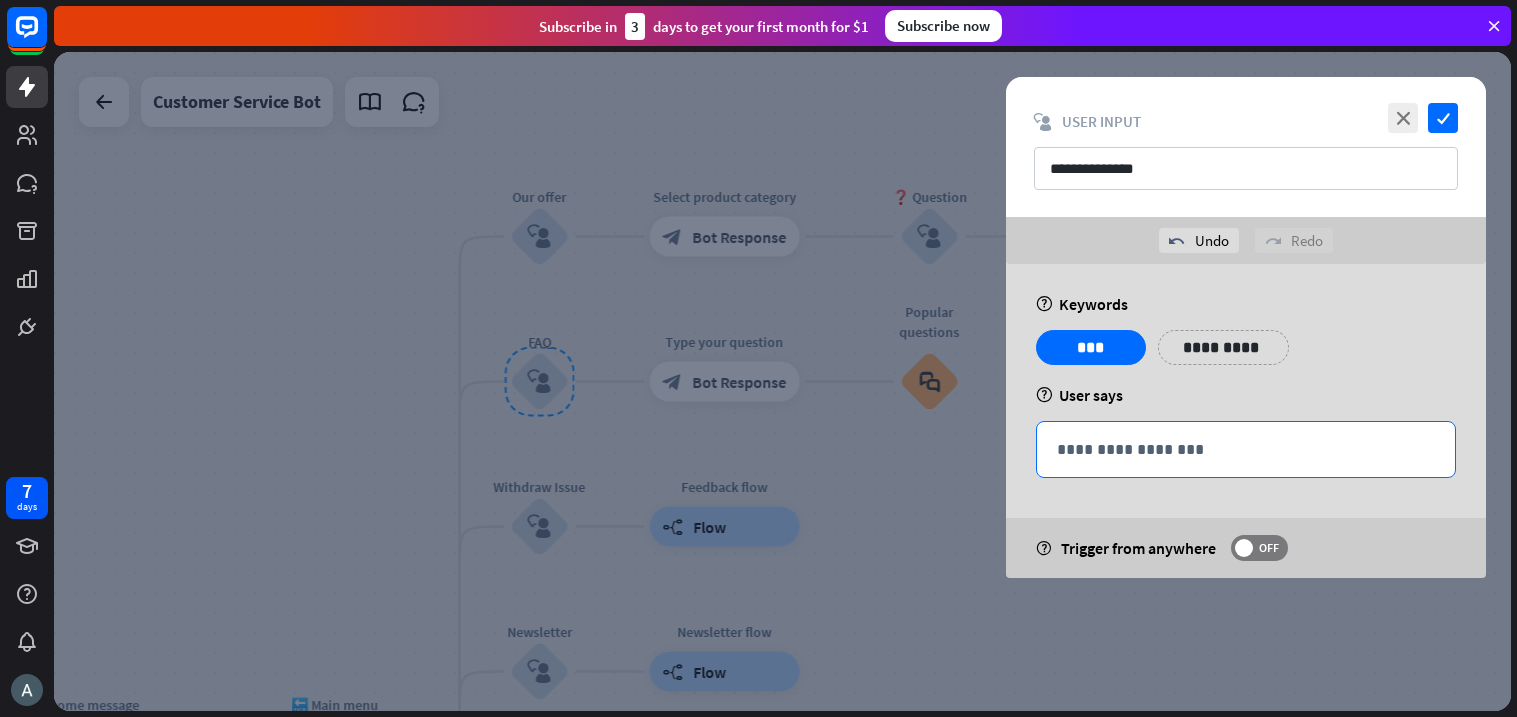 click on "**********" at bounding box center [1246, 449] 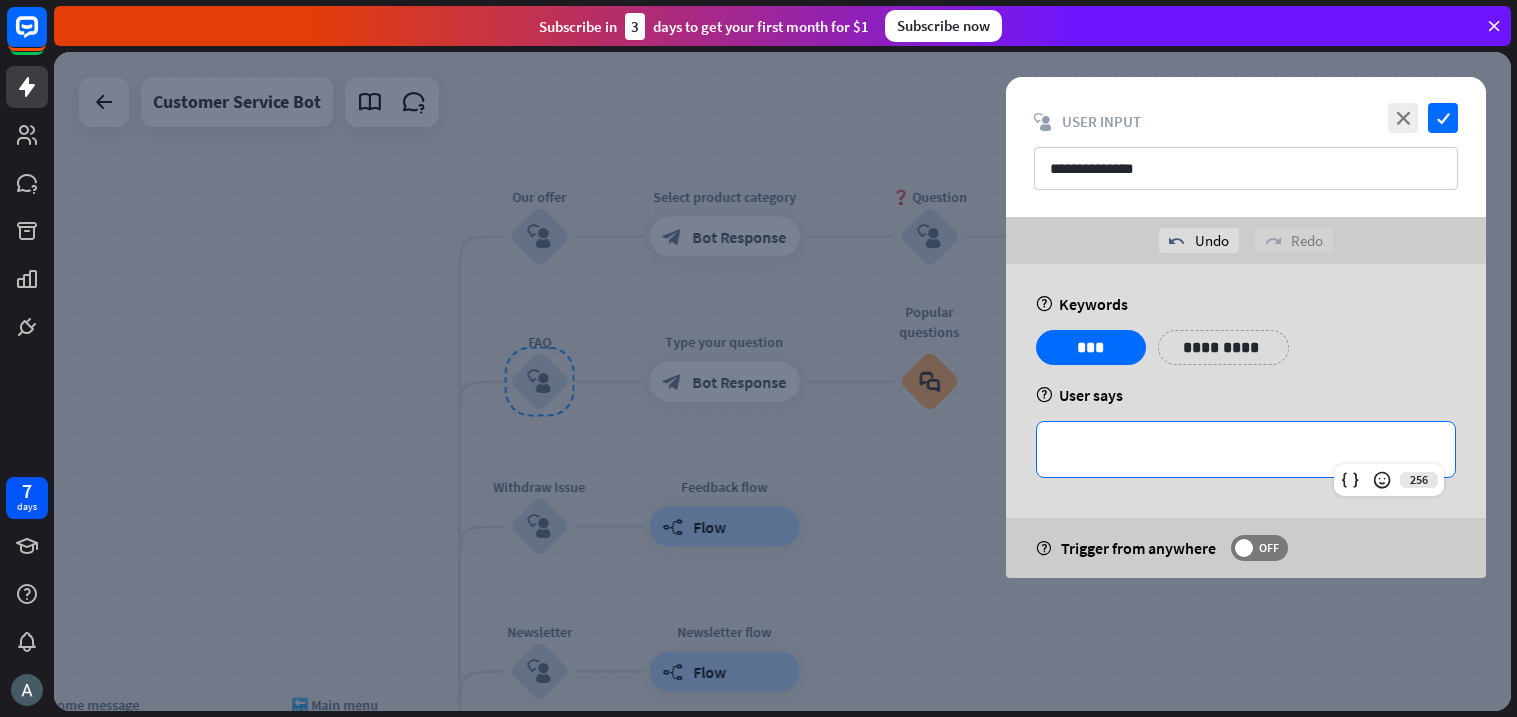 click on "**********" at bounding box center [1223, 347] 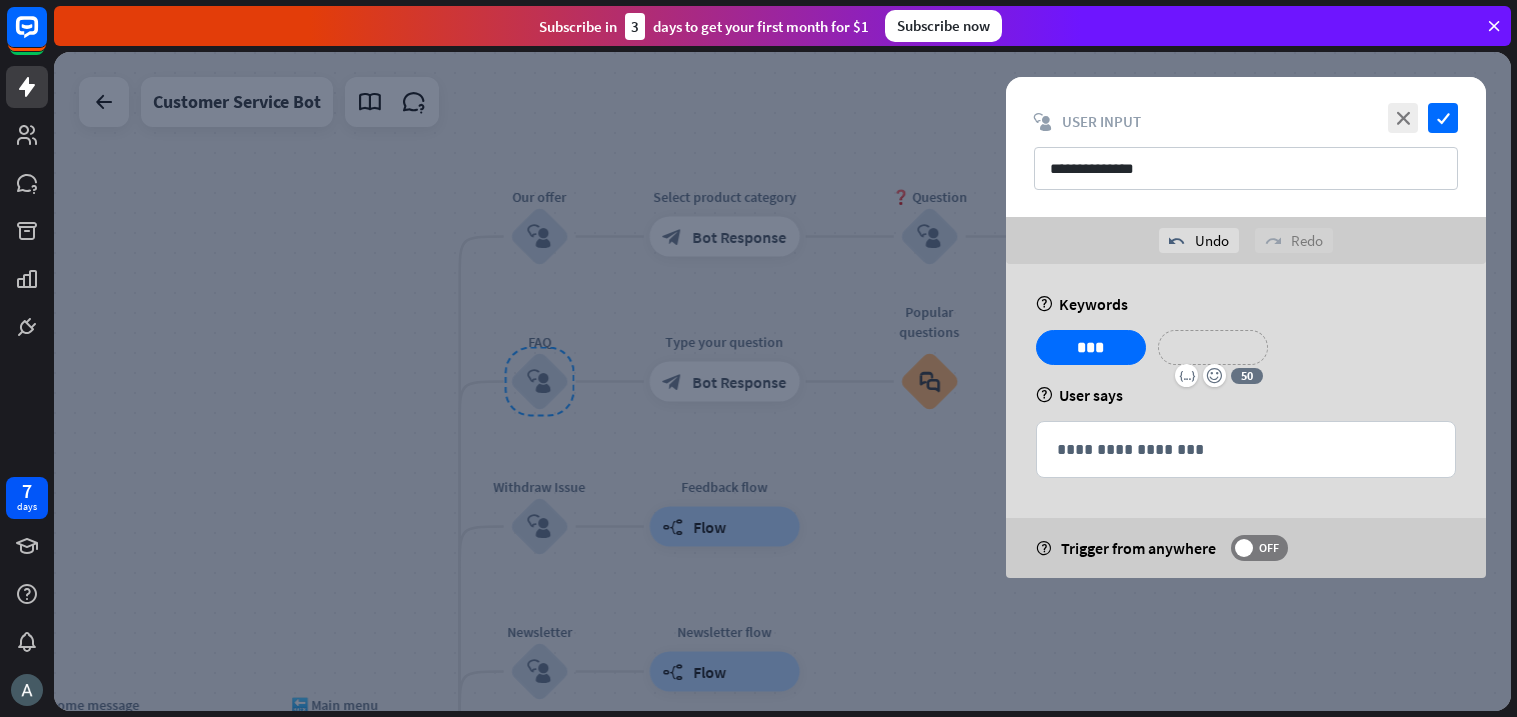 type 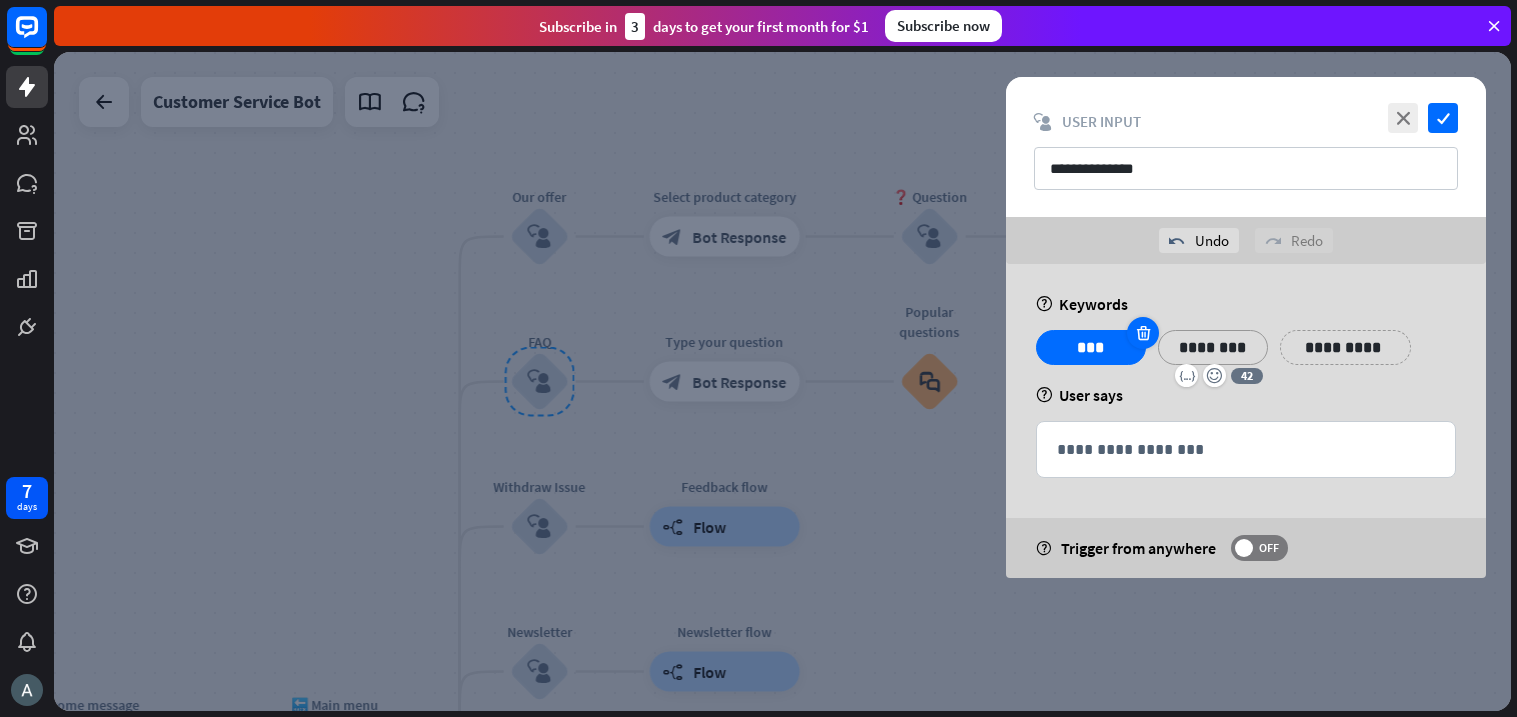 click at bounding box center [1143, 333] 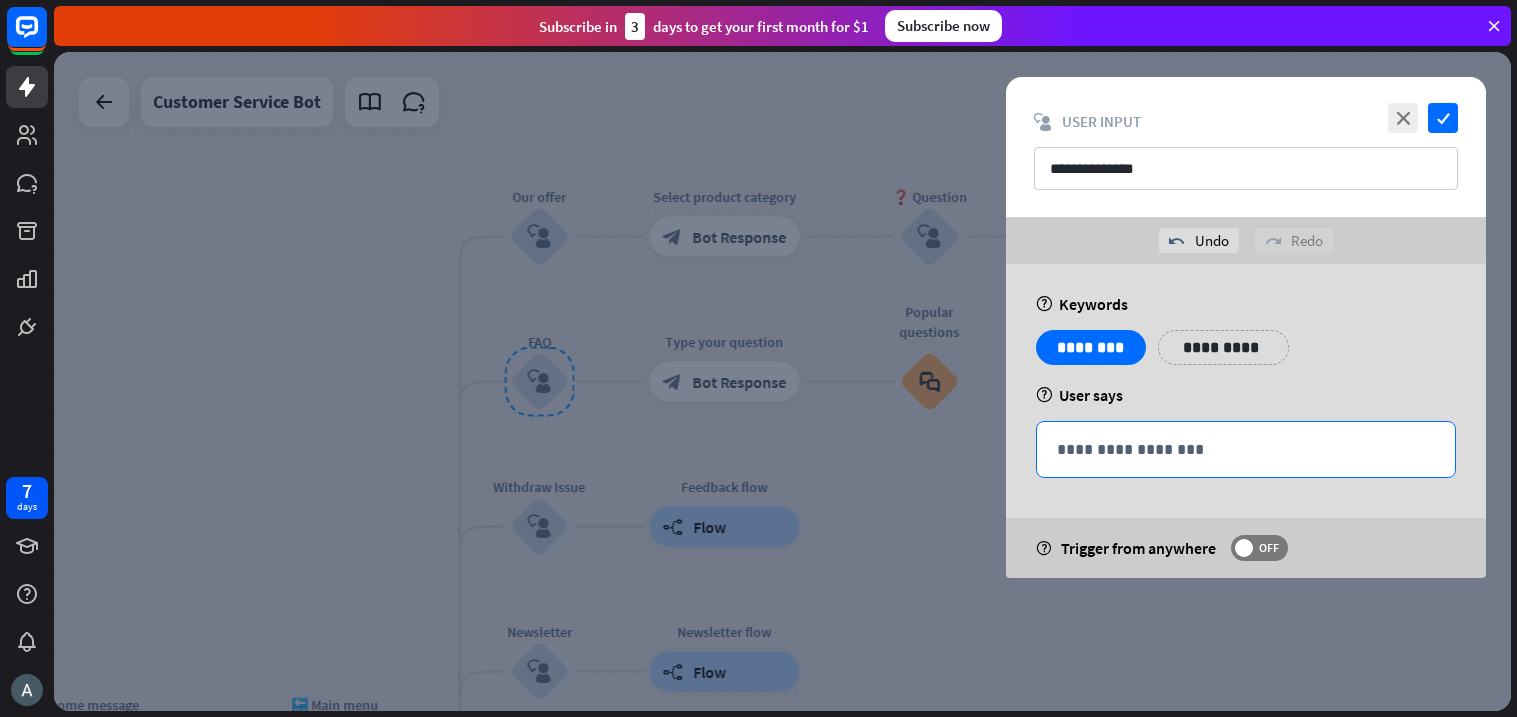 click on "**********" at bounding box center [1246, 449] 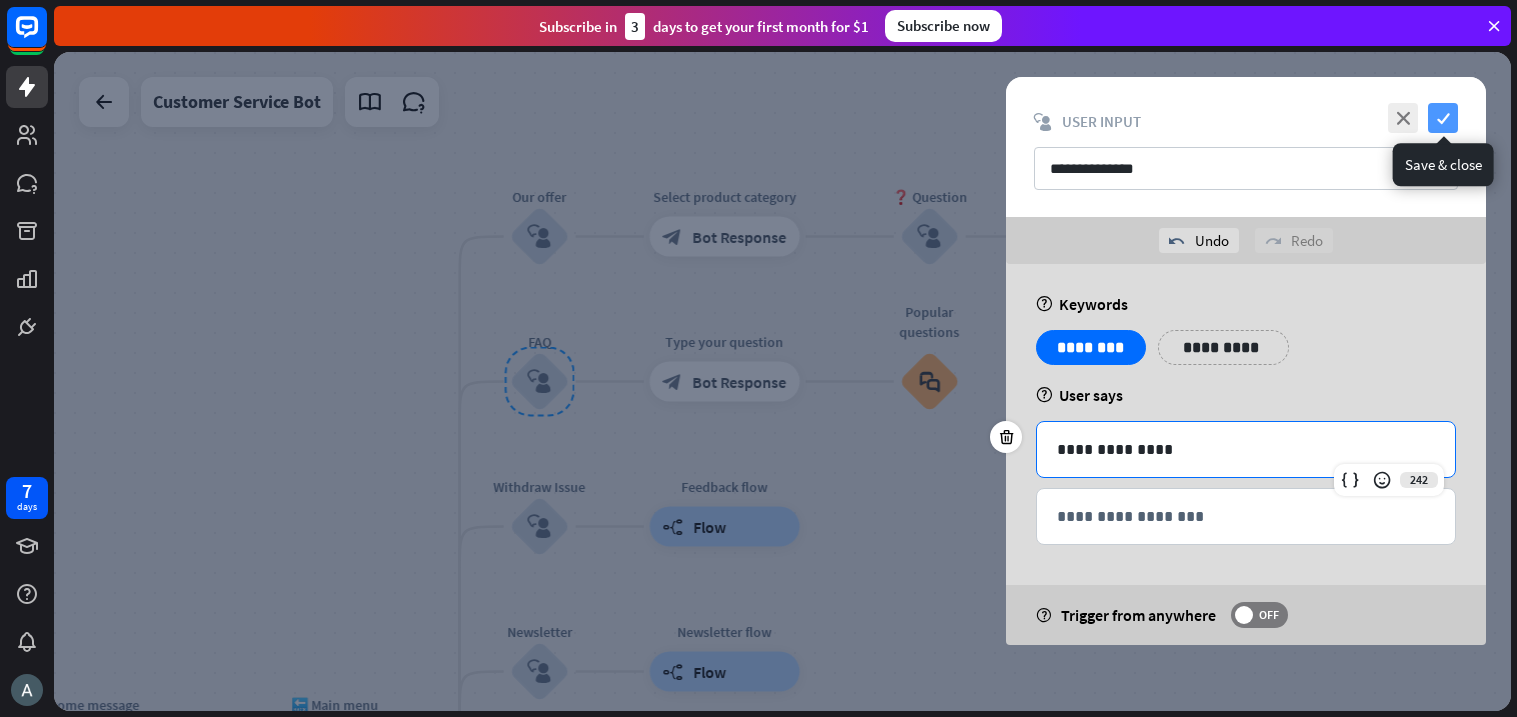 click on "check" at bounding box center (1443, 118) 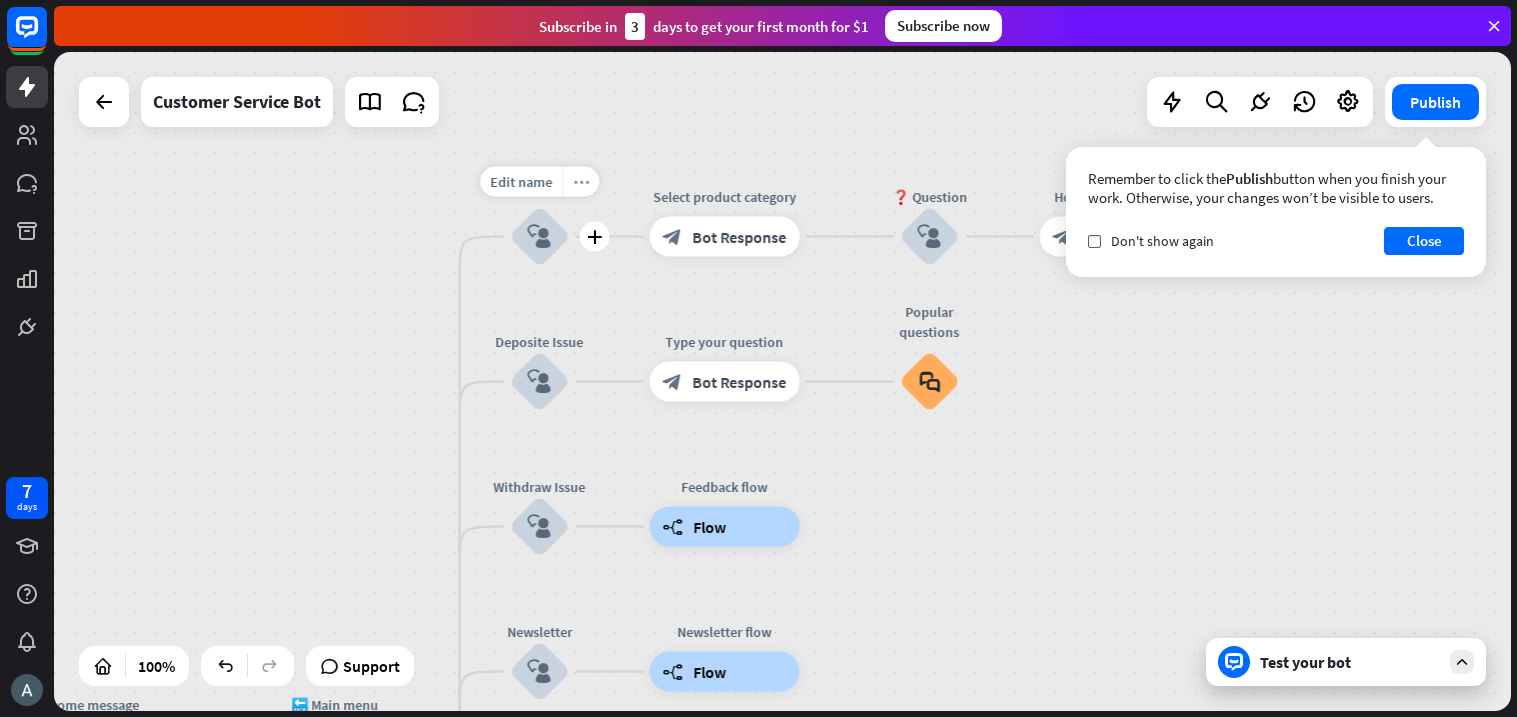 click on "more_horiz" at bounding box center (581, 181) 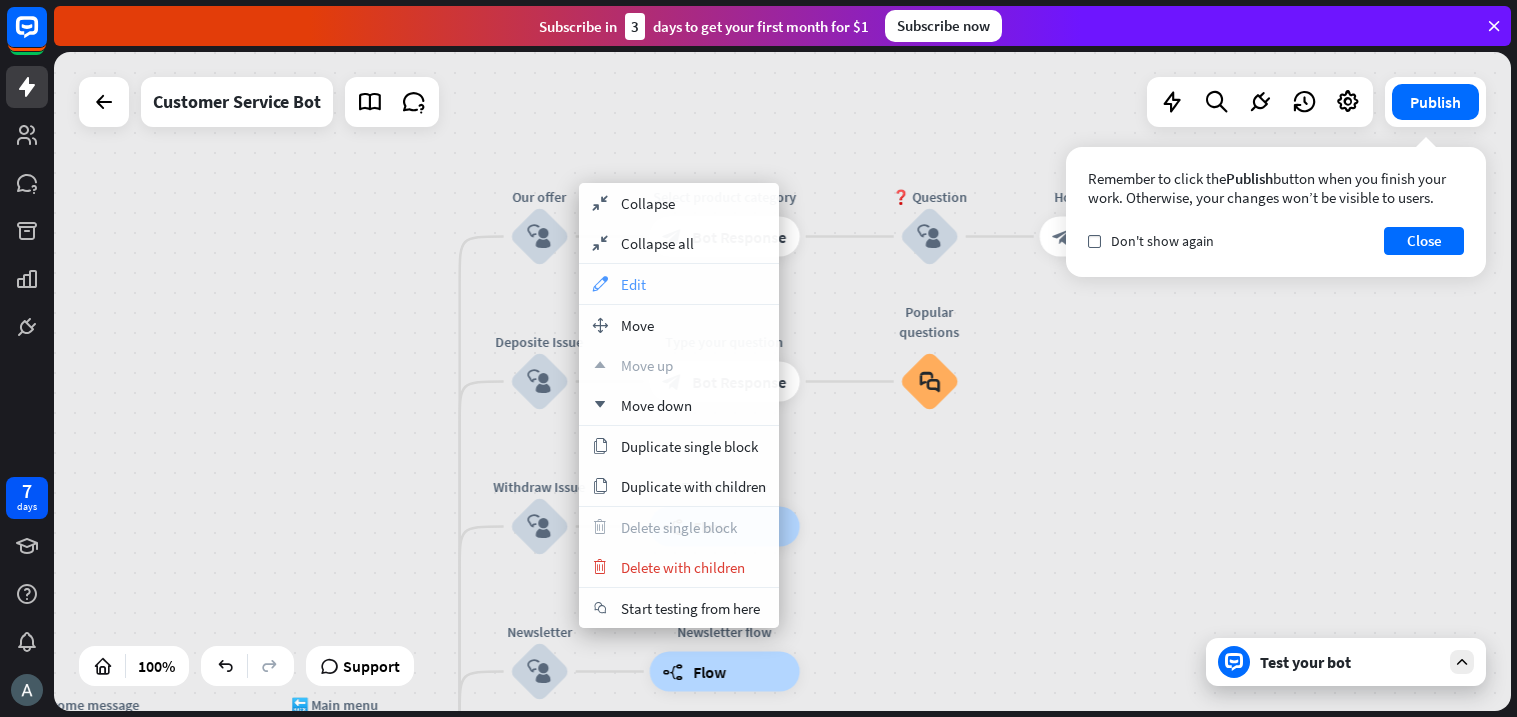 click on "appearance   Edit" at bounding box center [679, 284] 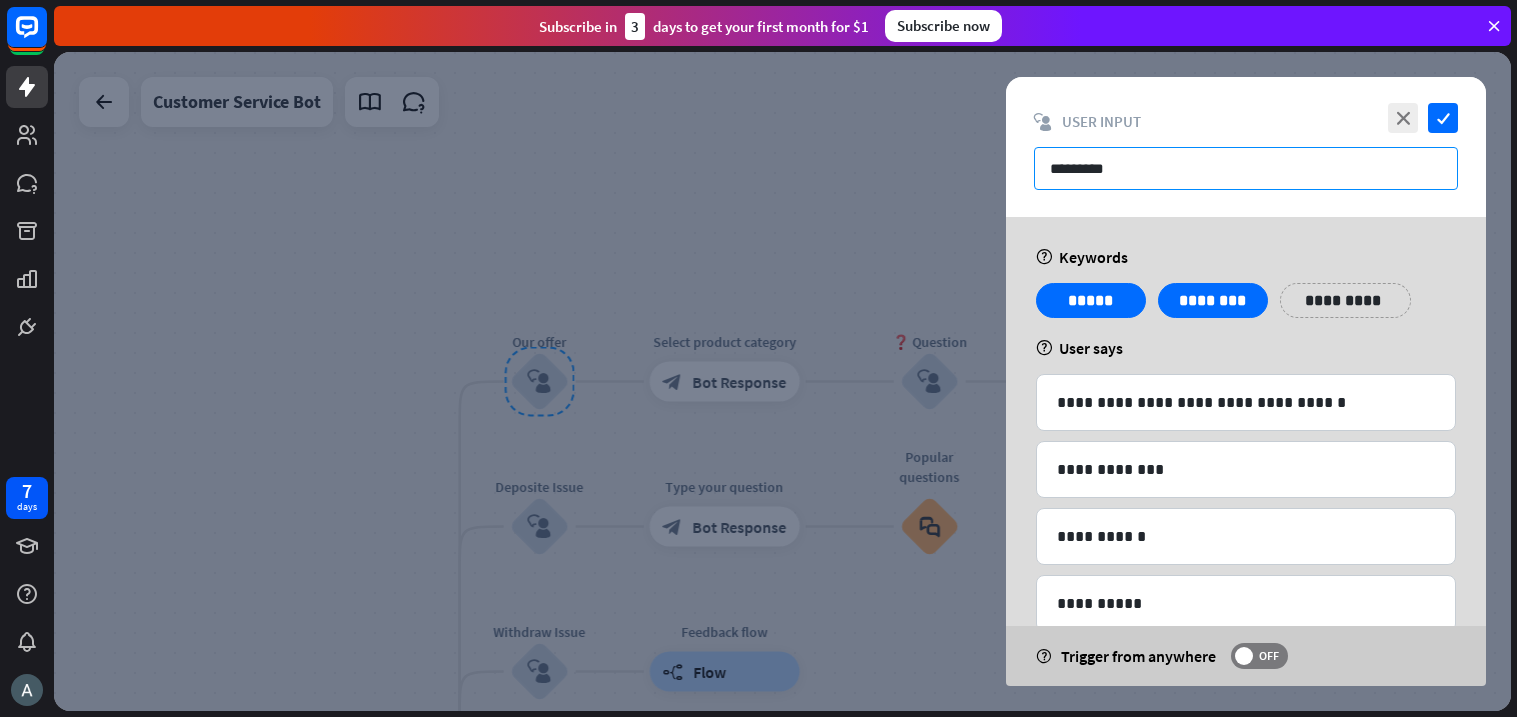 click on "*********" at bounding box center [1246, 168] 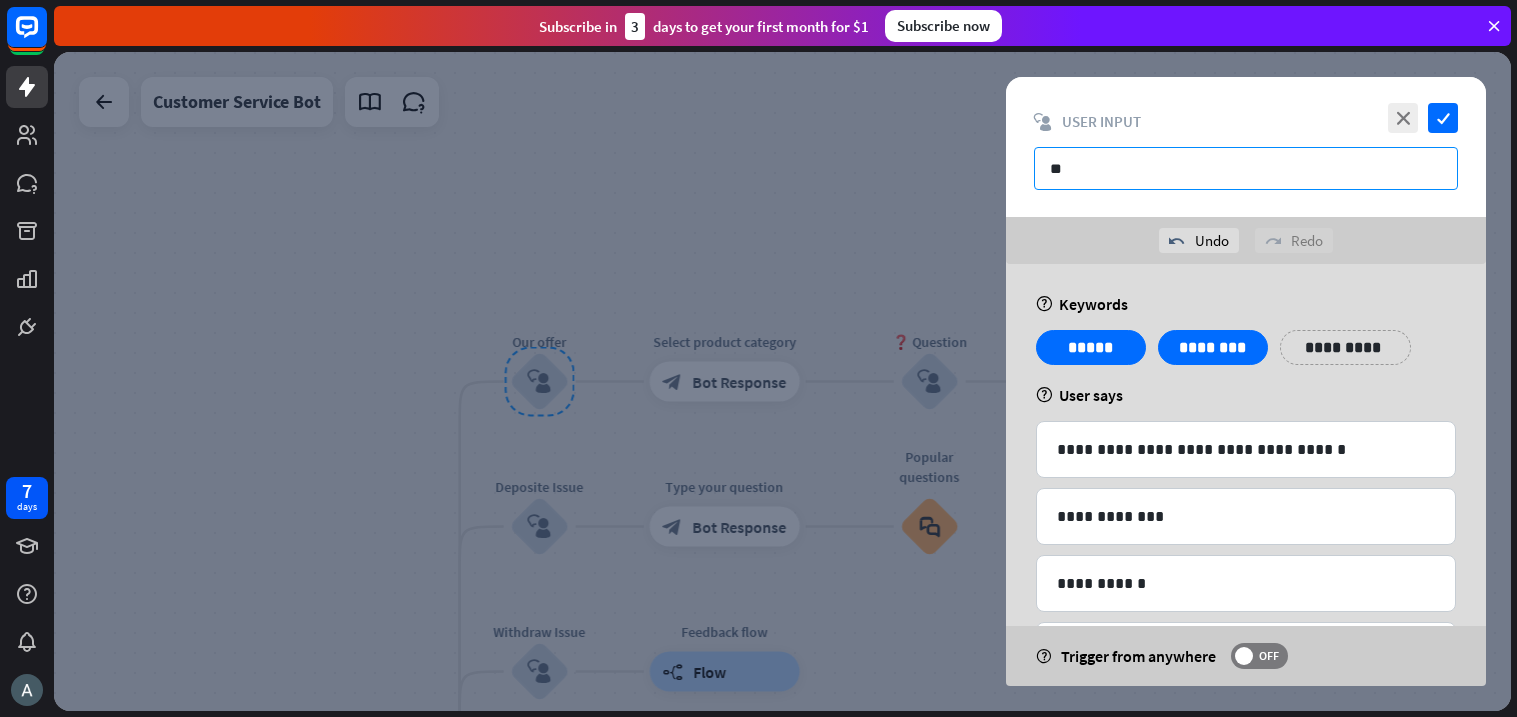 type on "*" 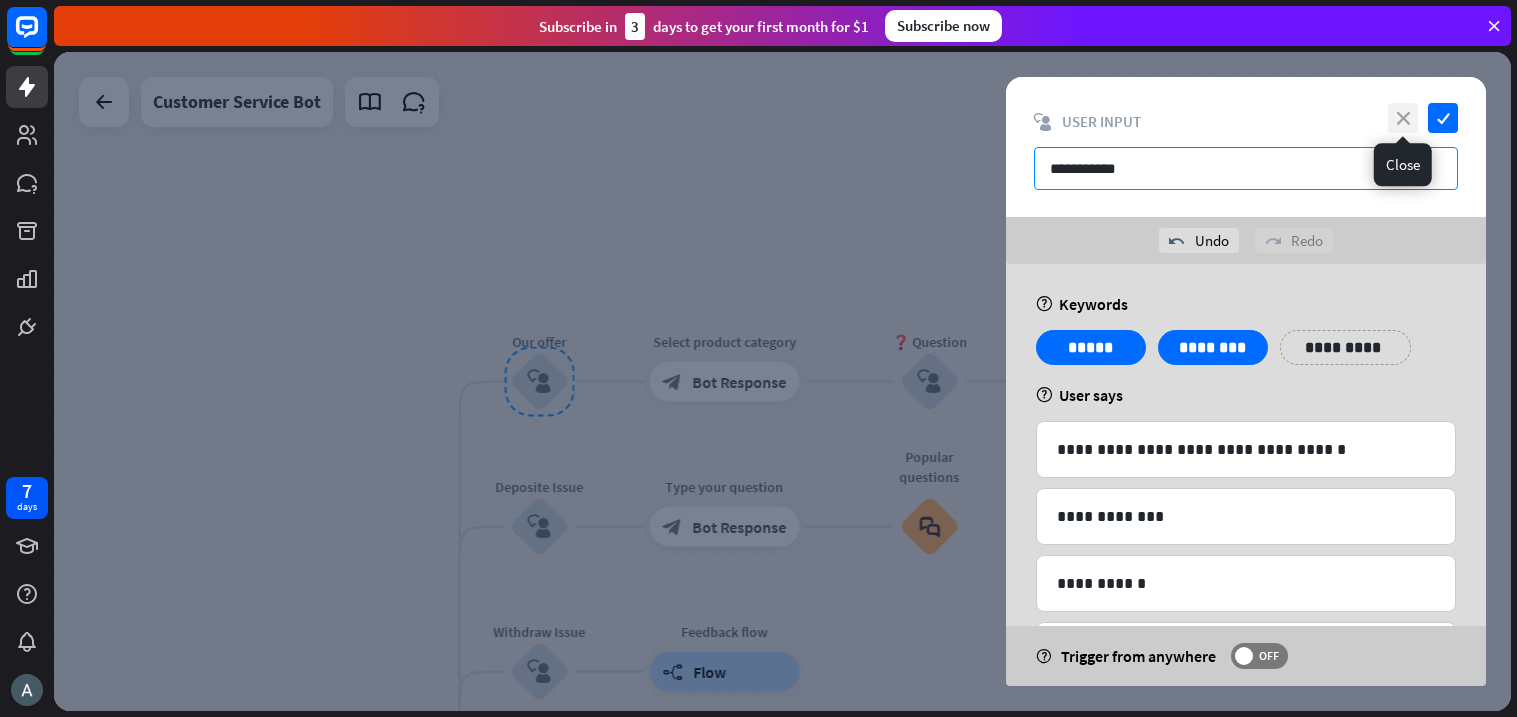 type on "**********" 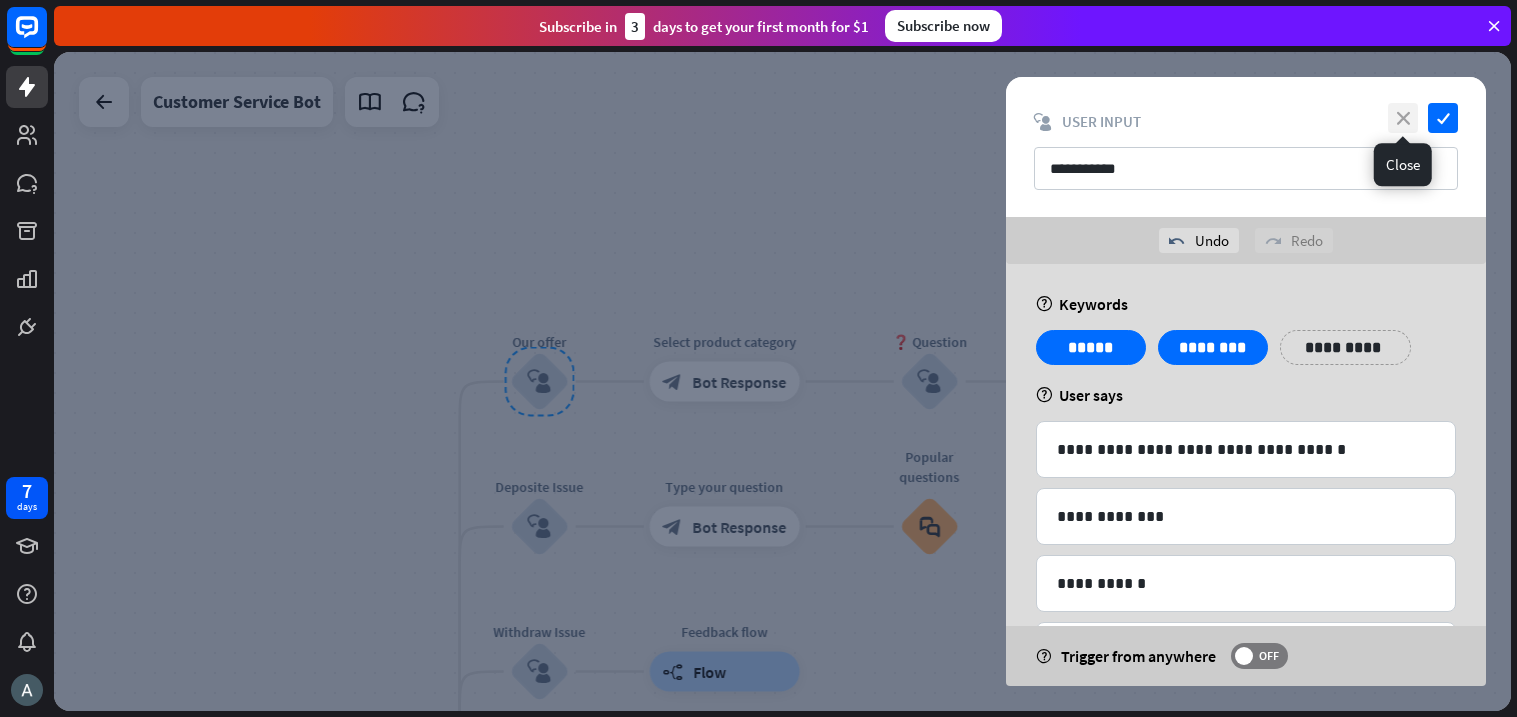 click on "close" at bounding box center [1403, 118] 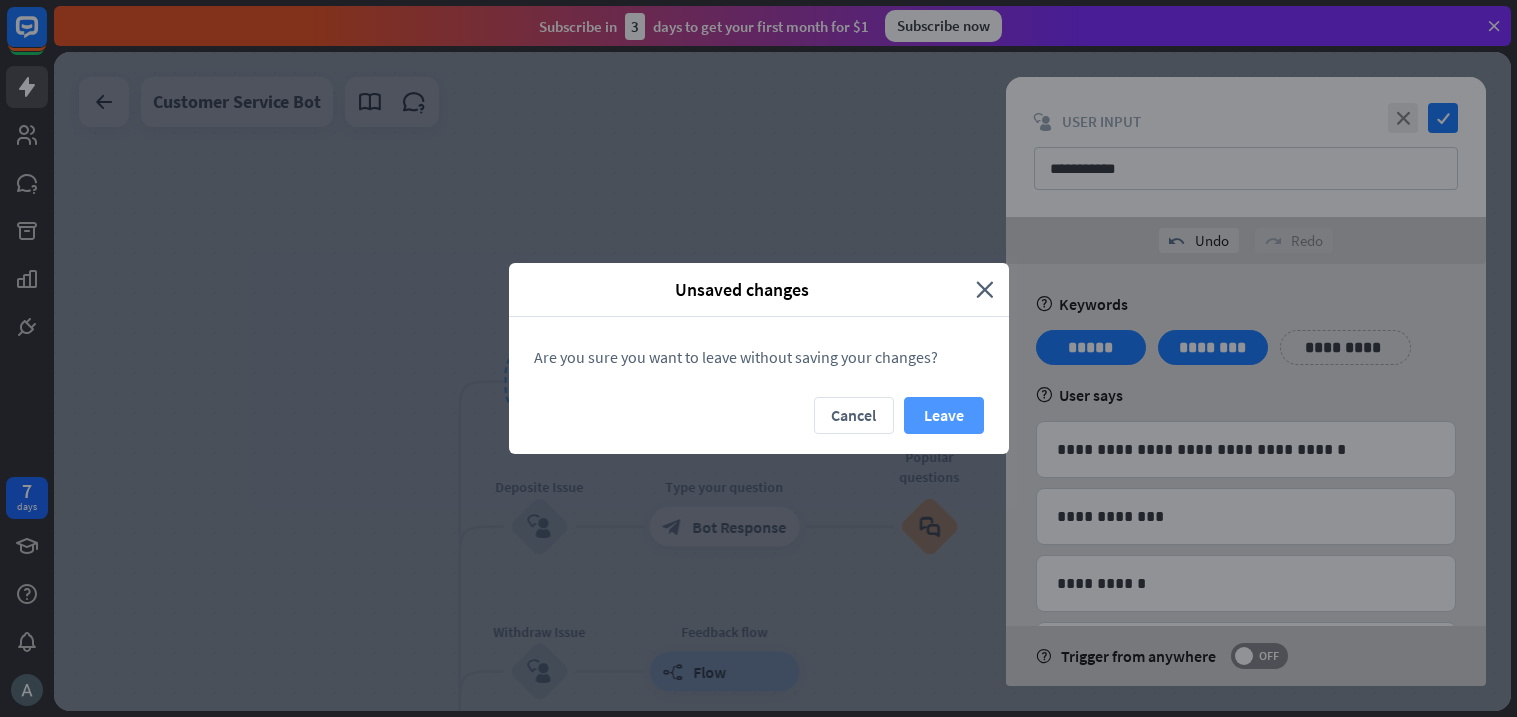 click on "Leave" at bounding box center (944, 415) 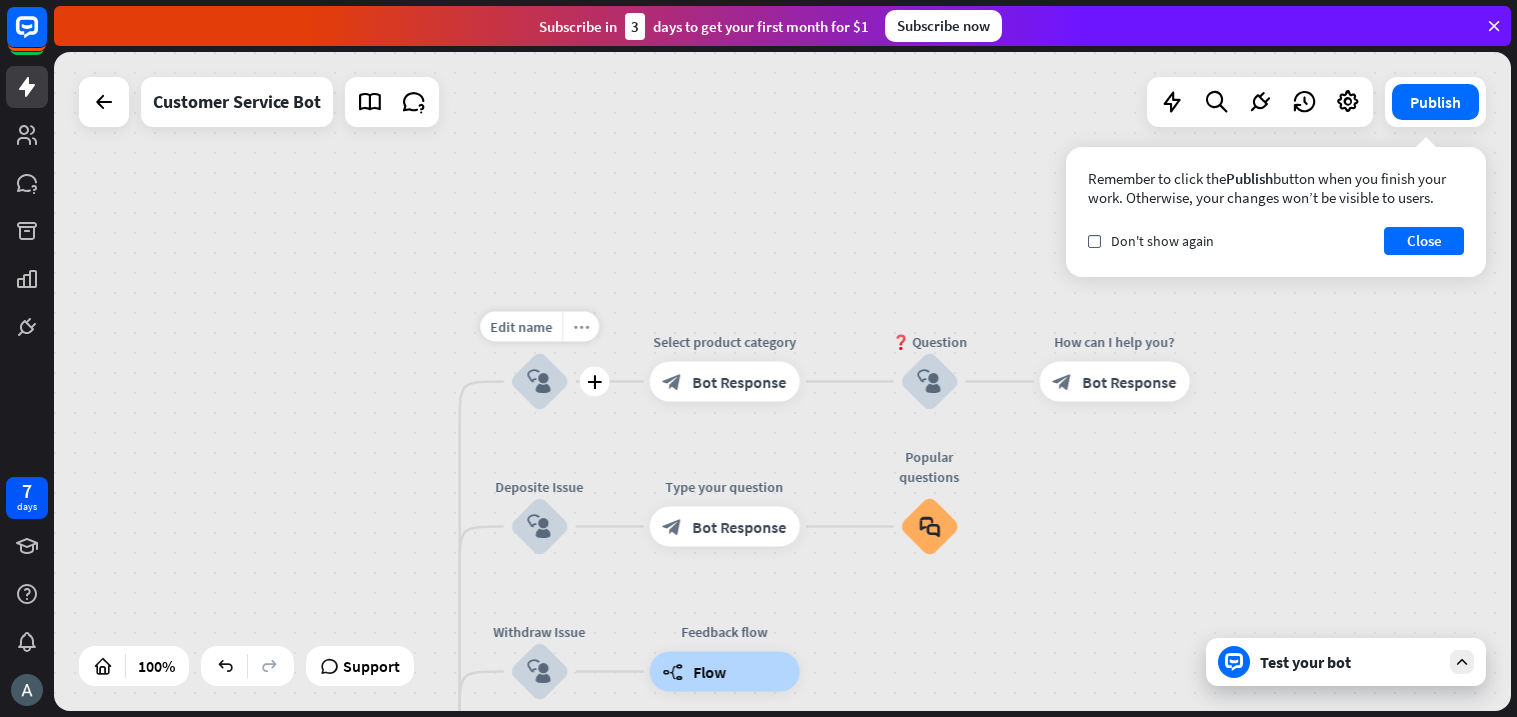 click on "more_horiz" at bounding box center [581, 326] 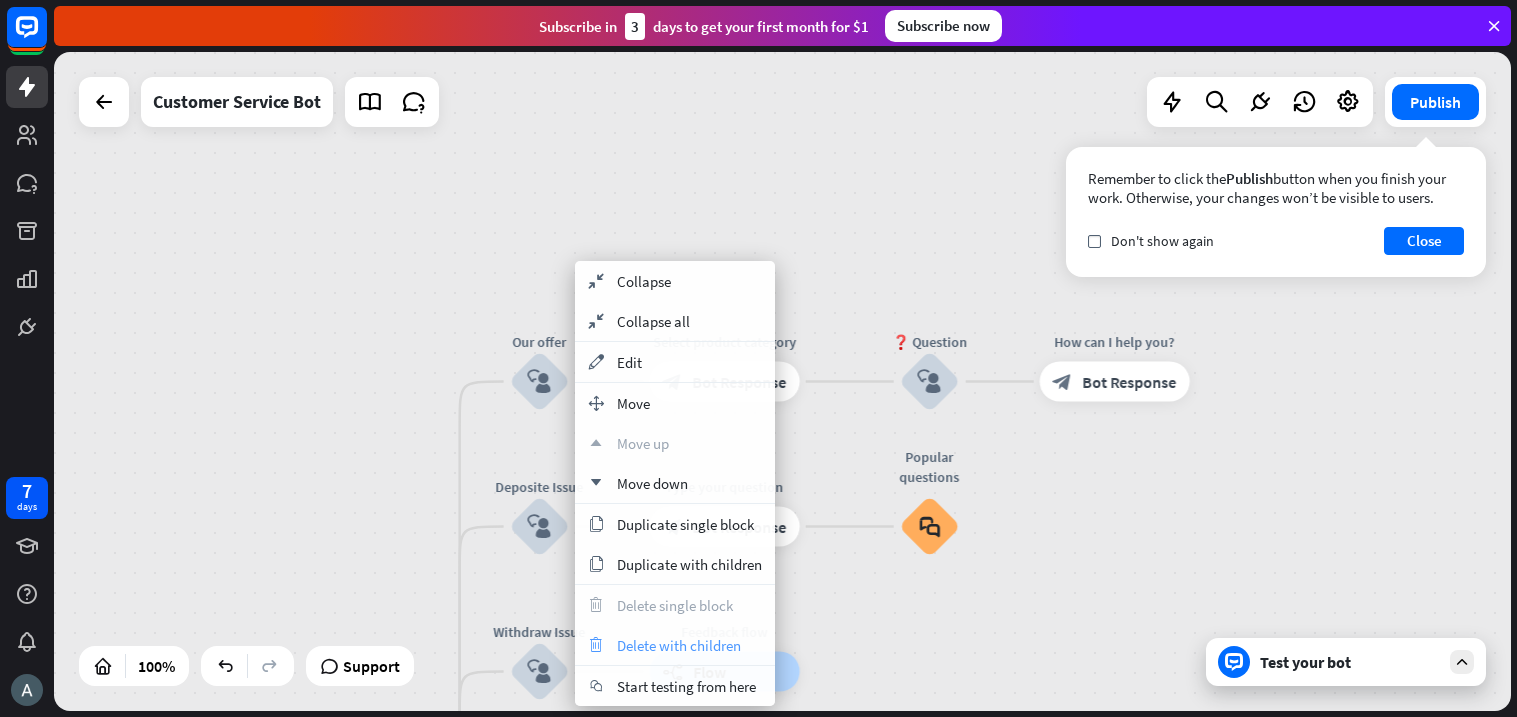 click on "Delete with children" at bounding box center (679, 645) 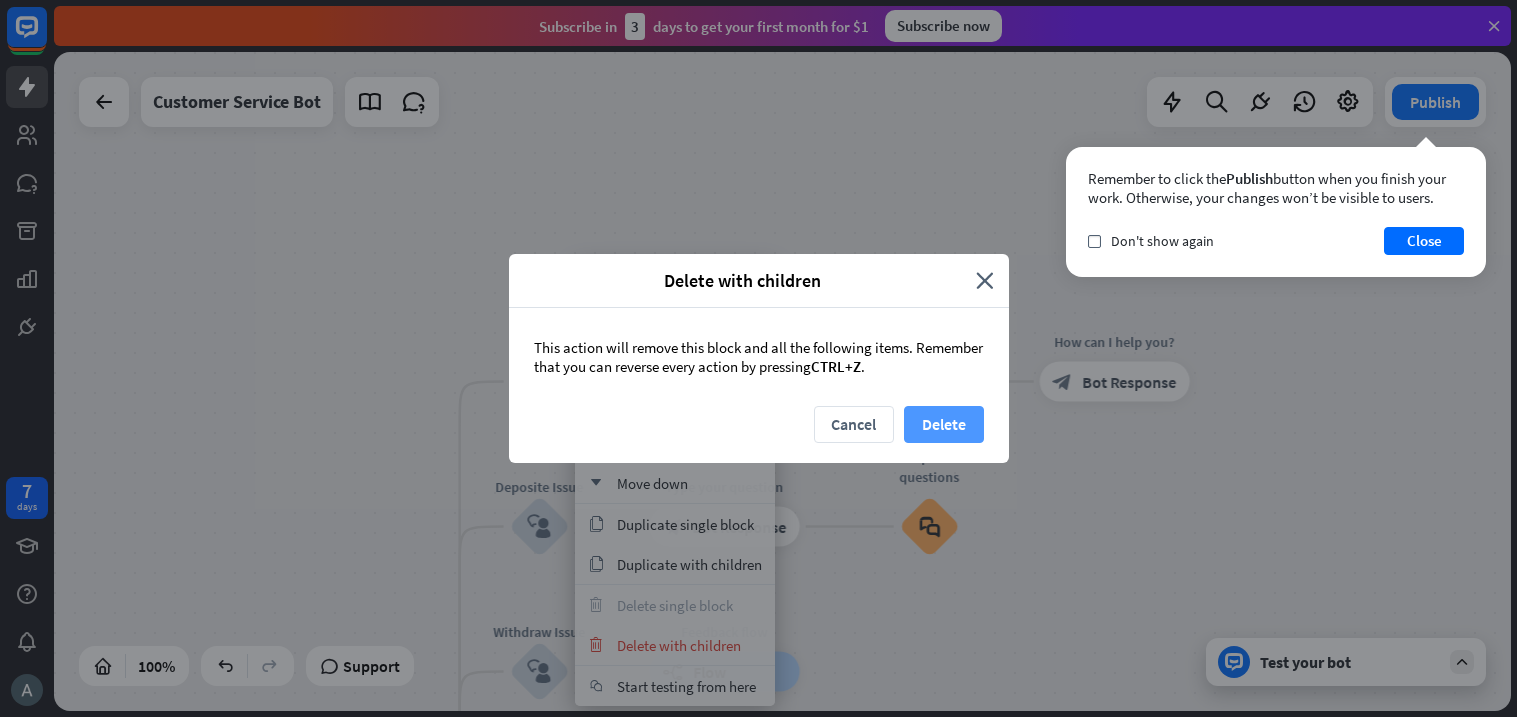 click on "Delete" at bounding box center (944, 424) 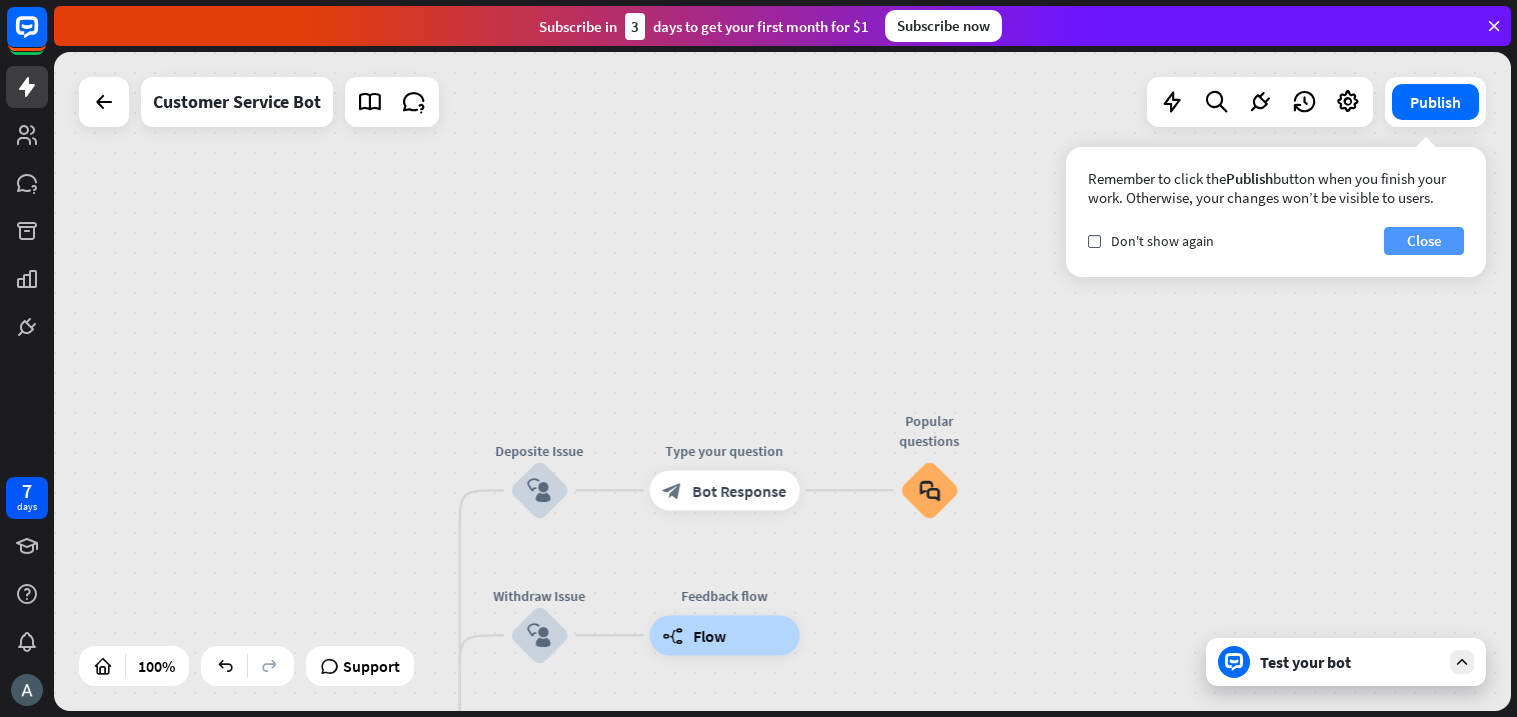 click on "Close" at bounding box center [1424, 241] 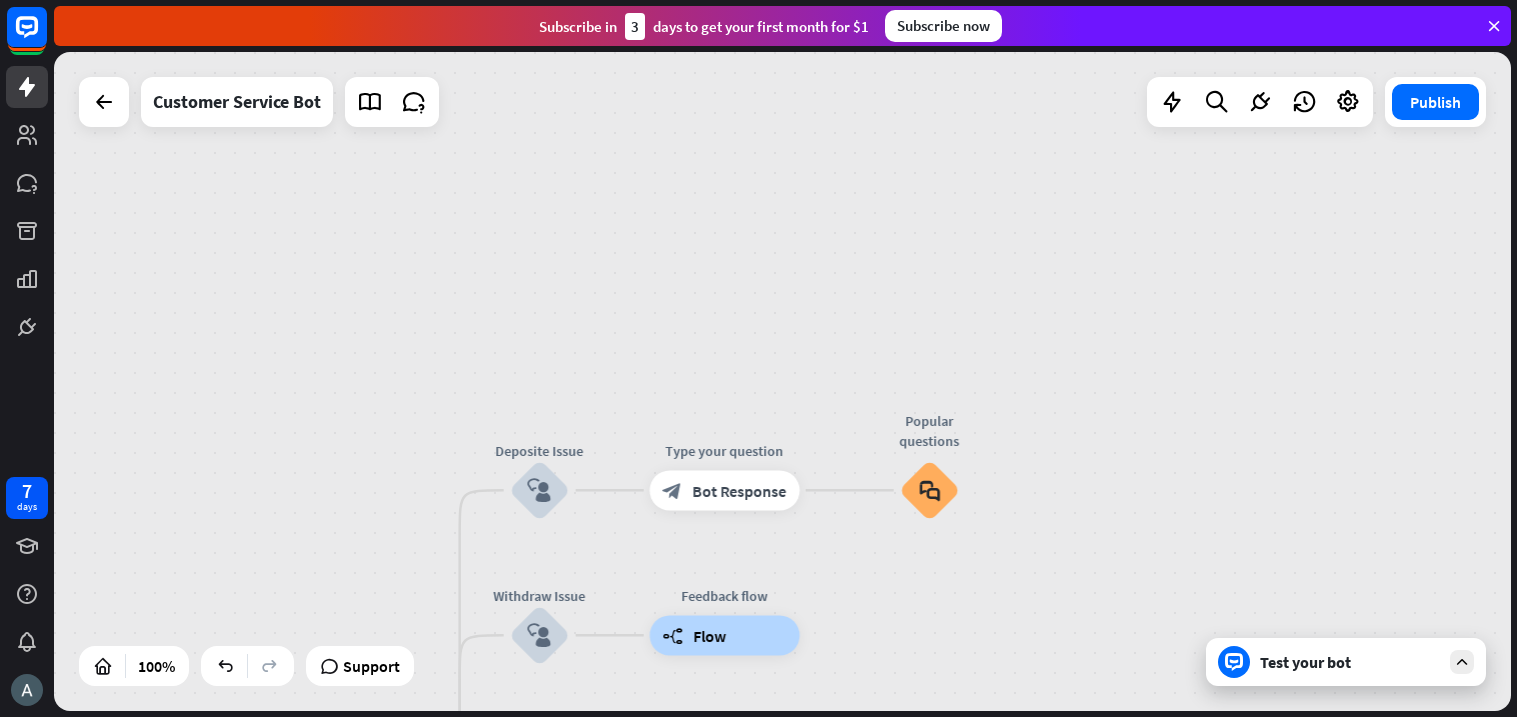 click on "home_2   Start point                 Welcome message   block_bot_response   Bot Response                 🔙 Main menu   block_bot_response   Bot Response                 Deposite Issue   block_user_input                 Type your question   block_bot_response   Bot Response                 Popular questions   block_faq                 Withdraw Issue   block_user_input                 Feedback flow   builder_tree   Flow                 Newsletter   block_user_input                 Newsletter flow   builder_tree   Flow                 Contact us   block_user_input                 Contact info   block_bot_response   Bot Response                 👋 Small talk   block_user_input                 Go to Main menu   block_goto   Go to step                 Main menu   block_user_input                 Go to Main menu   block_goto   Go to step                 🔑 Account issues   block_user_input                 Account issues - menu   block_bot_response   Bot Response                 Change email" at bounding box center (782, 381) 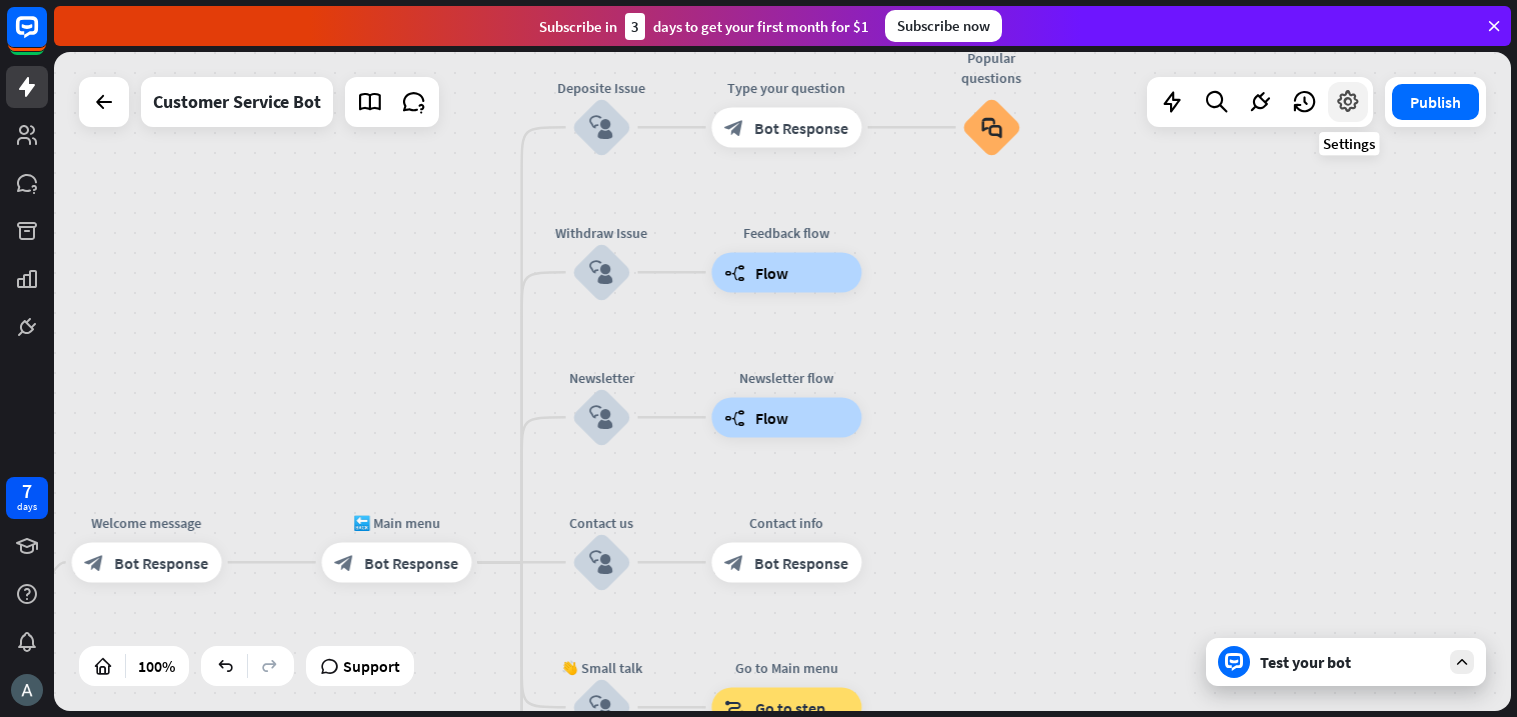 drag, startPoint x: 1283, startPoint y: 478, endPoint x: 1345, endPoint y: 115, distance: 368.2567 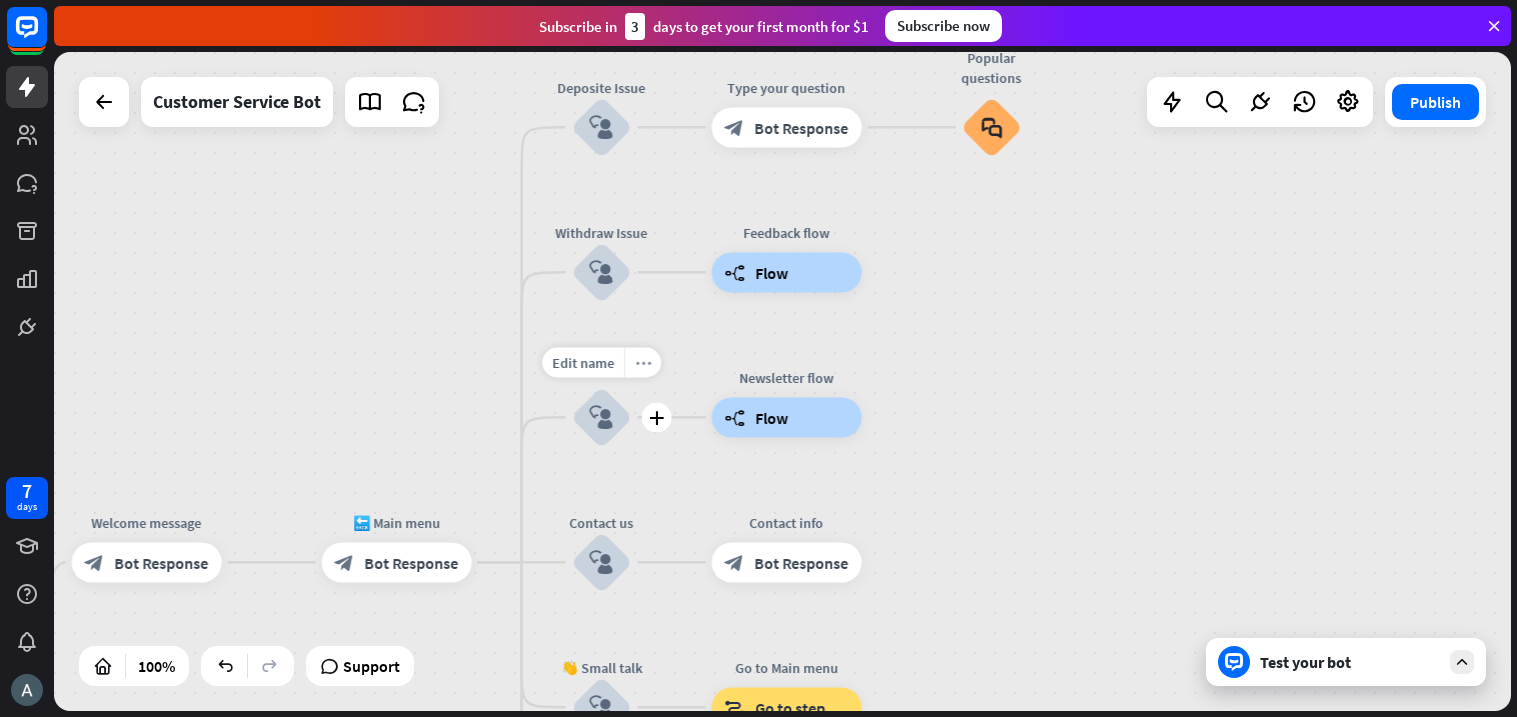 click on "more_horiz" at bounding box center (643, 362) 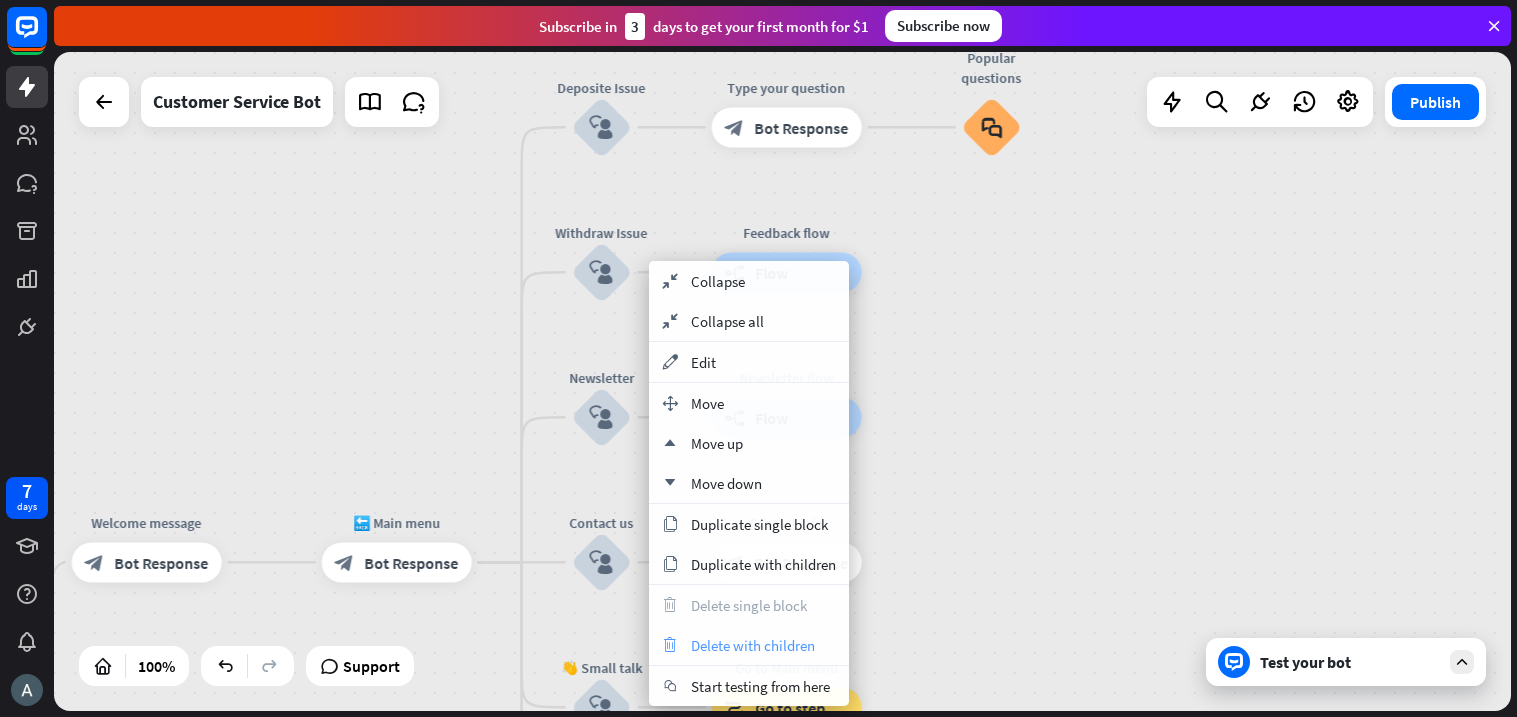 click on "trash   Delete with children" at bounding box center [749, 645] 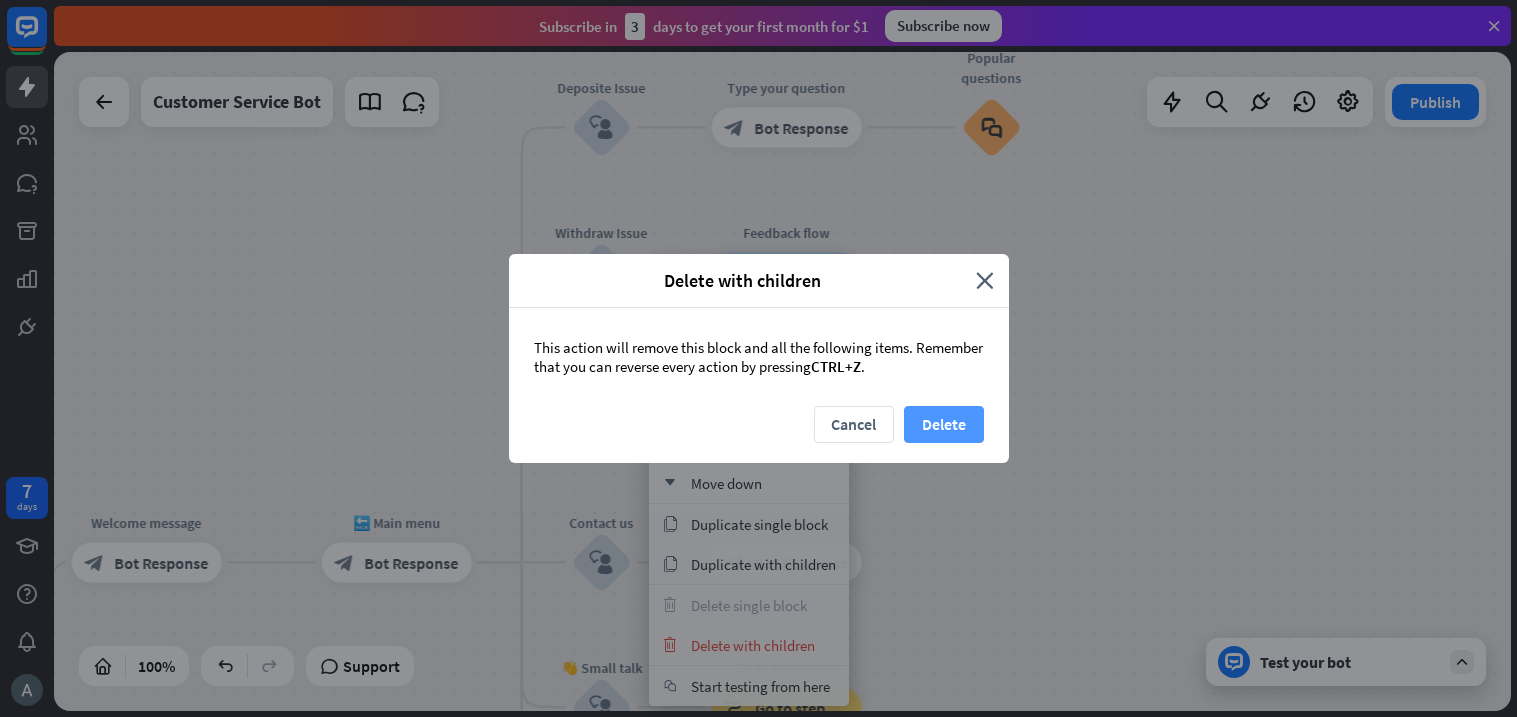 click on "Delete" at bounding box center (944, 424) 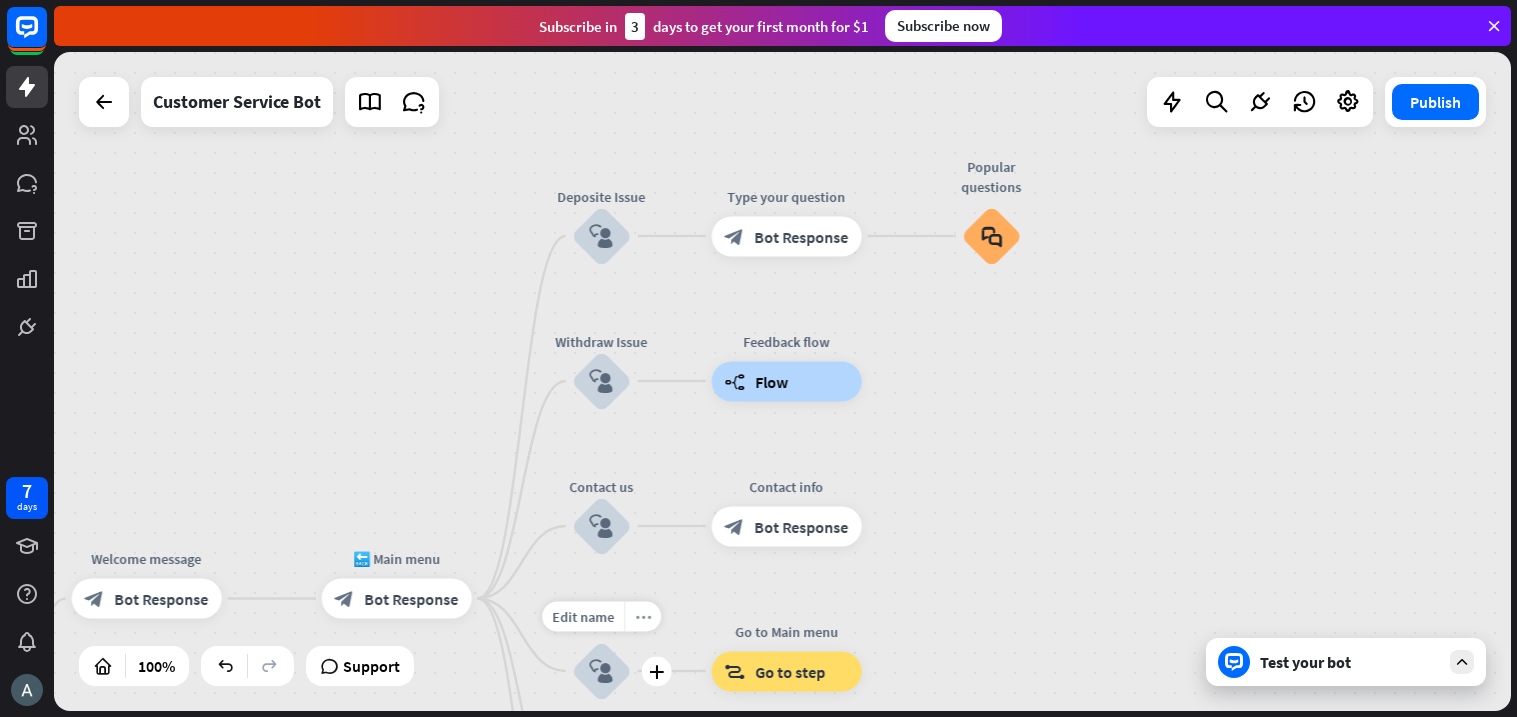 click on "more_horiz" at bounding box center (643, 616) 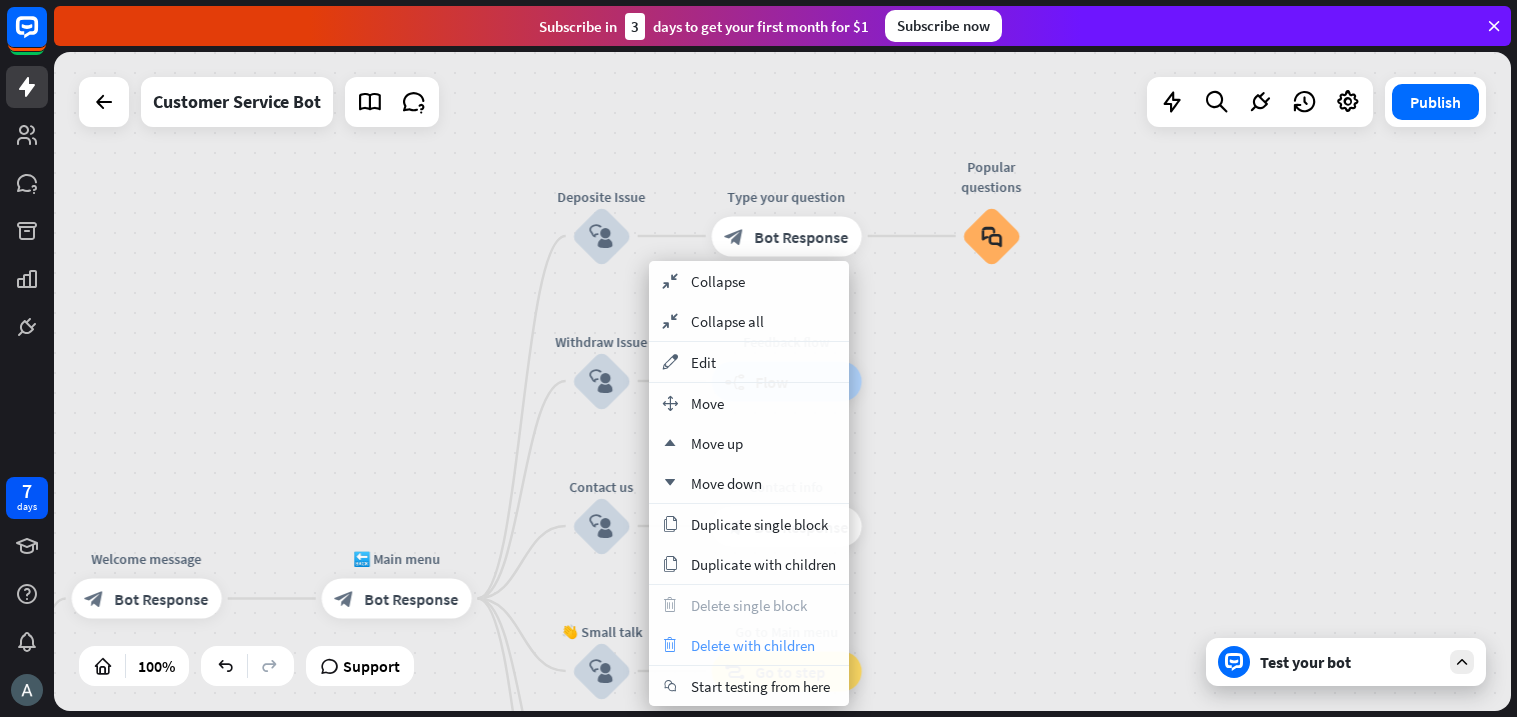 click on "Delete with children" at bounding box center (753, 645) 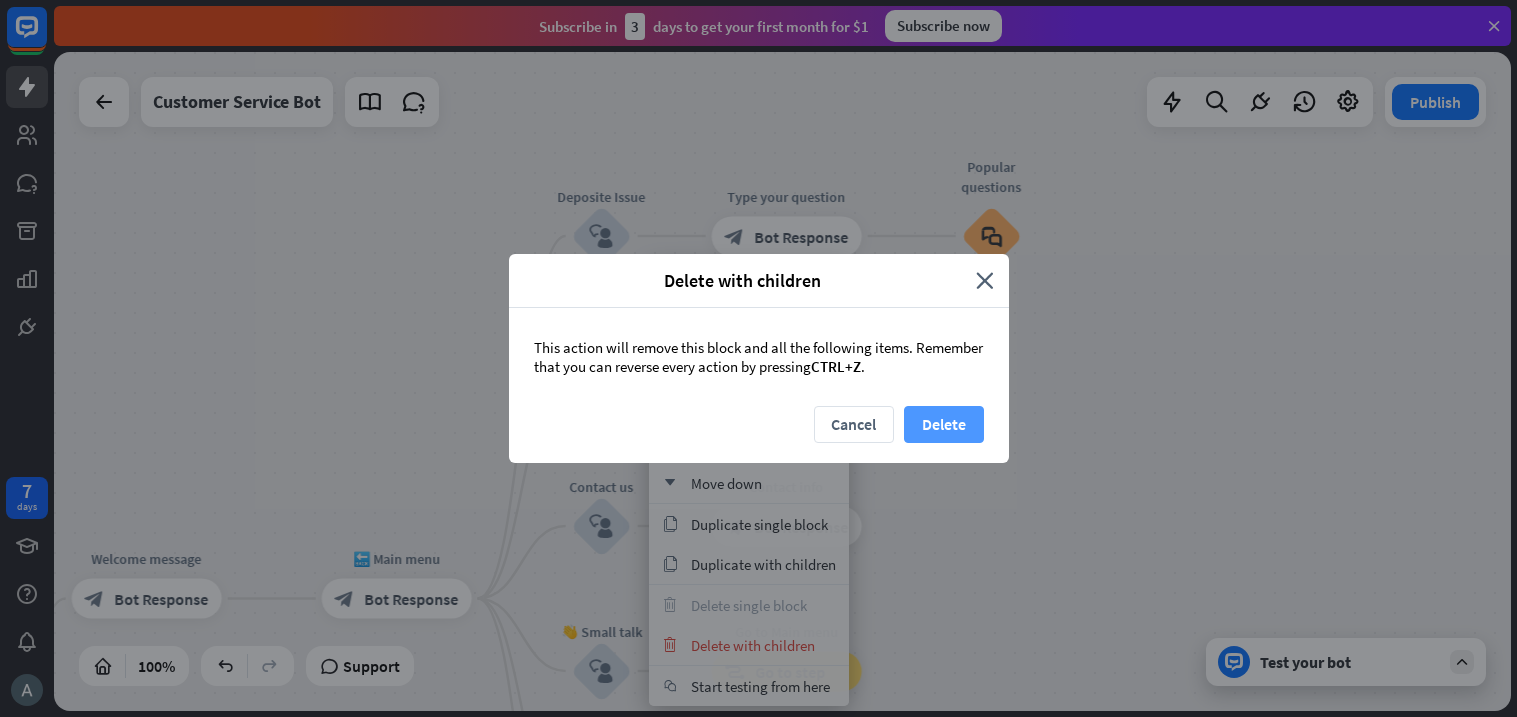 click on "Delete" at bounding box center [944, 424] 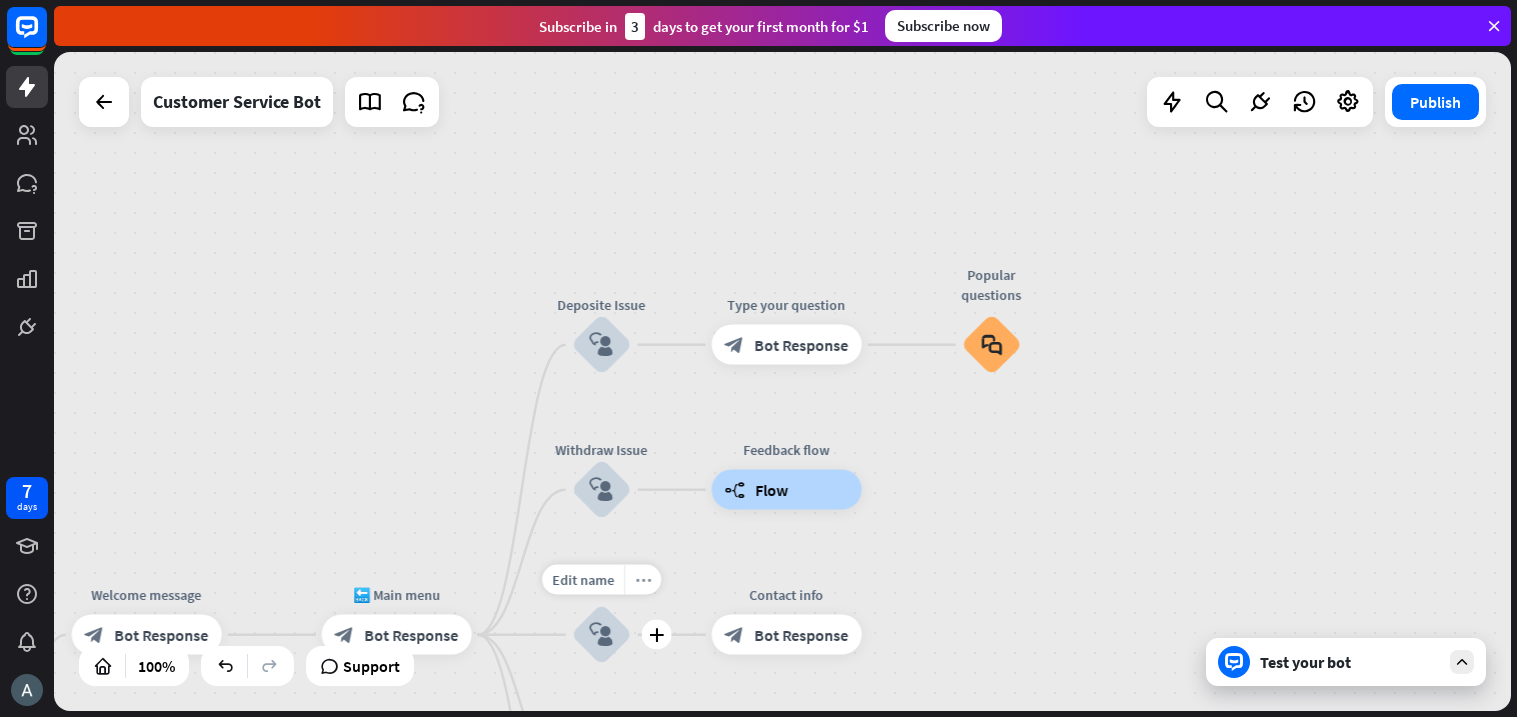click on "more_horiz" at bounding box center (642, 580) 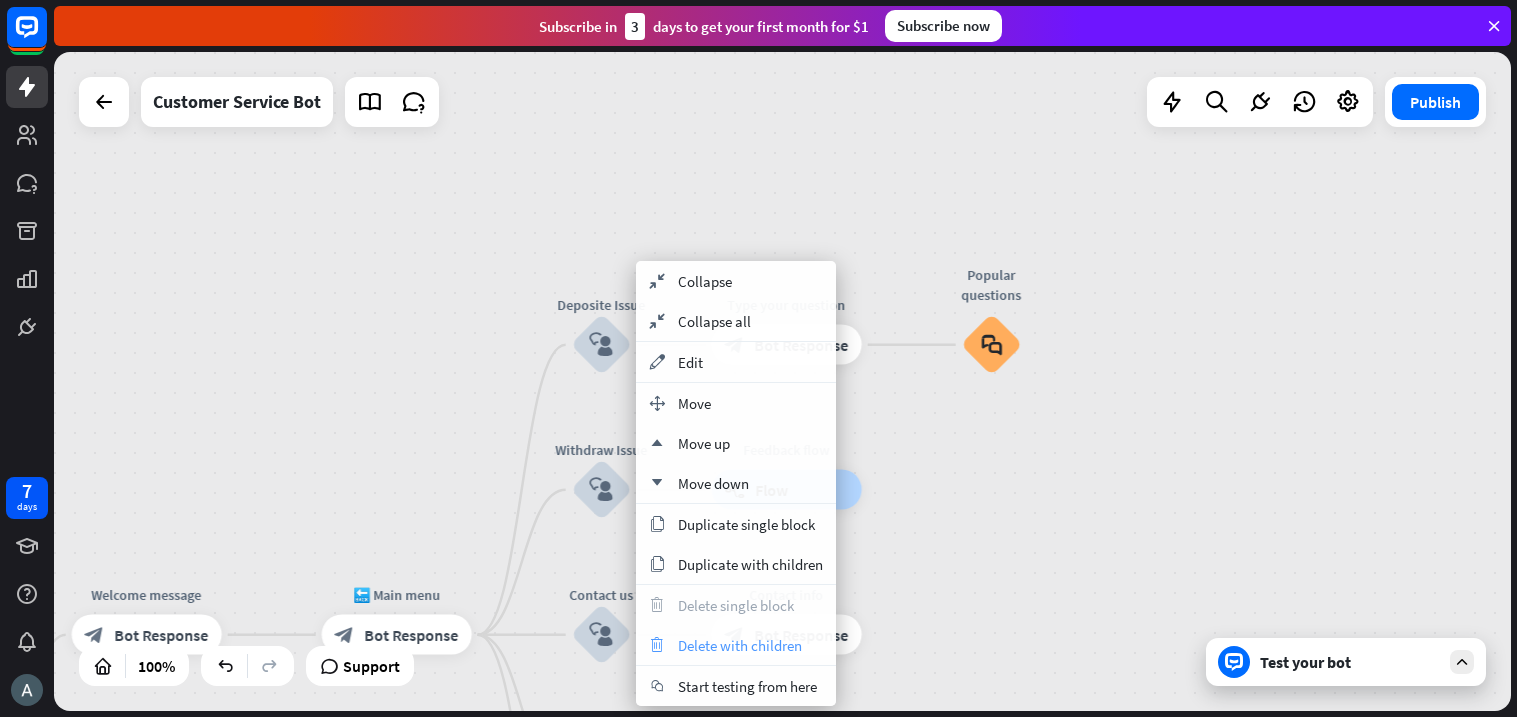 click on "trash   Delete with children" at bounding box center [736, 645] 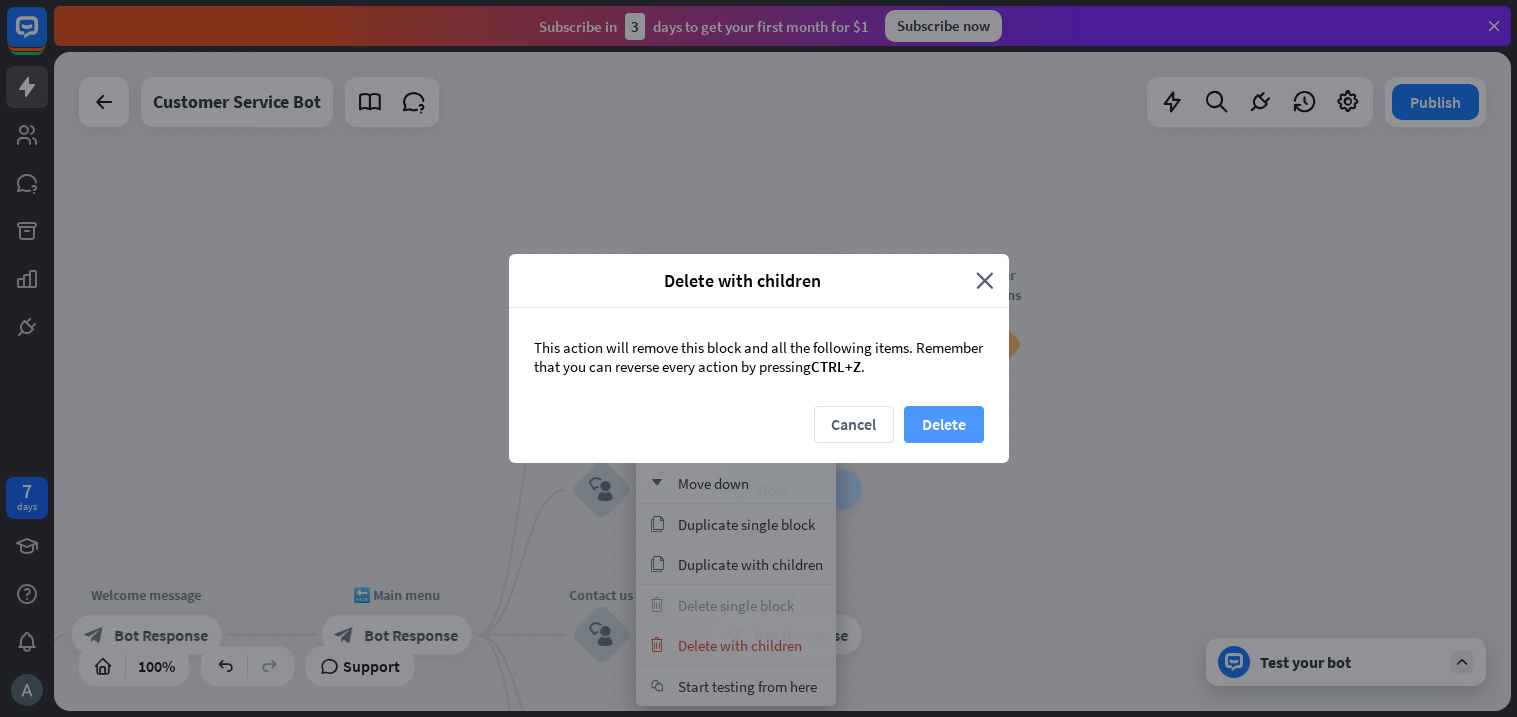 click on "Delete" at bounding box center (944, 424) 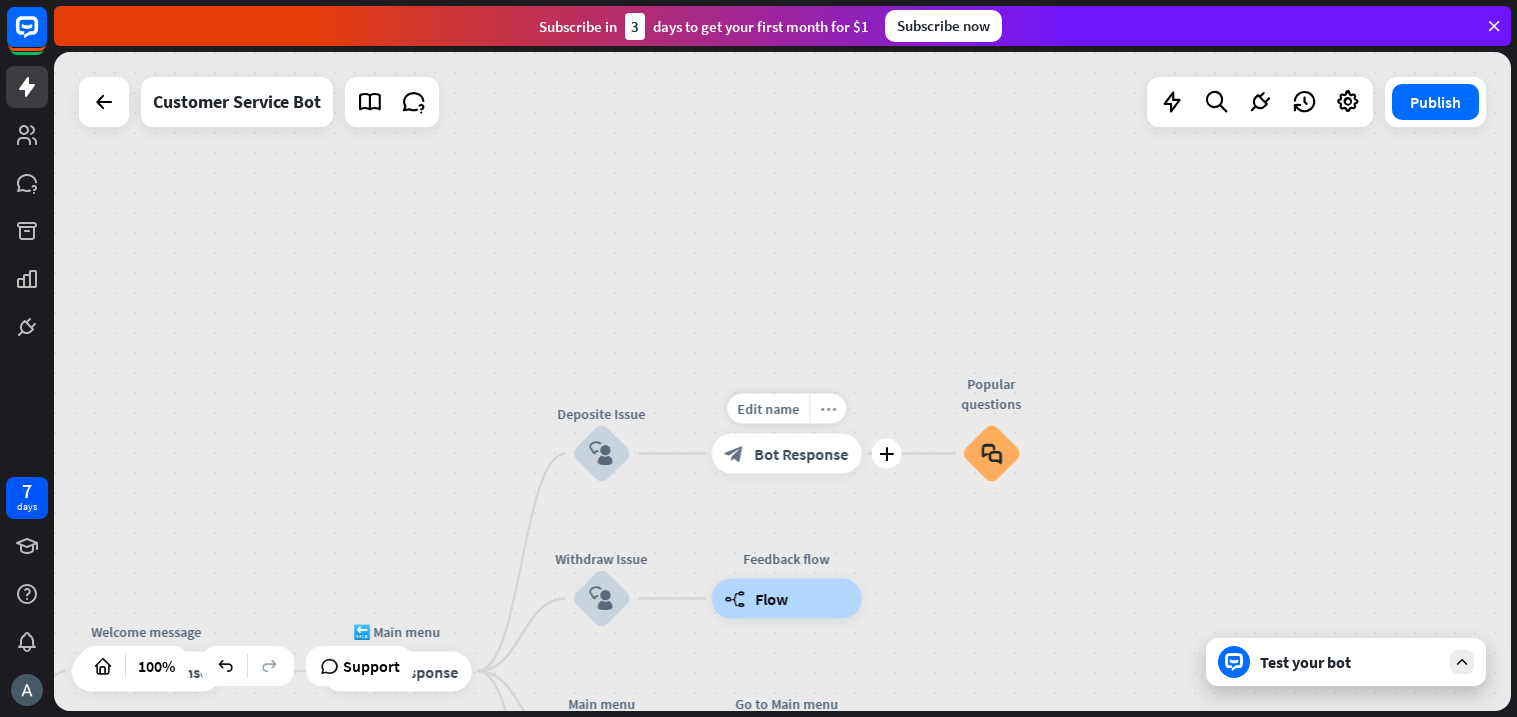 click on "more_horiz" at bounding box center [827, 409] 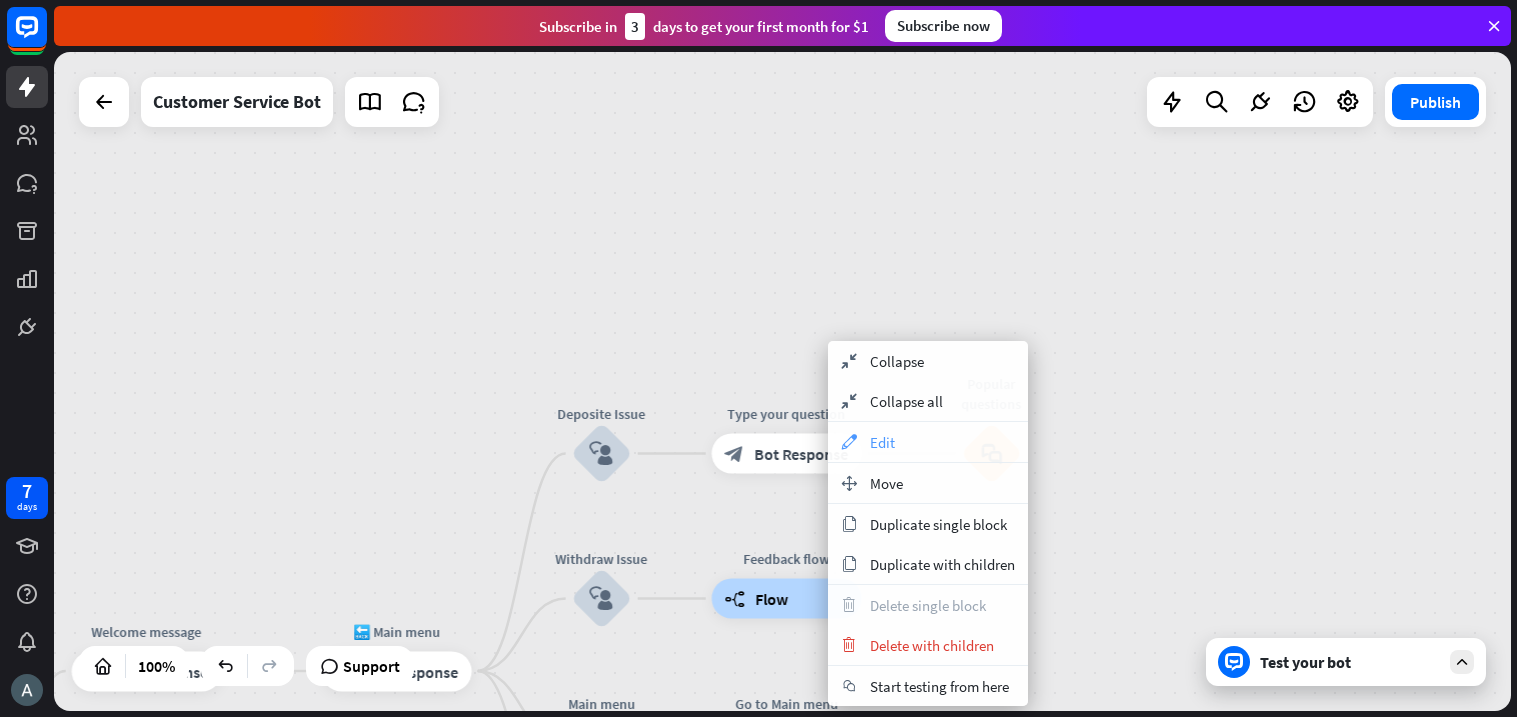 click on "appearance" at bounding box center [849, 442] 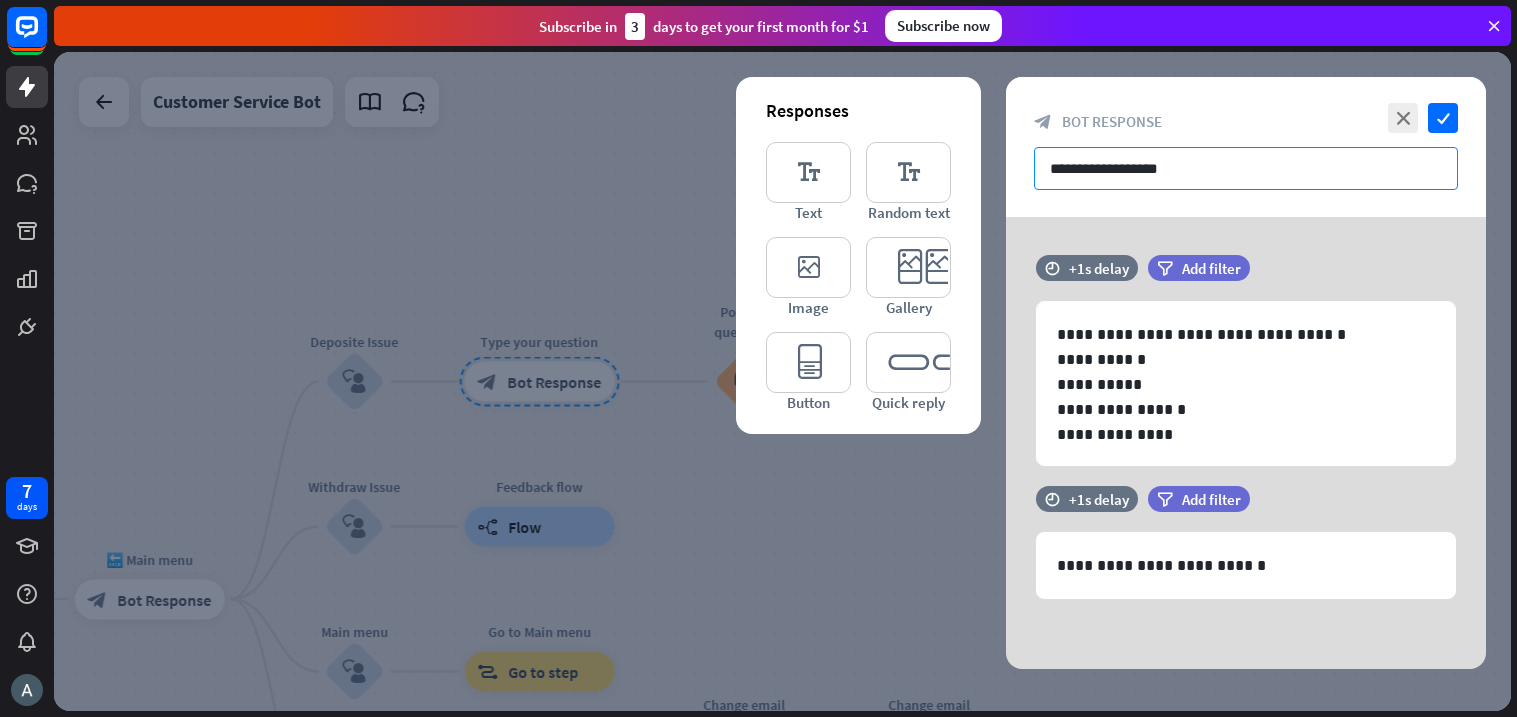 click on "**********" at bounding box center (1246, 168) 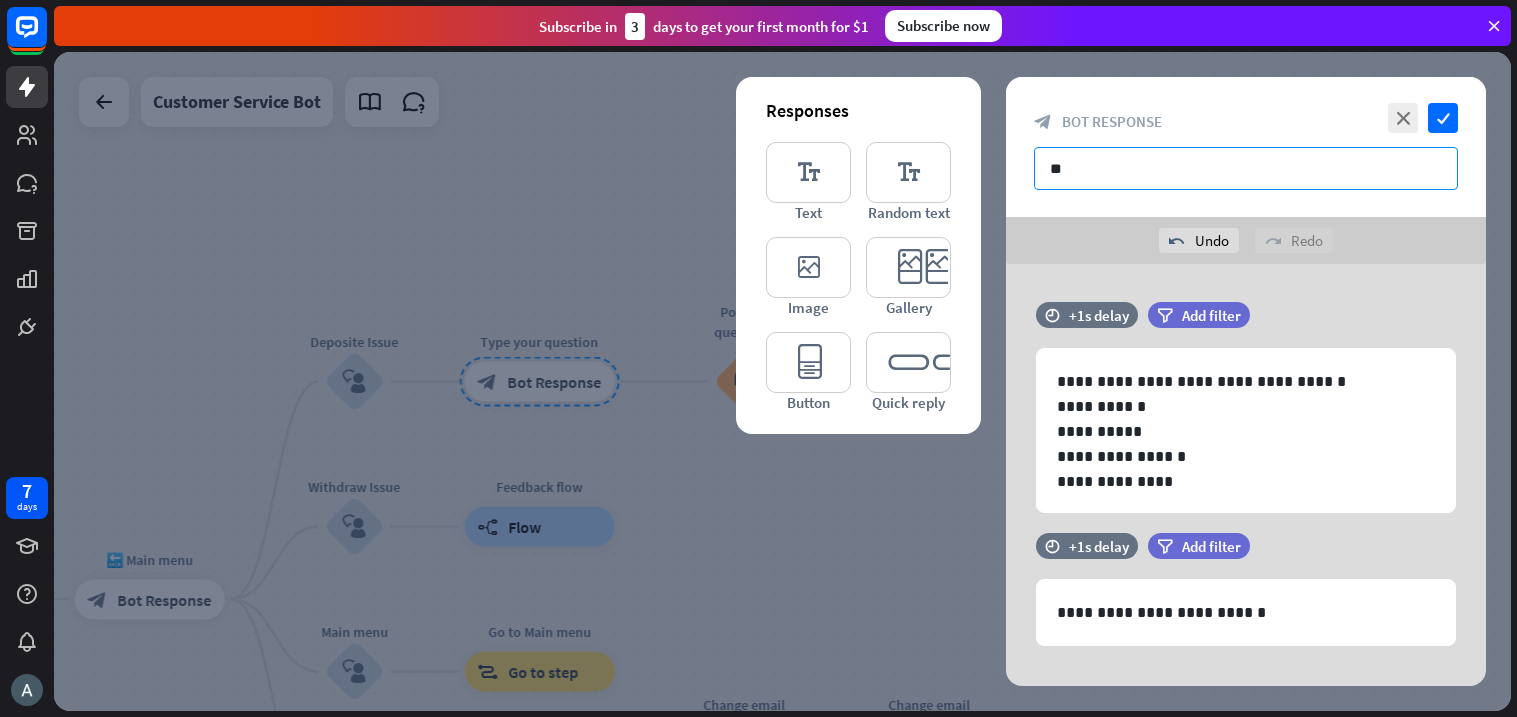 type on "*" 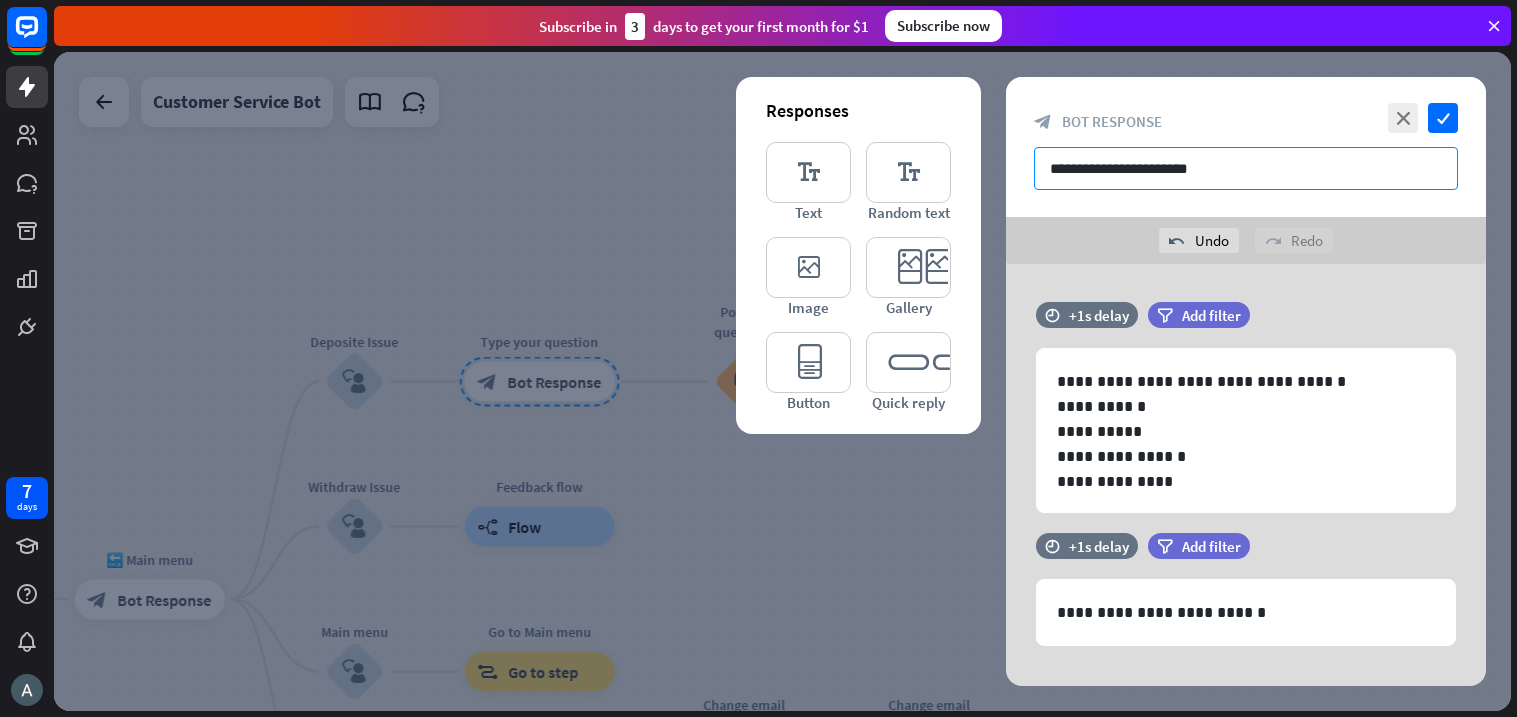 click on "**********" at bounding box center [1246, 168] 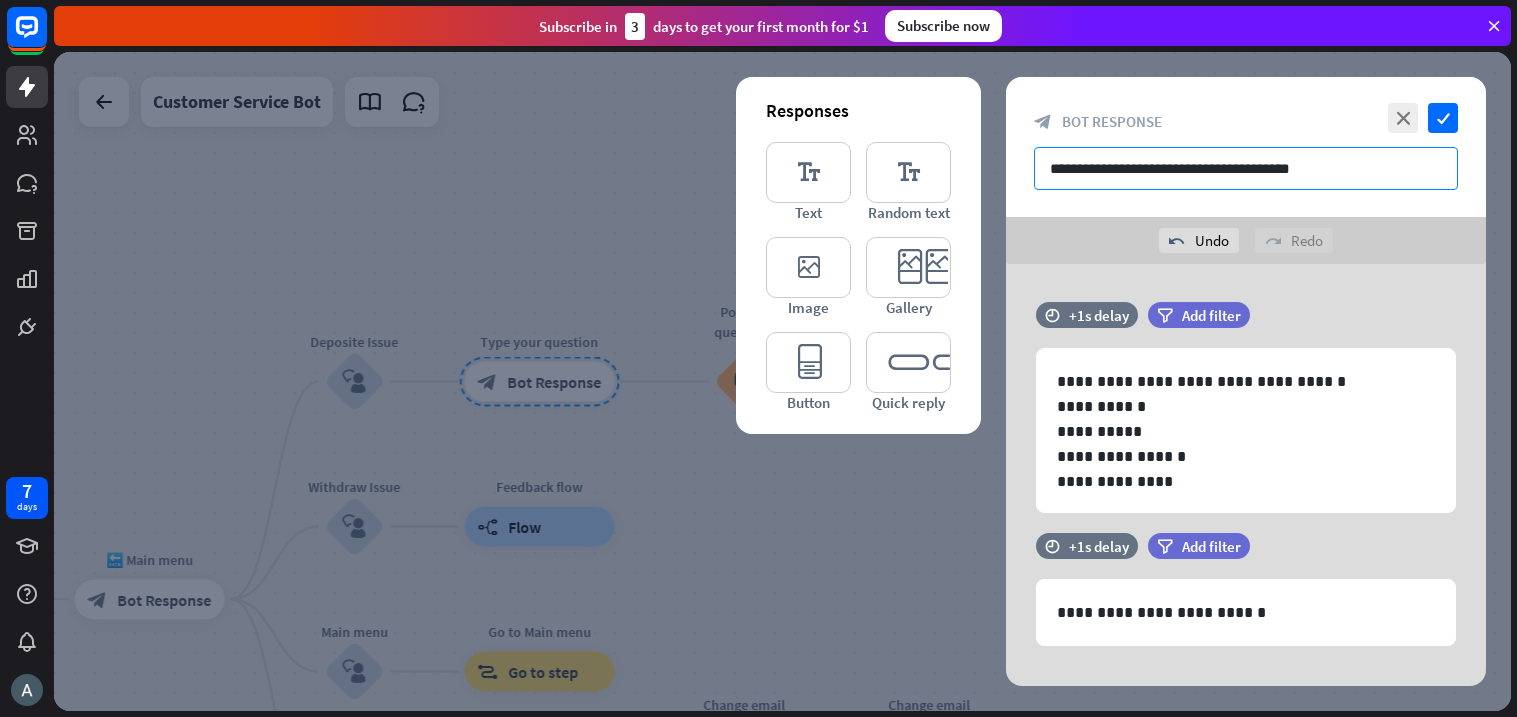 click on "**********" at bounding box center [1246, 168] 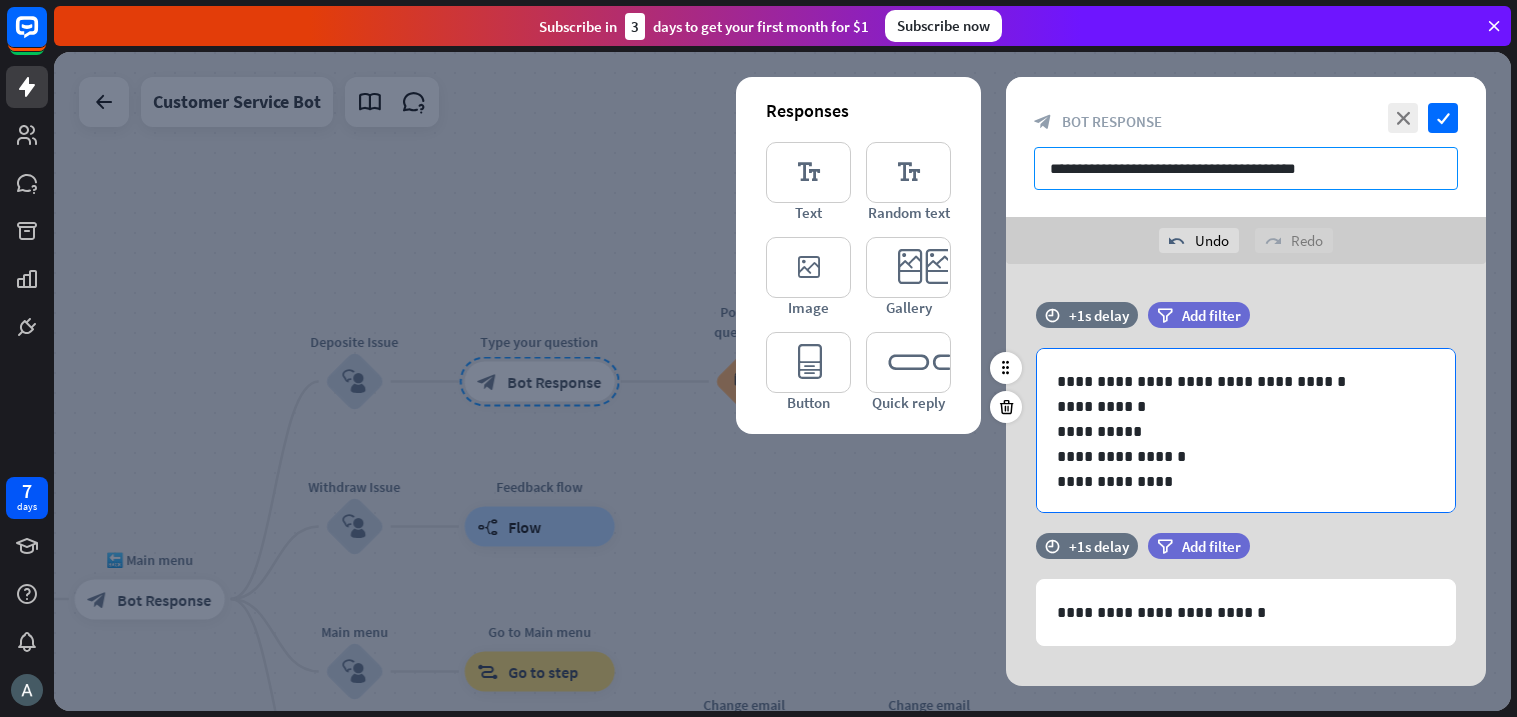type on "**********" 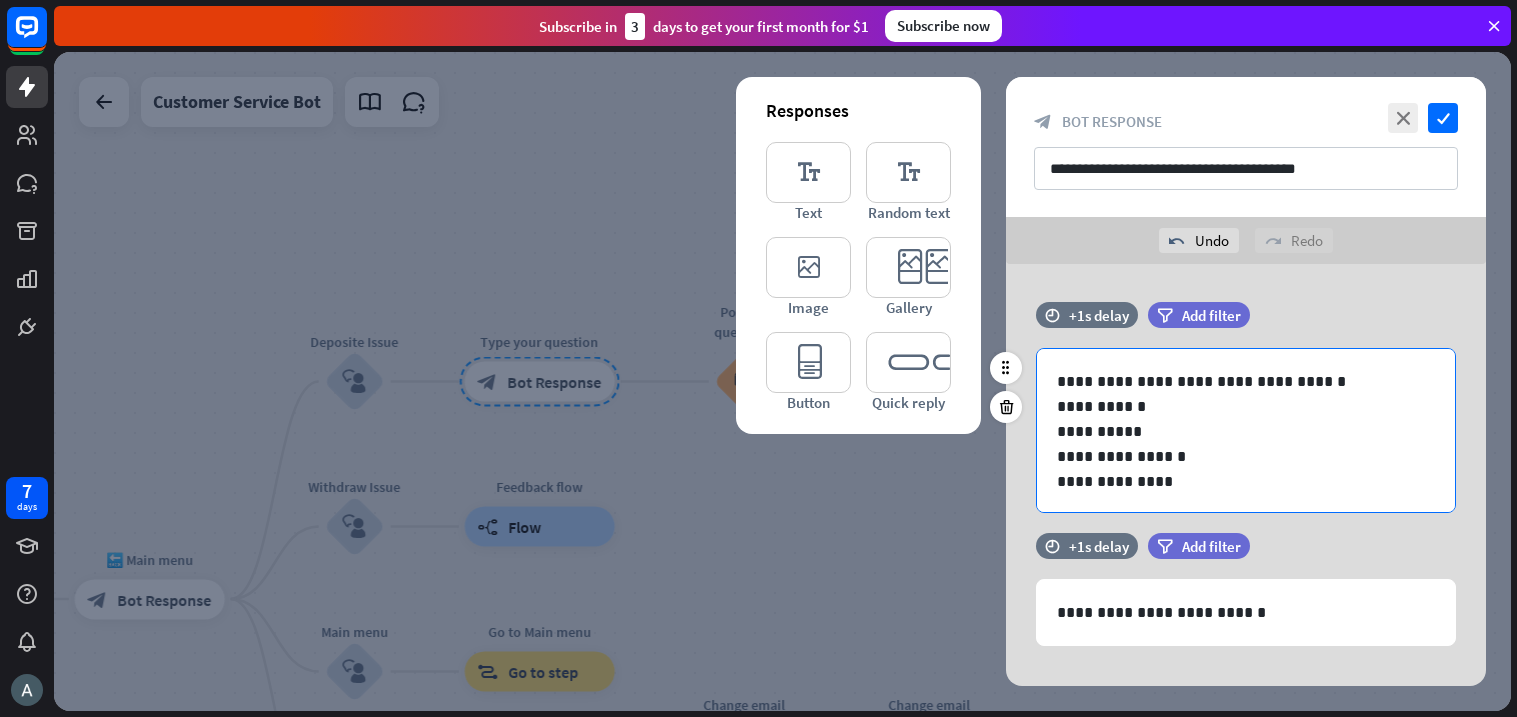 click on "**********" at bounding box center [1246, 481] 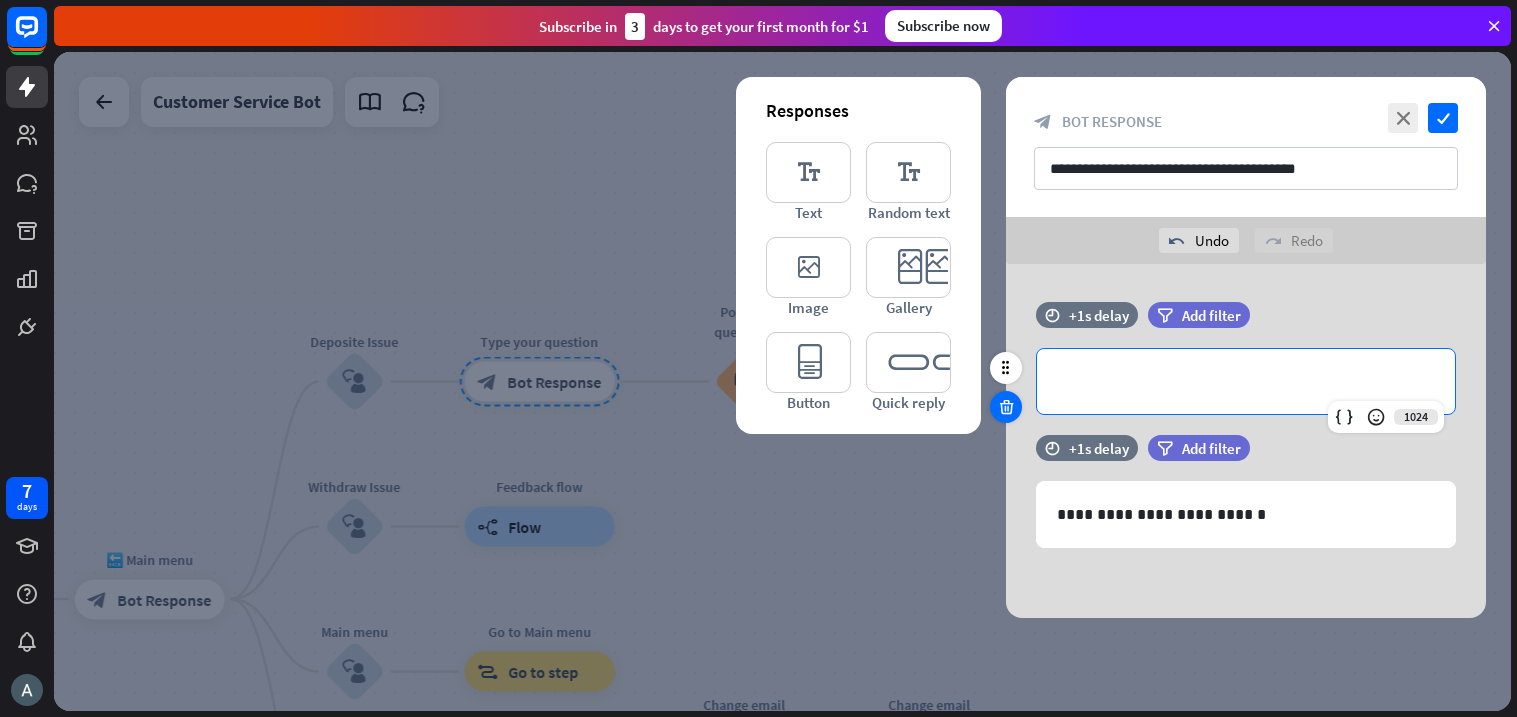 click at bounding box center [1006, 407] 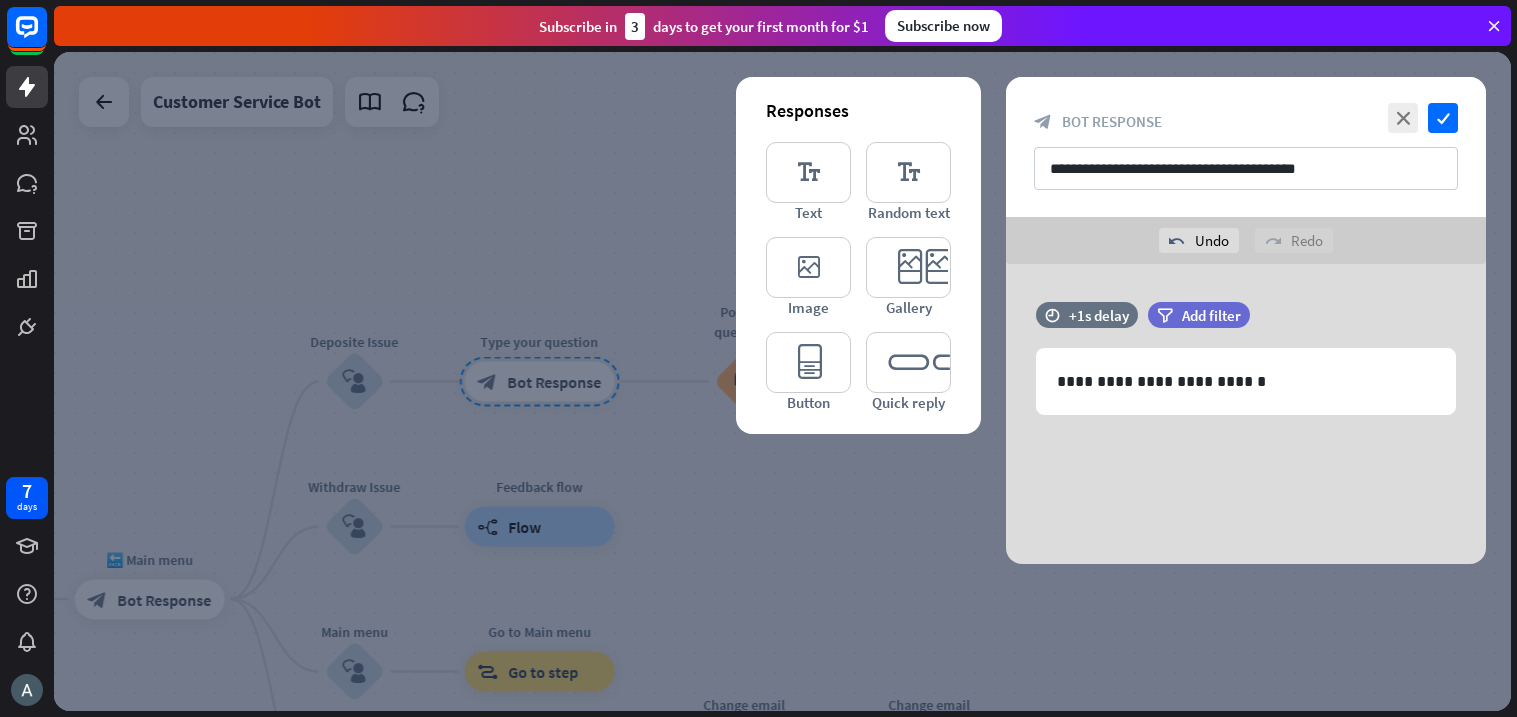 click at bounding box center [1006, 407] 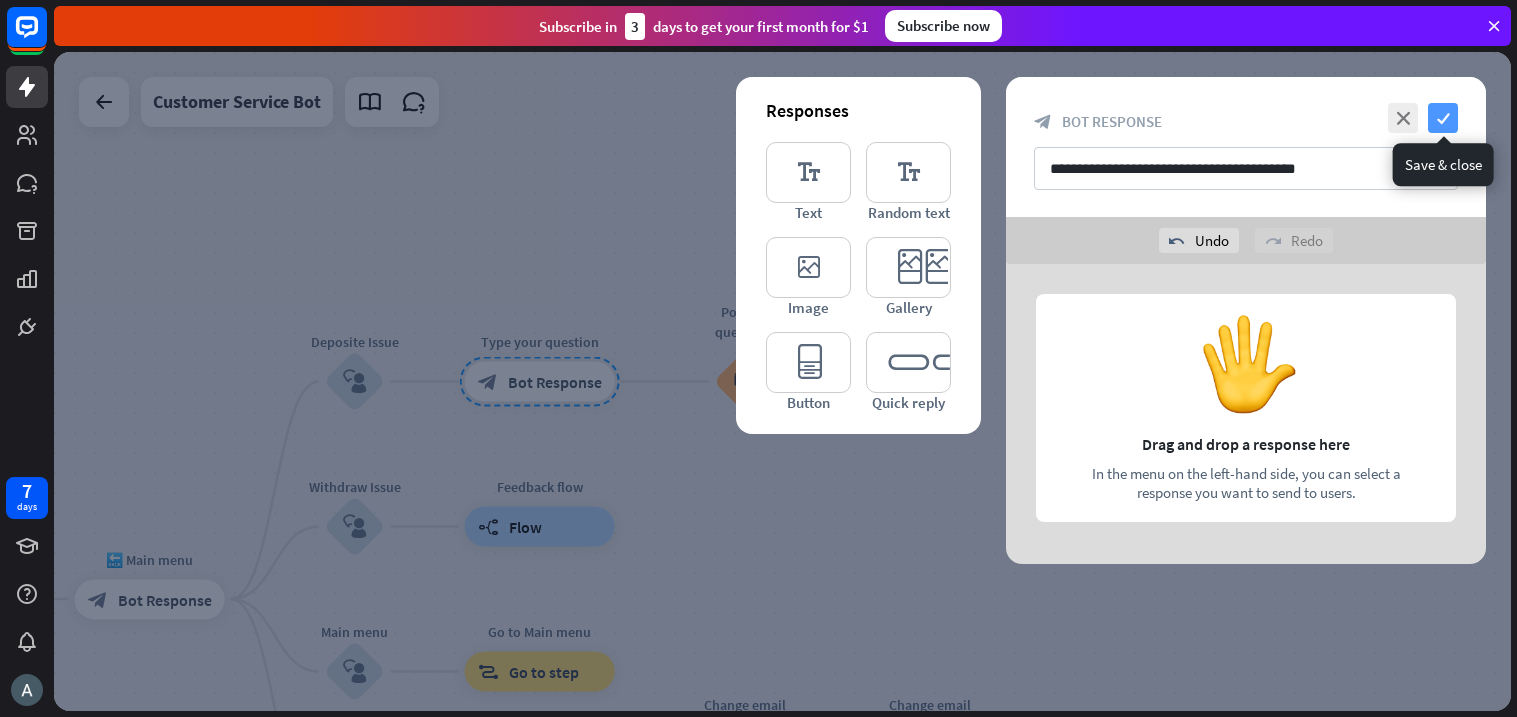 click on "check" at bounding box center (1443, 118) 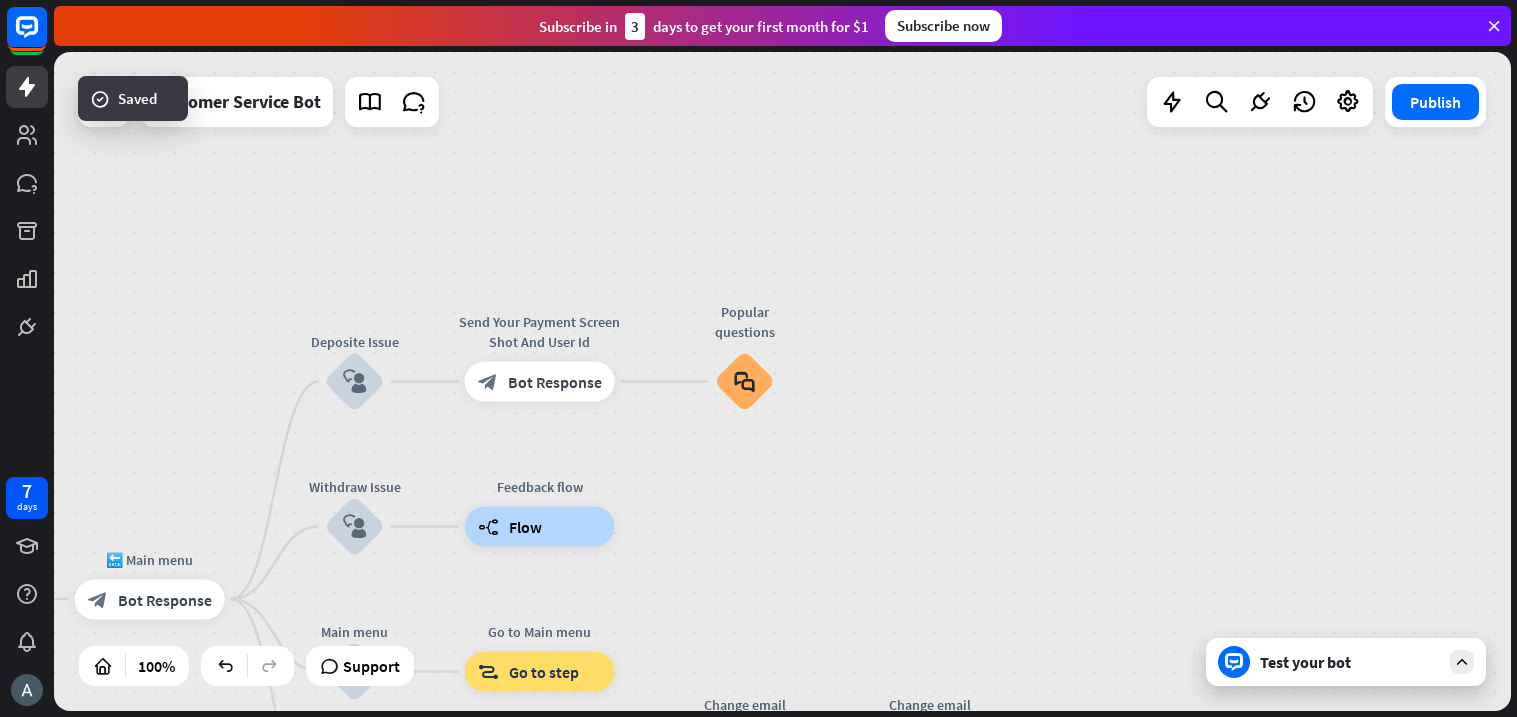 click on "home_2   Start point                 Welcome message   block_bot_response   Bot Response                 🔙 Main menu   block_bot_response   Bot Response                 Deposite Issue   block_user_input                 Send Your Payment Screen Shot And User Id   block_bot_response   Bot Response                 Popular questions   block_faq                 Withdraw Issue   block_user_input       Edit name   more_horiz           Feedback flow   builder_tree   Flow                 Main menu   block_user_input                 Go to Main menu   block_goto   Go to step                 🔑 Account issues   block_user_input                 Account issues - menu   block_bot_response   Bot Response                 Change email   block_user_input                 Change email   block_bot_response   Bot Response                 Reset password   block_user_input                 Reset password   block_bot_response   Bot Response                     AI Assist                   block_fallback" at bounding box center (782, 381) 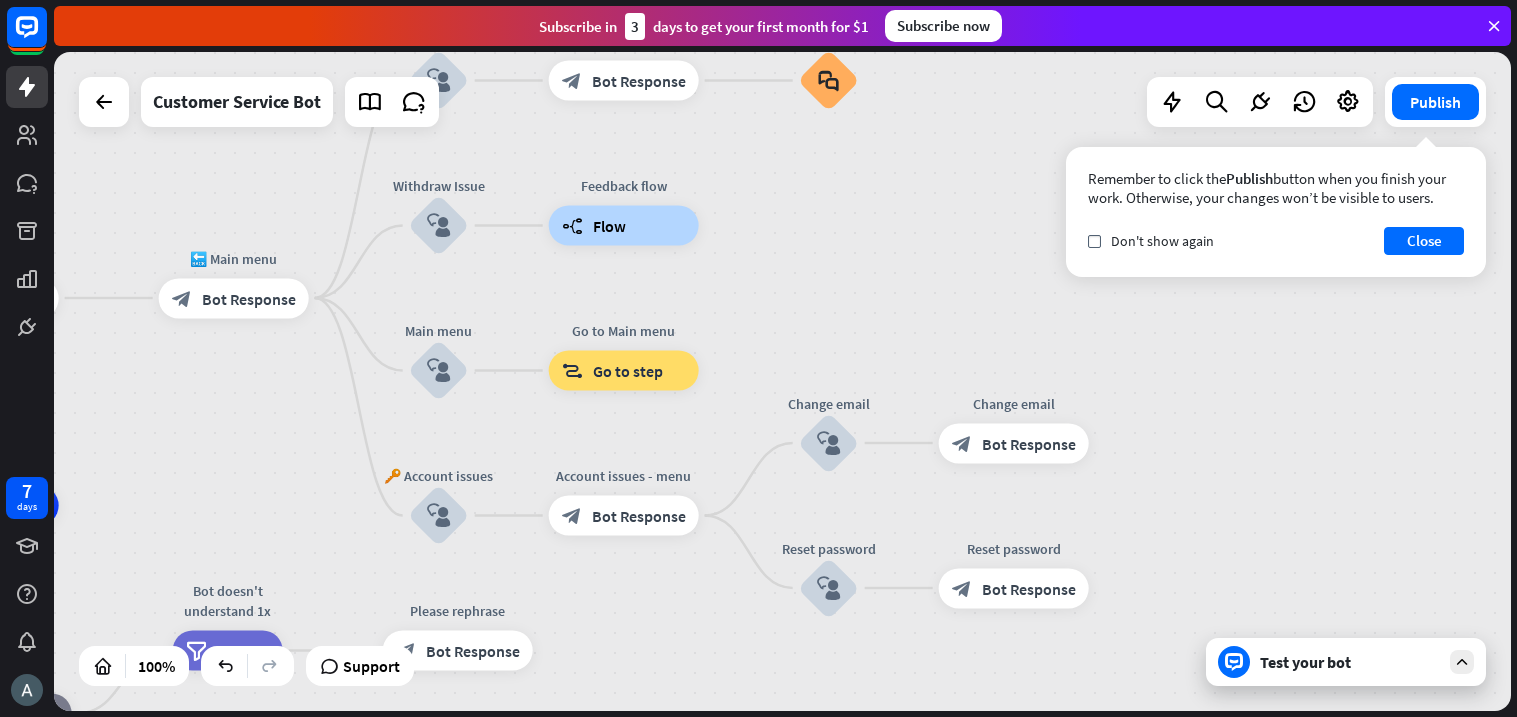 drag, startPoint x: 880, startPoint y: 502, endPoint x: 964, endPoint y: 201, distance: 312.5012 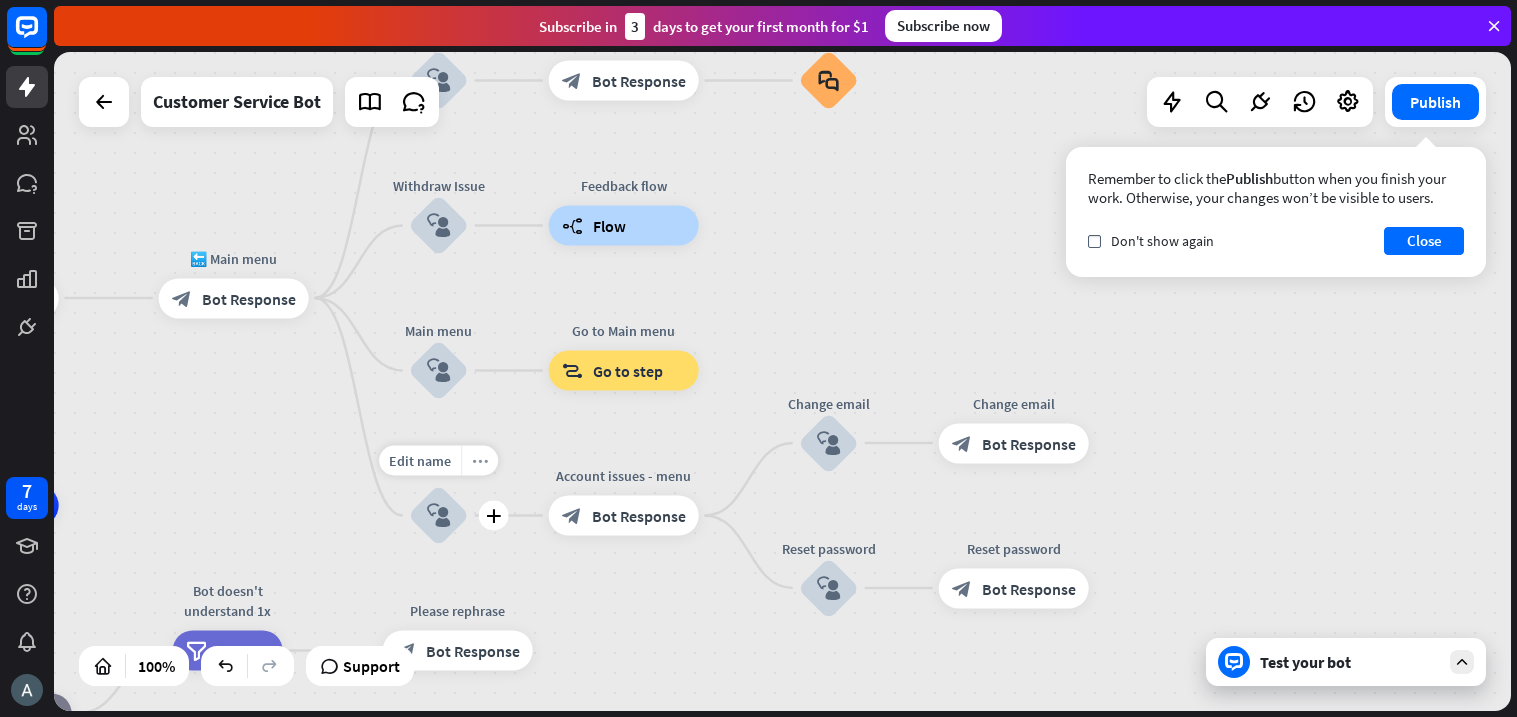 click on "more_horiz" at bounding box center (479, 461) 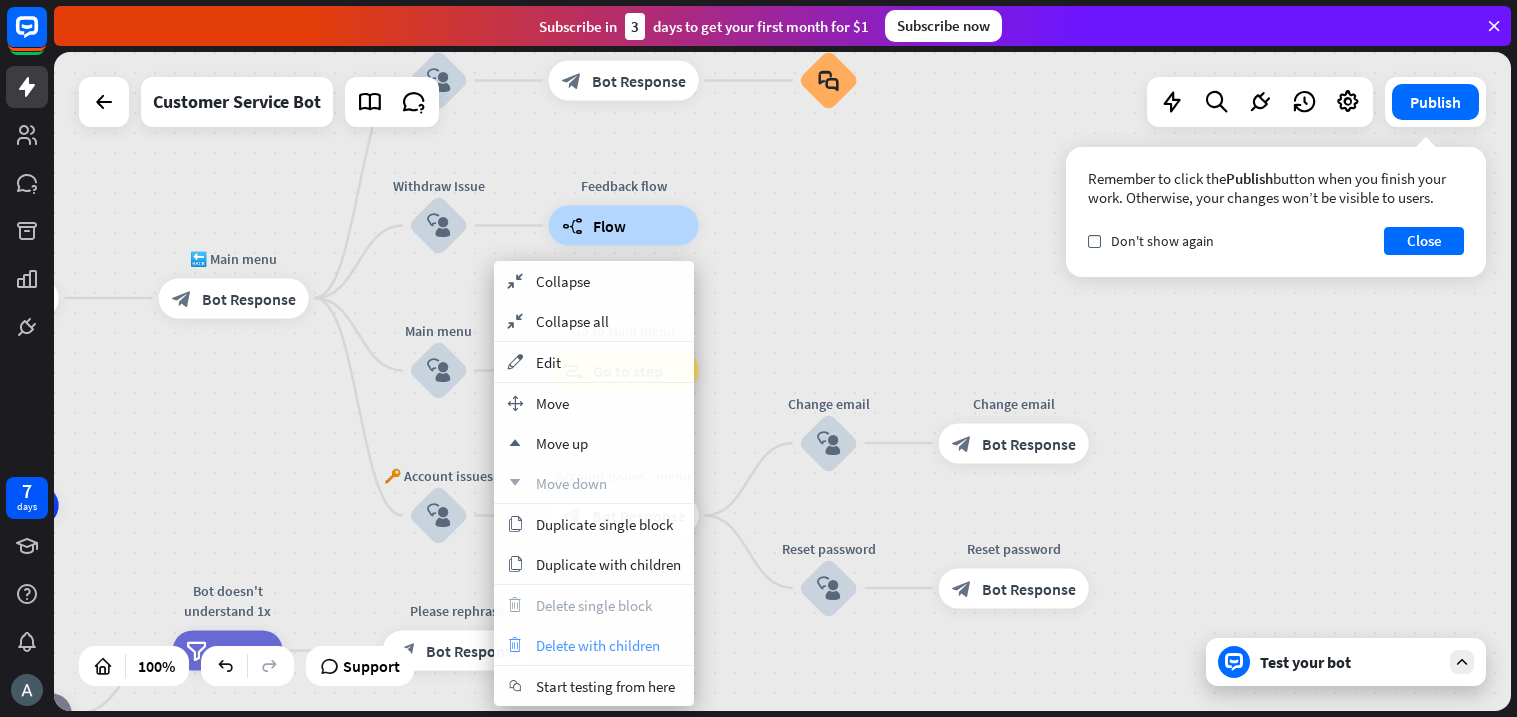 click on "Delete with children" at bounding box center [598, 645] 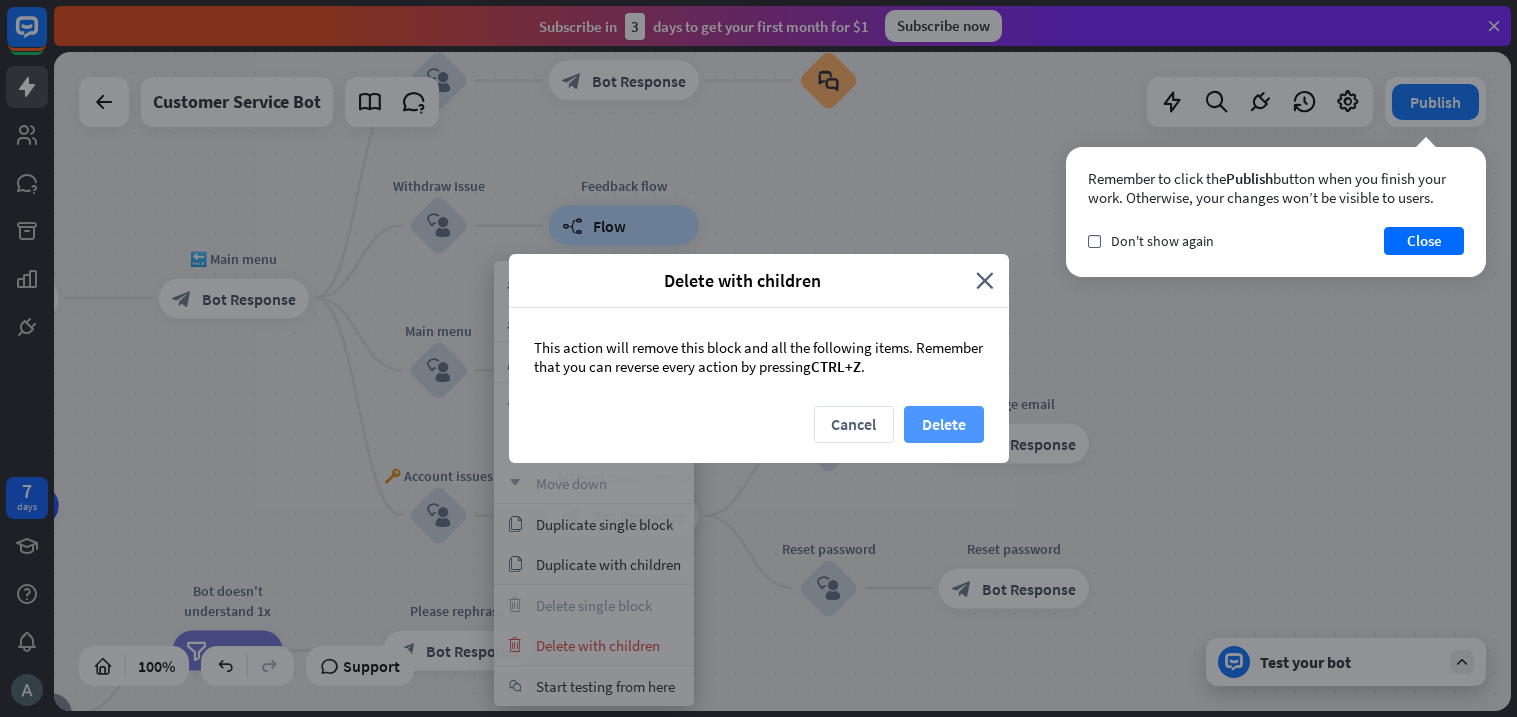 click on "Delete" at bounding box center (944, 424) 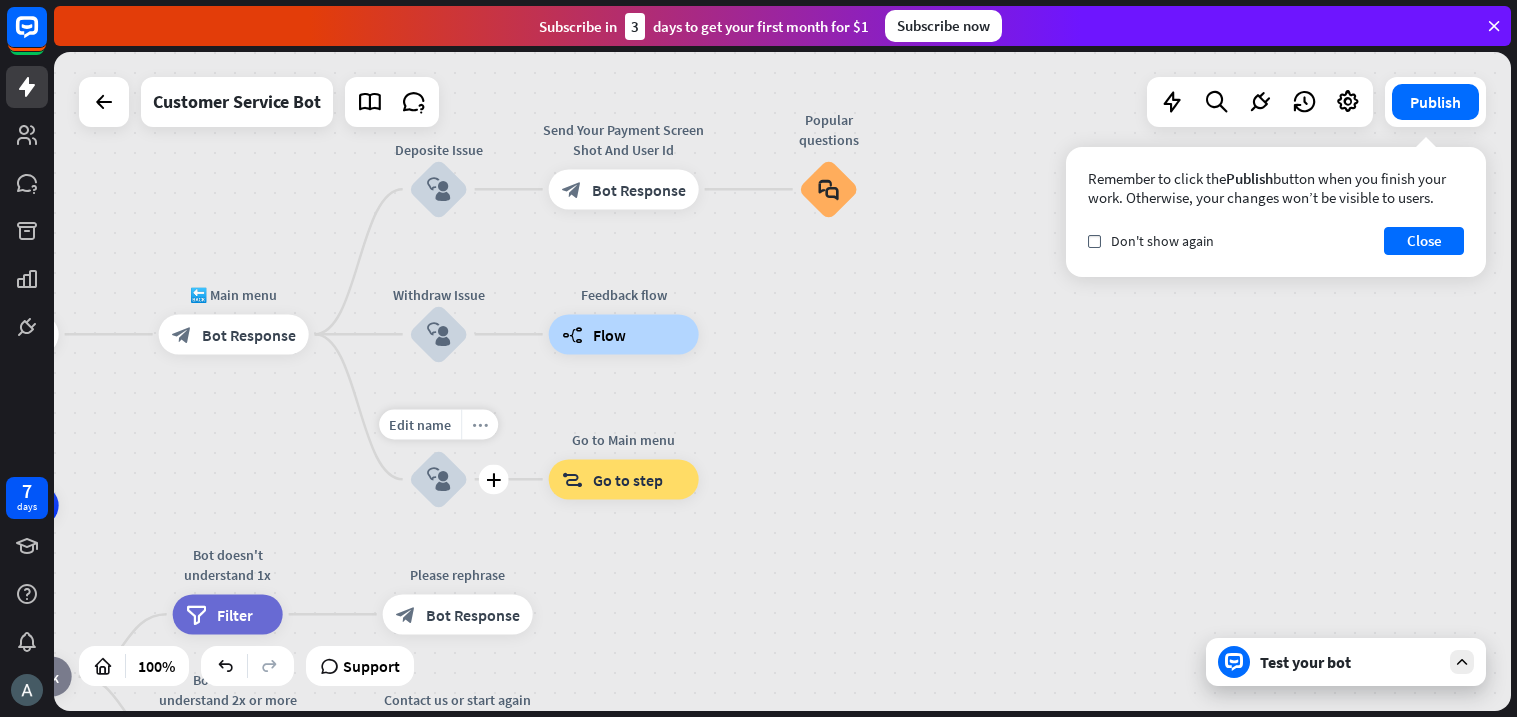 click on "more_horiz" at bounding box center (479, 424) 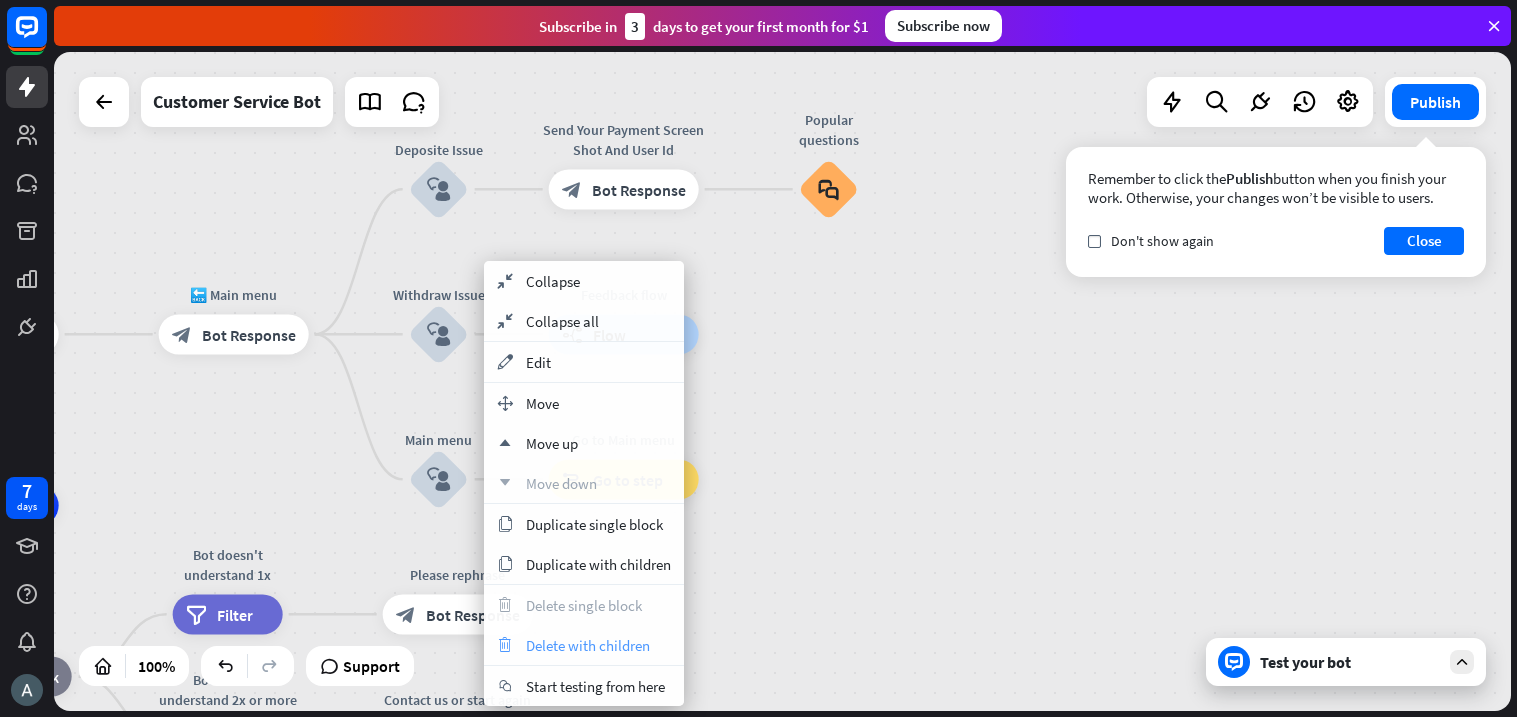 click on "trash   Delete with children" at bounding box center (584, 645) 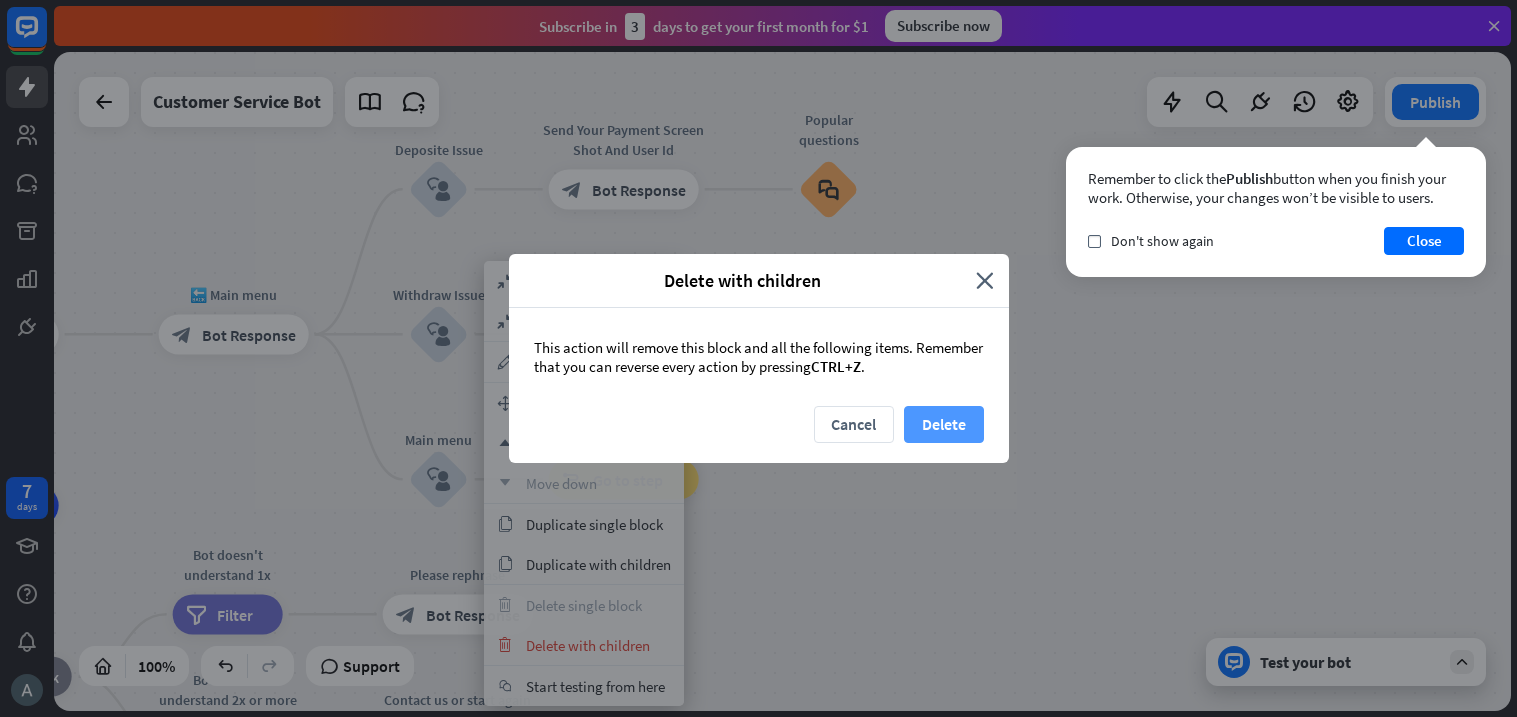 click on "Delete" at bounding box center [944, 424] 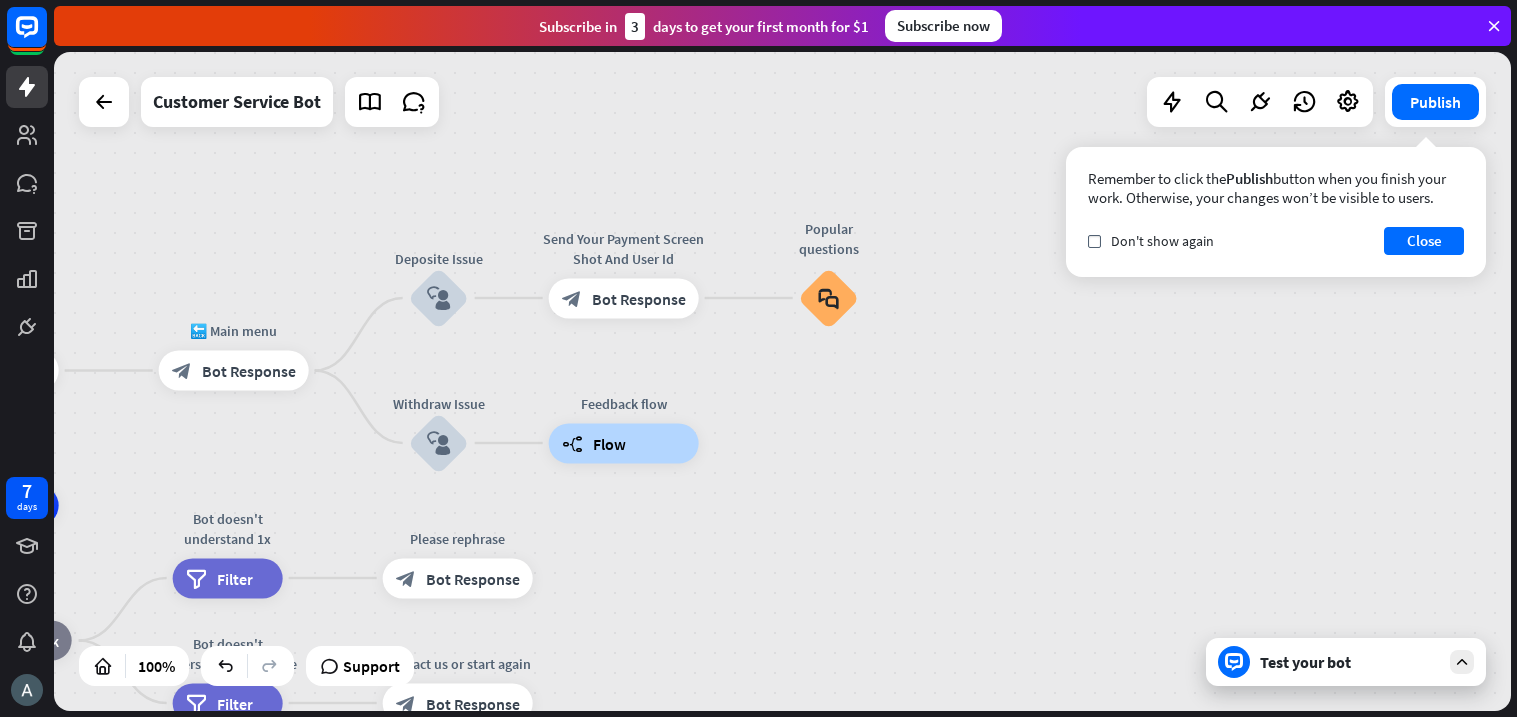 click on "Test your bot" at bounding box center [1350, 662] 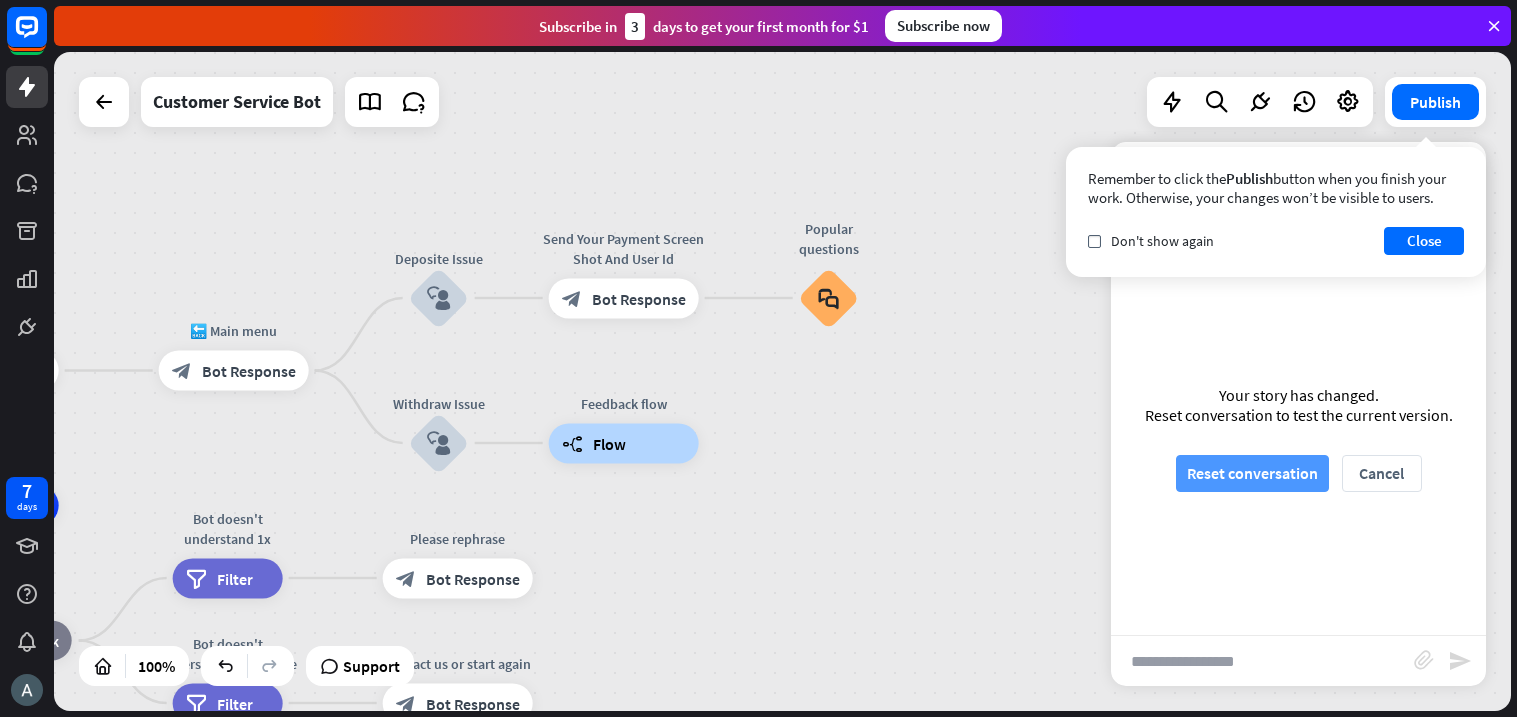 click on "Reset conversation" at bounding box center (1252, 473) 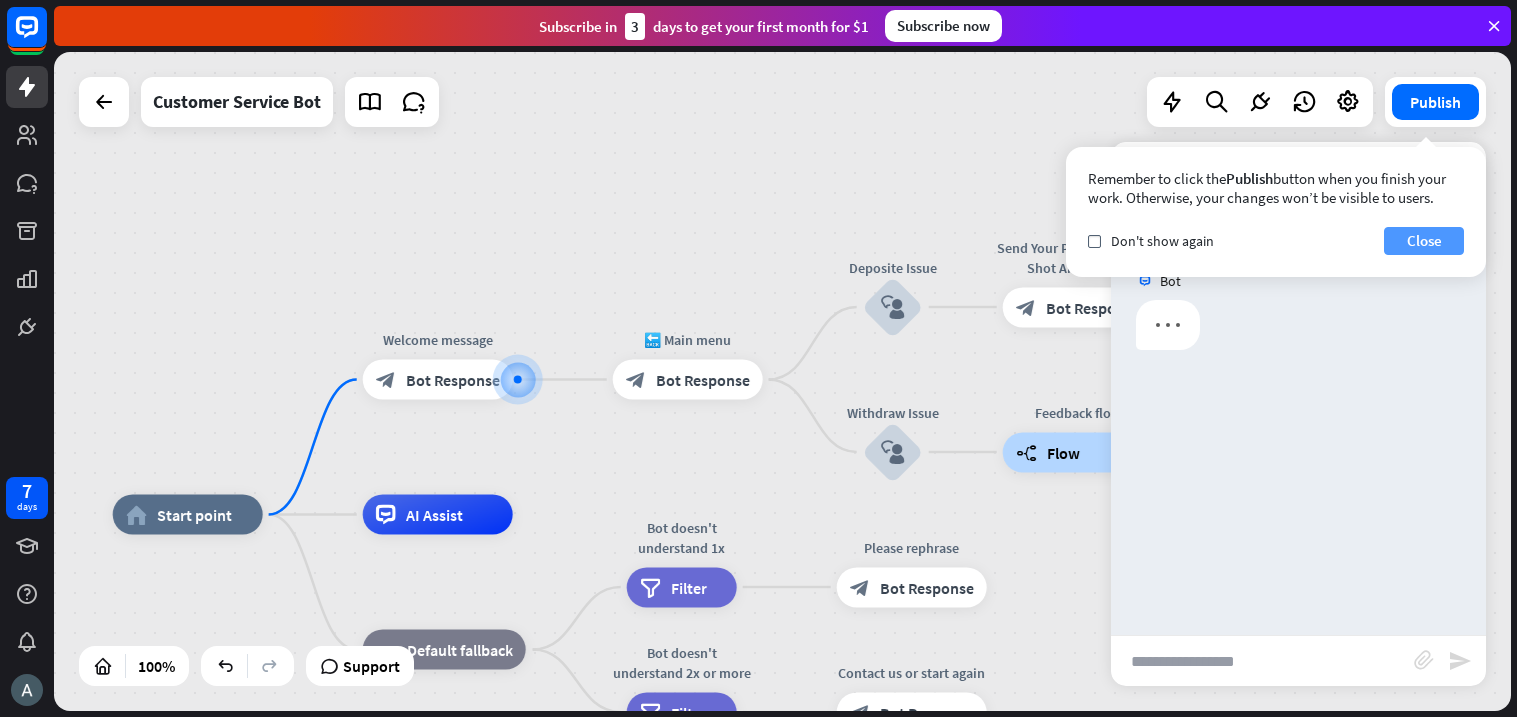 click on "Close" at bounding box center (1424, 241) 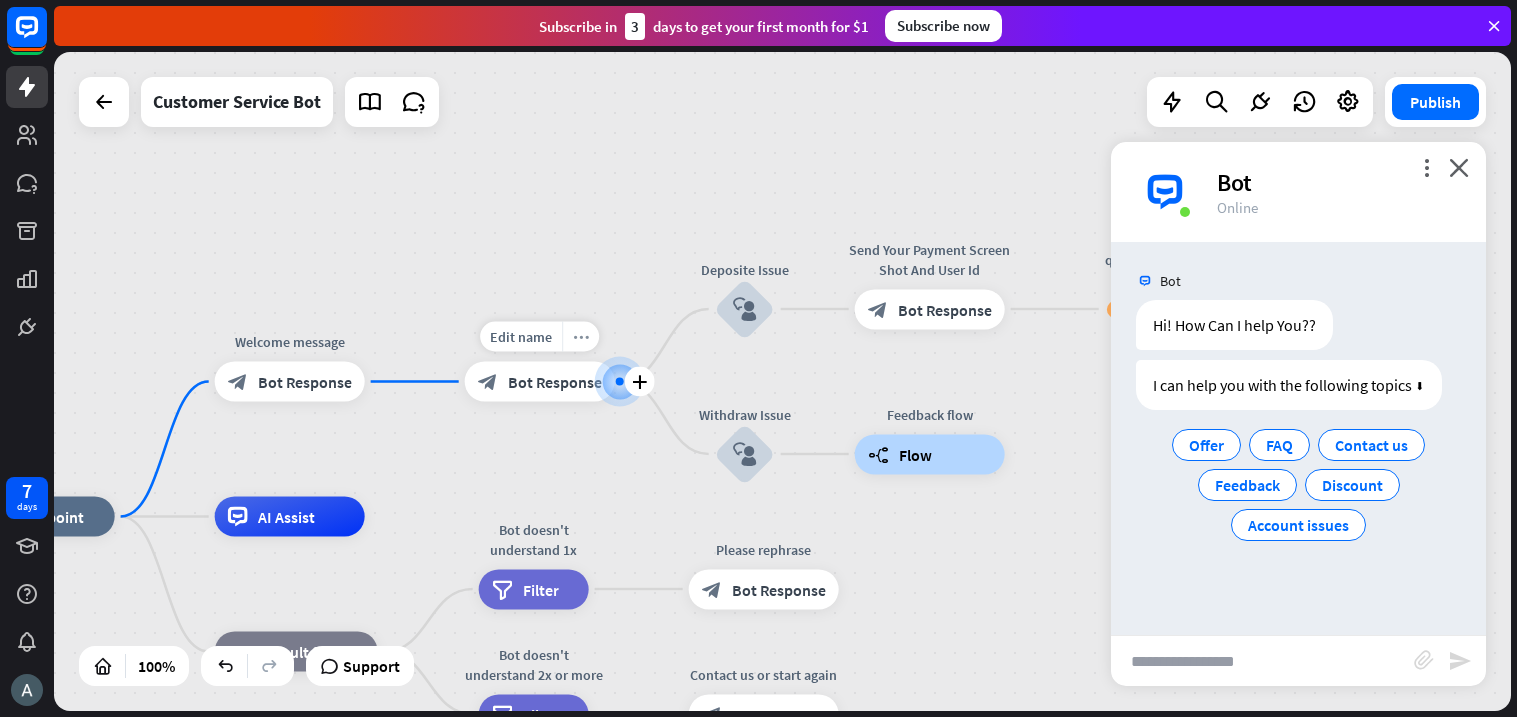 click on "more_horiz" at bounding box center [581, 336] 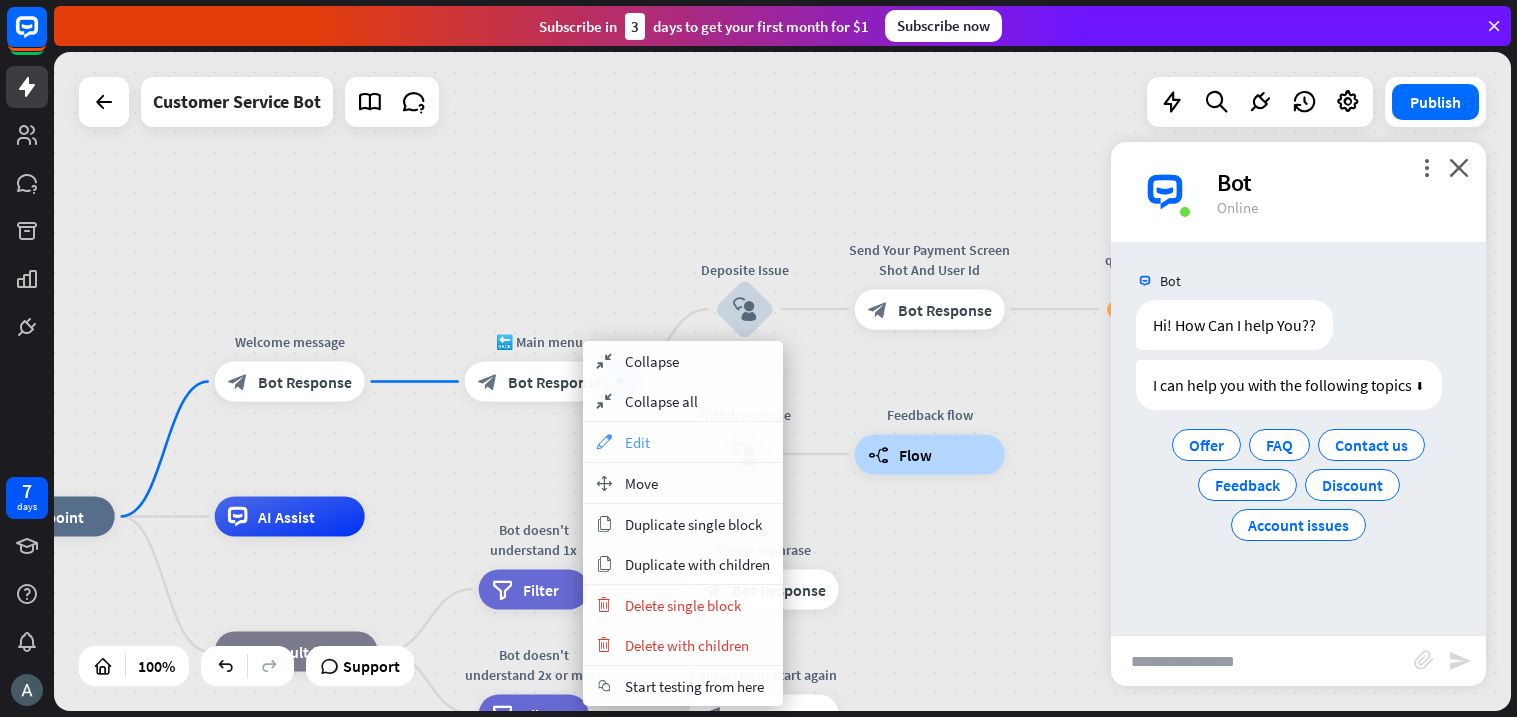 click on "Edit" at bounding box center [637, 442] 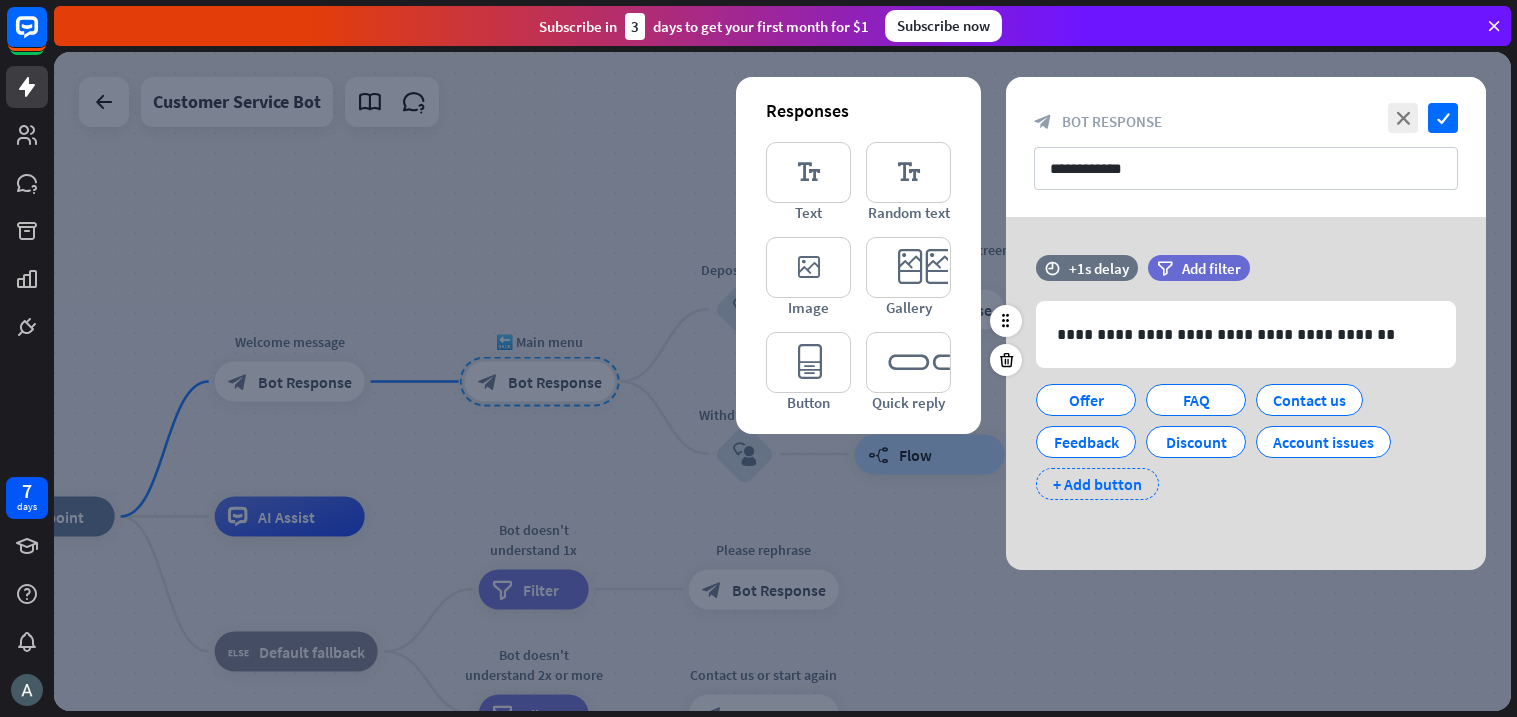 click on "+ Add button" at bounding box center [1097, 484] 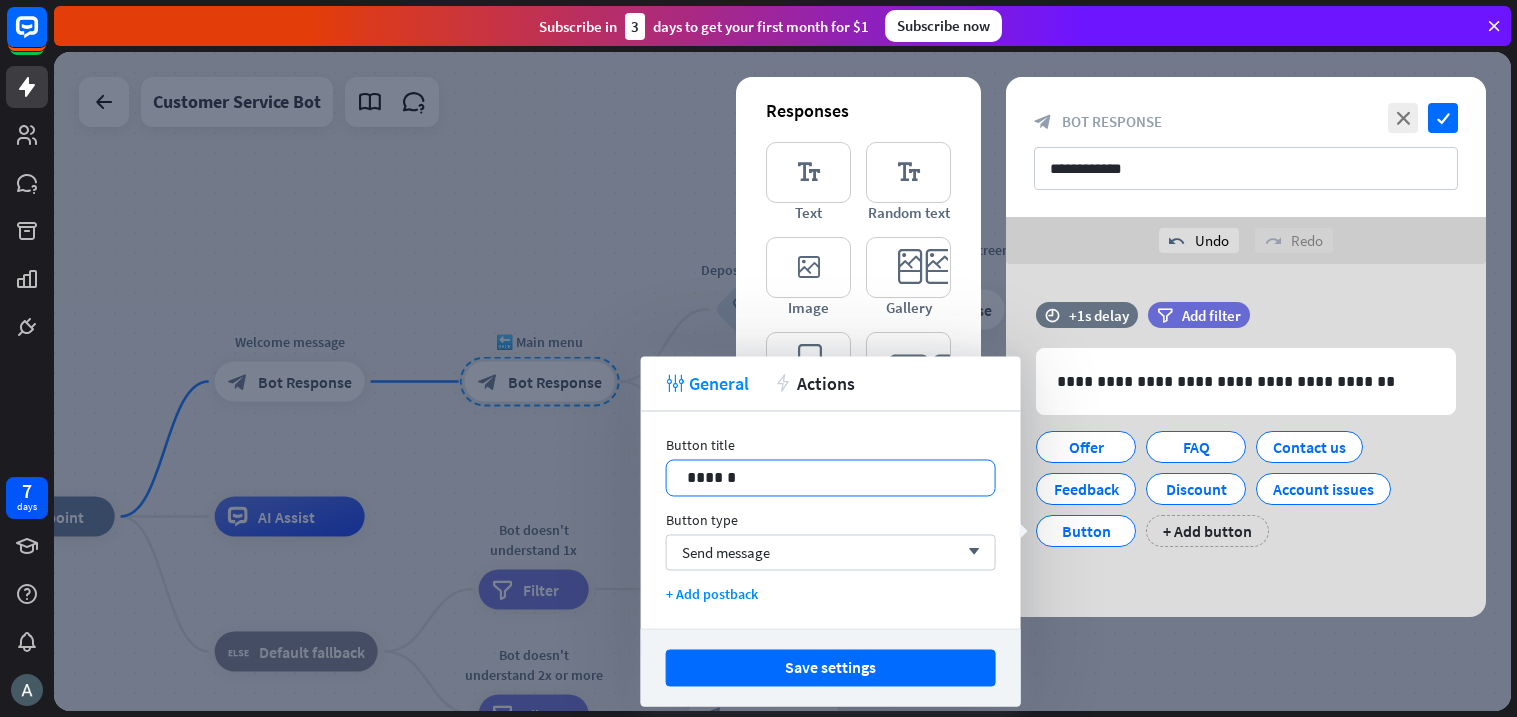 click on "14   ******" at bounding box center [831, 477] 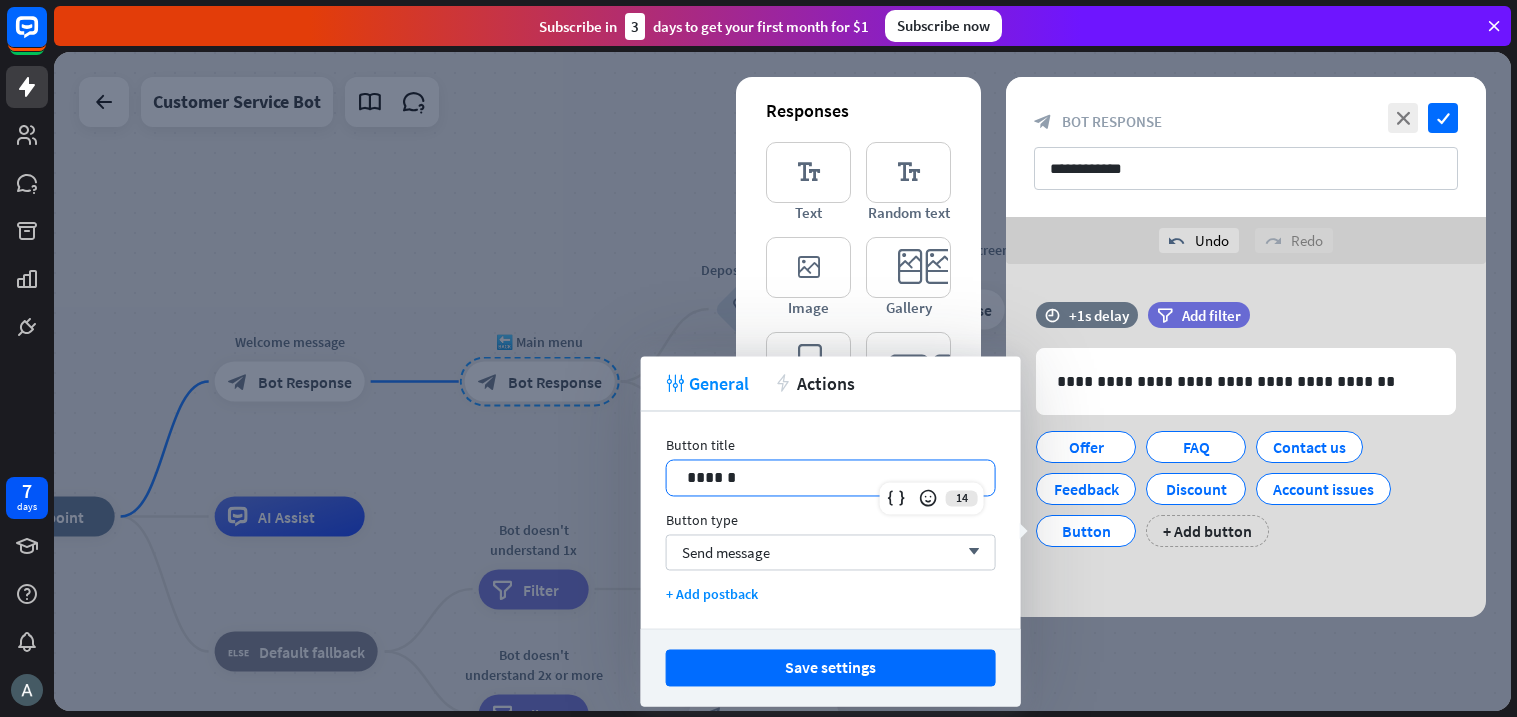 type 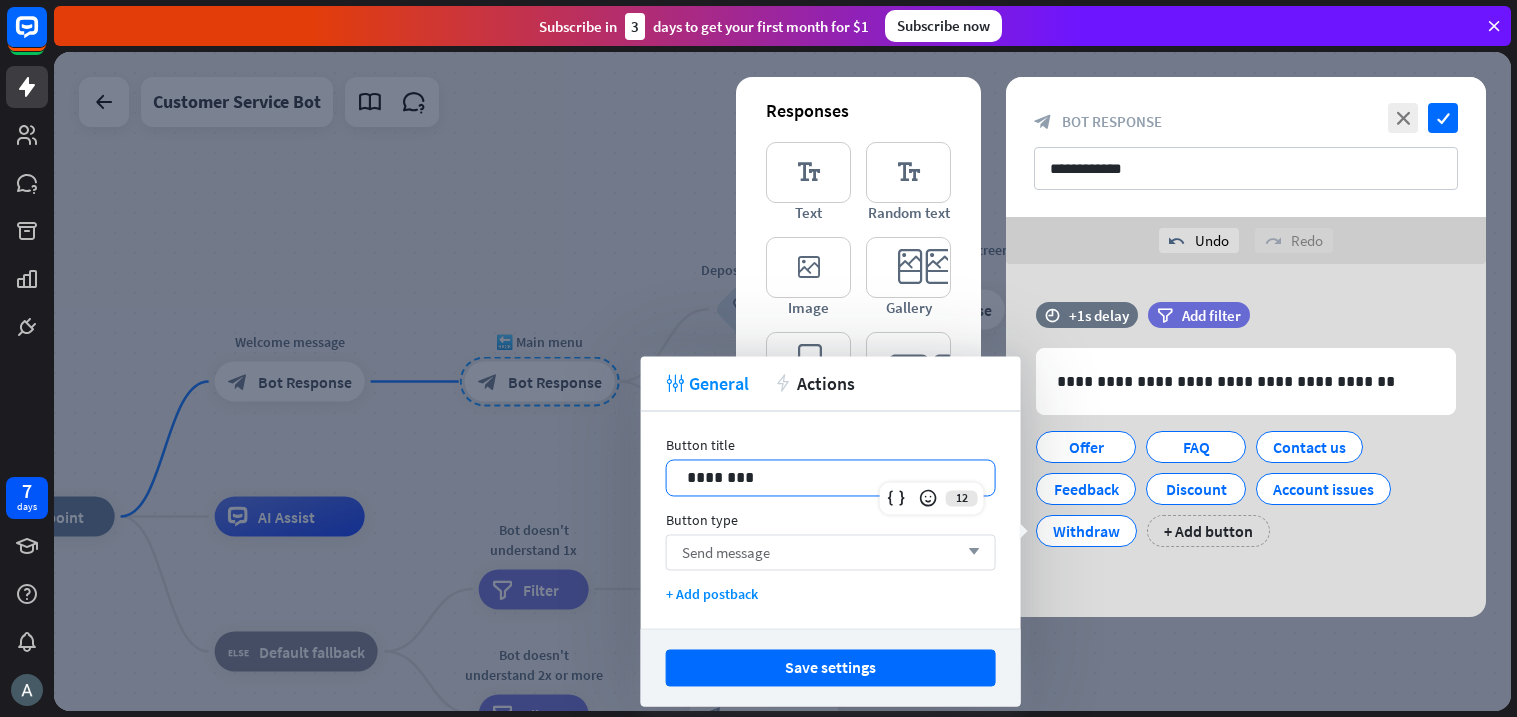 click on "Send message
arrow_down" at bounding box center (831, 552) 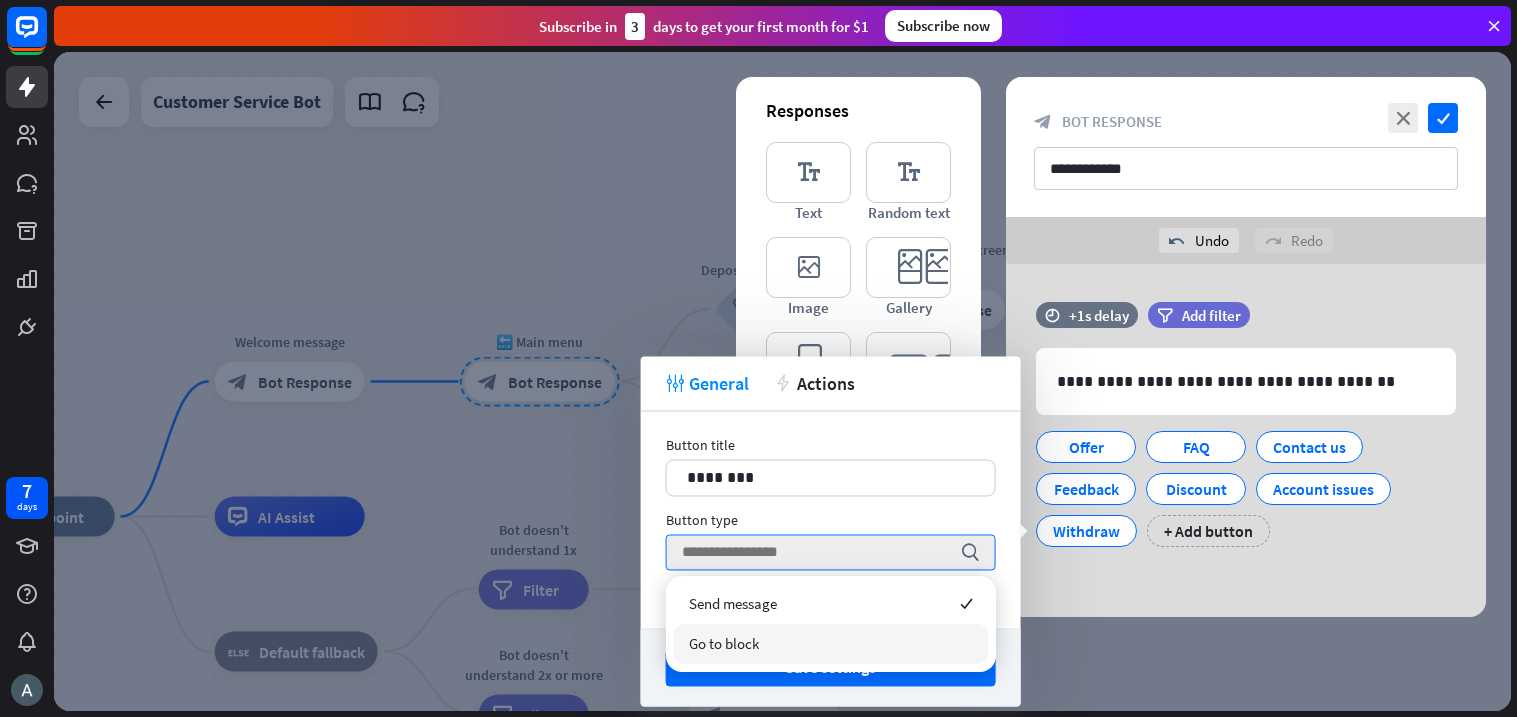 click on "Go to block" at bounding box center [831, 644] 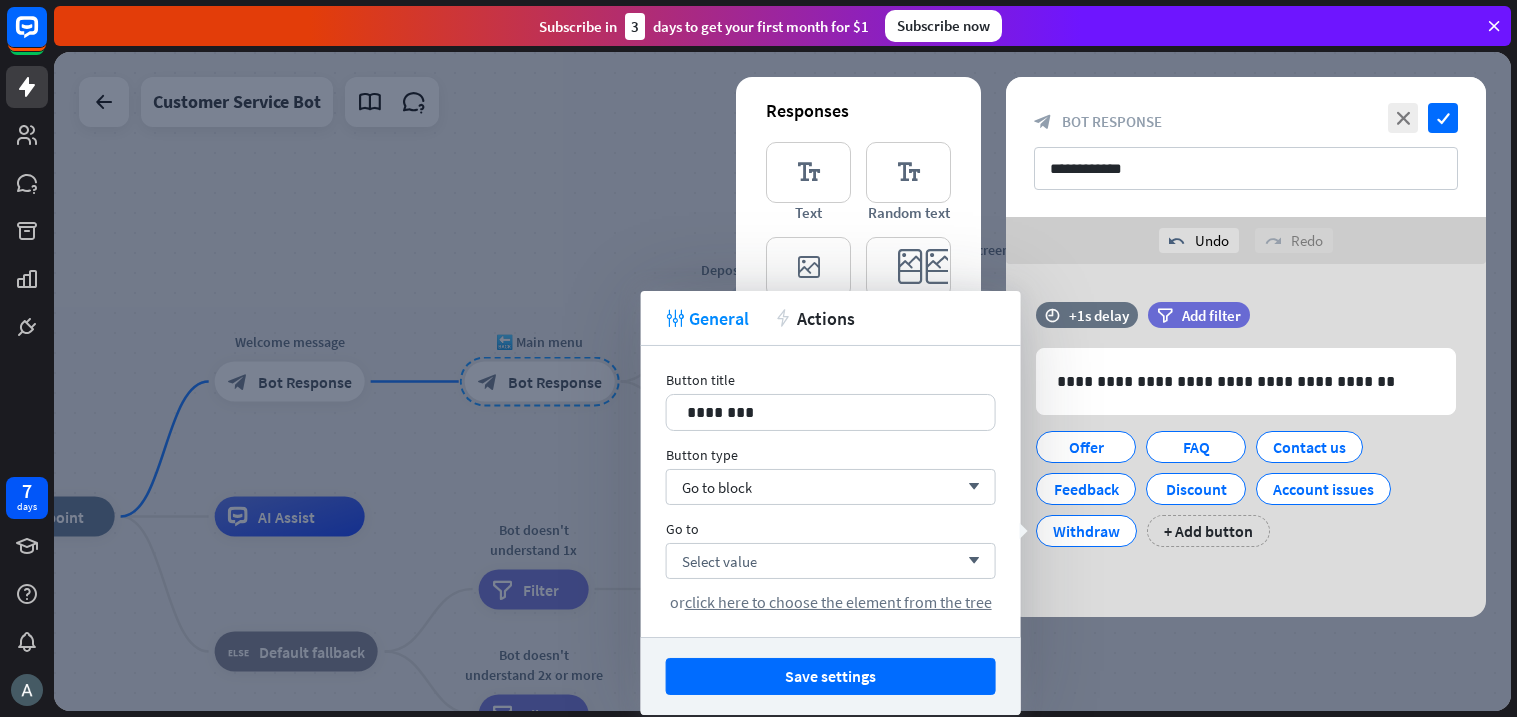 click on "Go to" at bounding box center (831, 529) 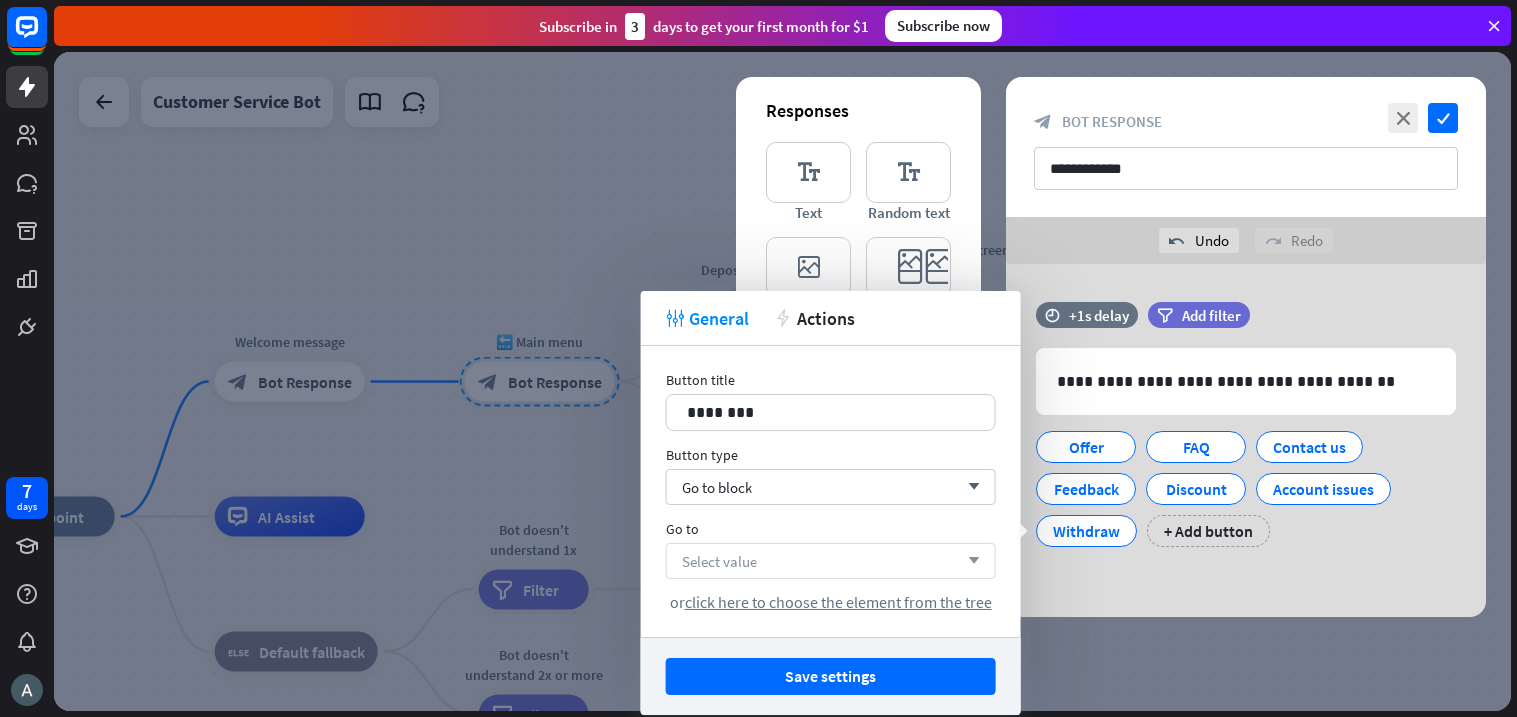 click on "Select value
arrow_down" at bounding box center (831, 561) 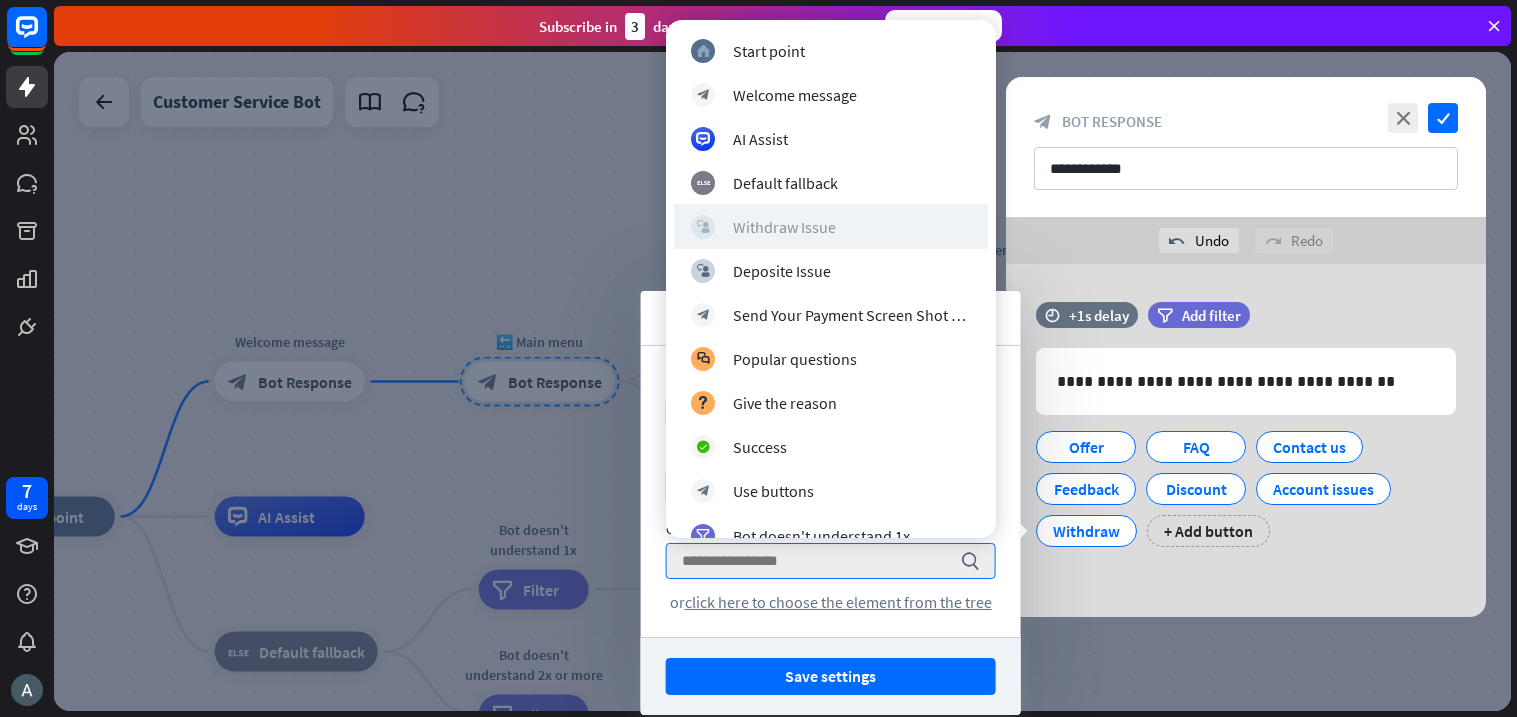 click on "Withdraw Issue" at bounding box center [784, 227] 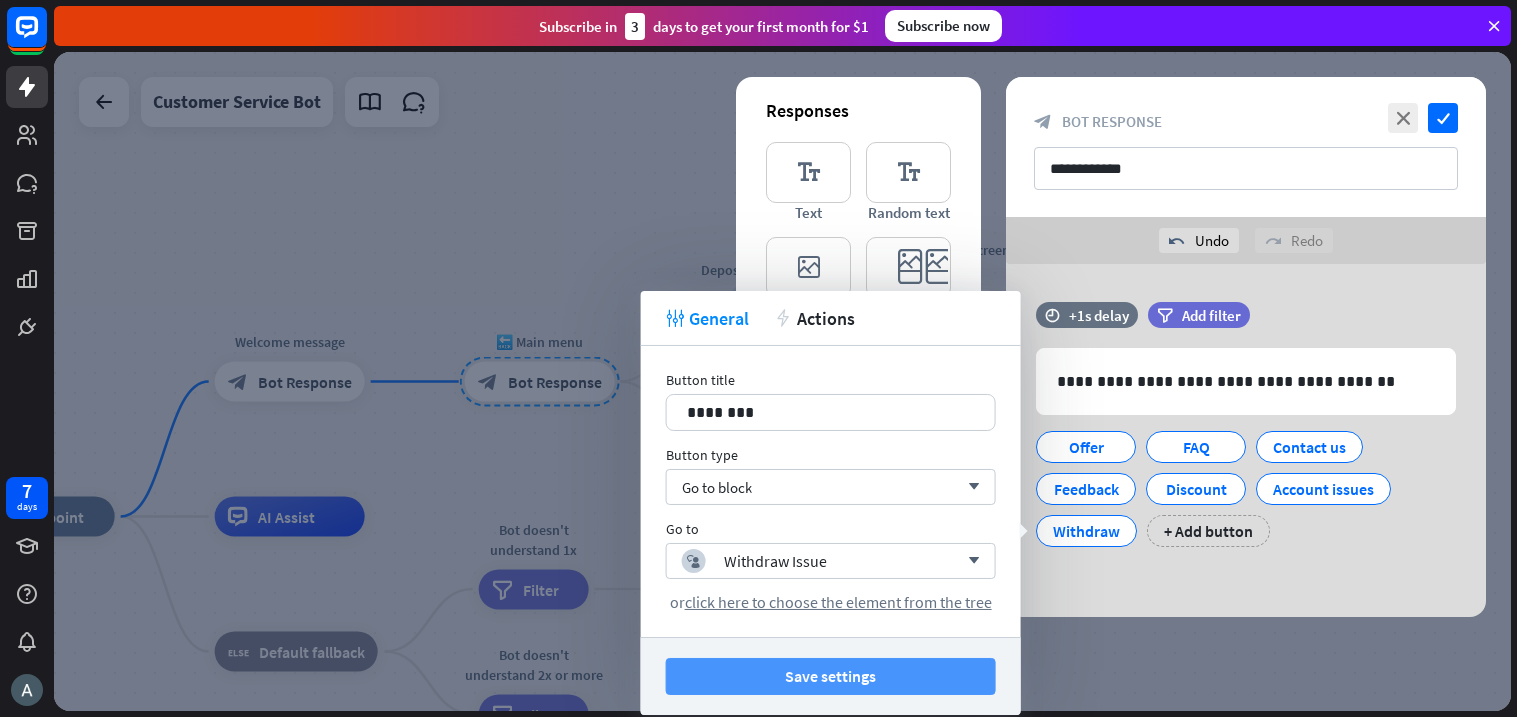 click on "Save settings" at bounding box center (831, 676) 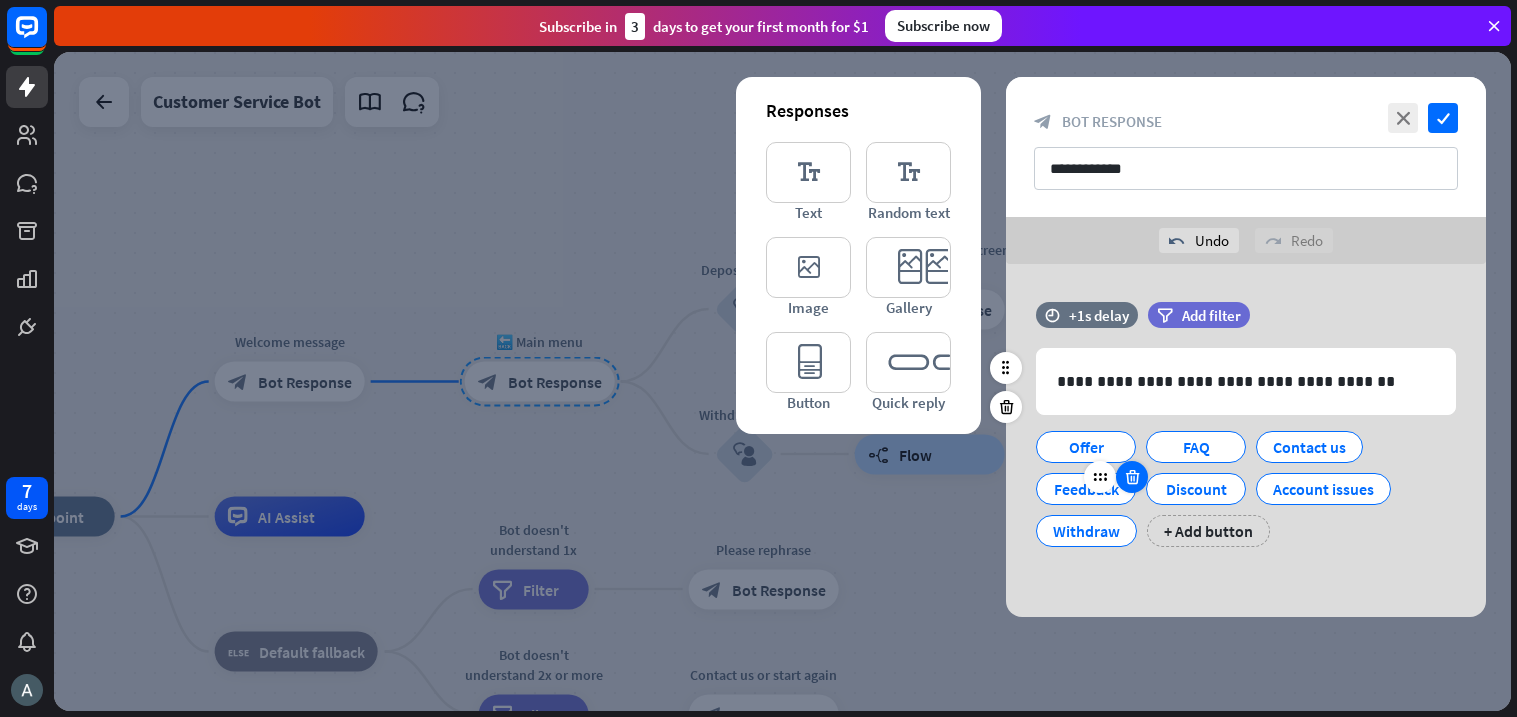 click at bounding box center [1132, 477] 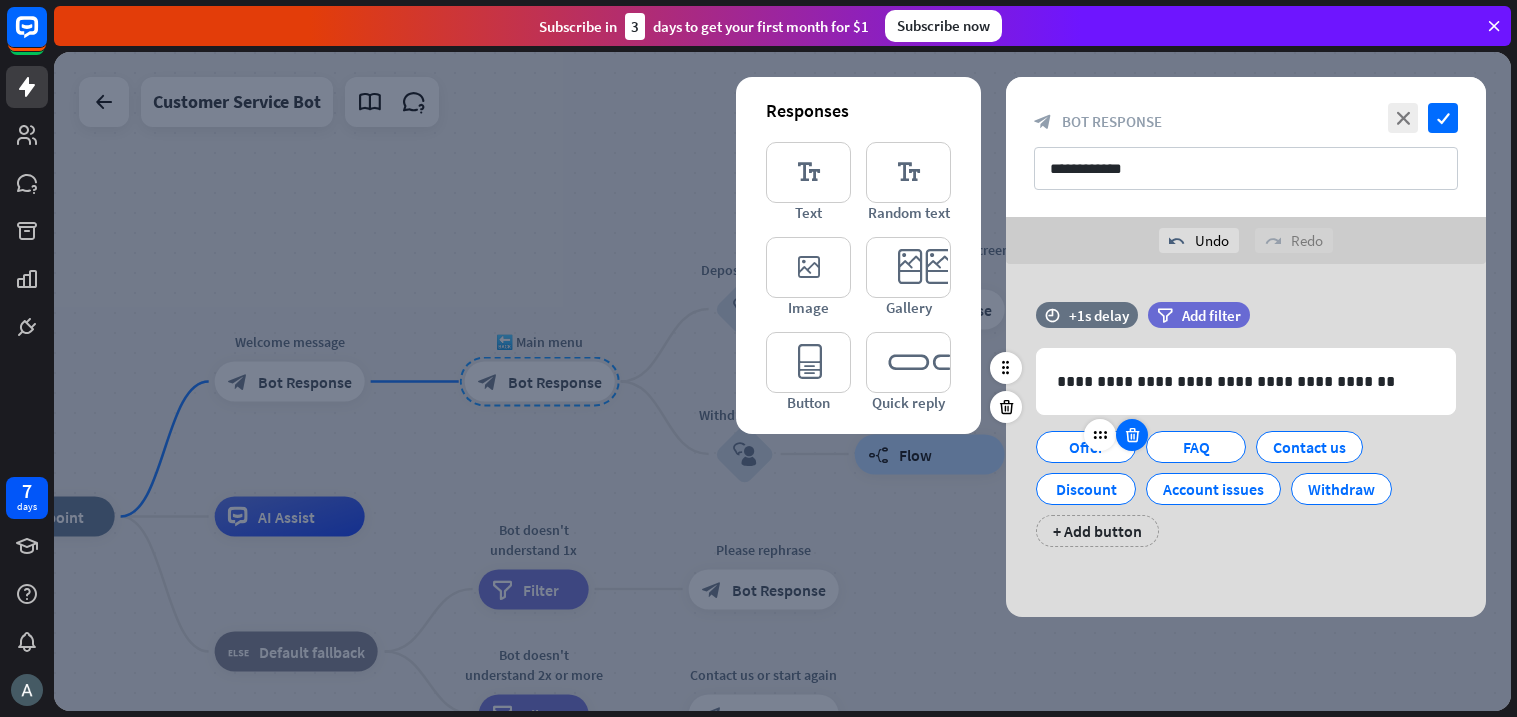 click at bounding box center (1132, 435) 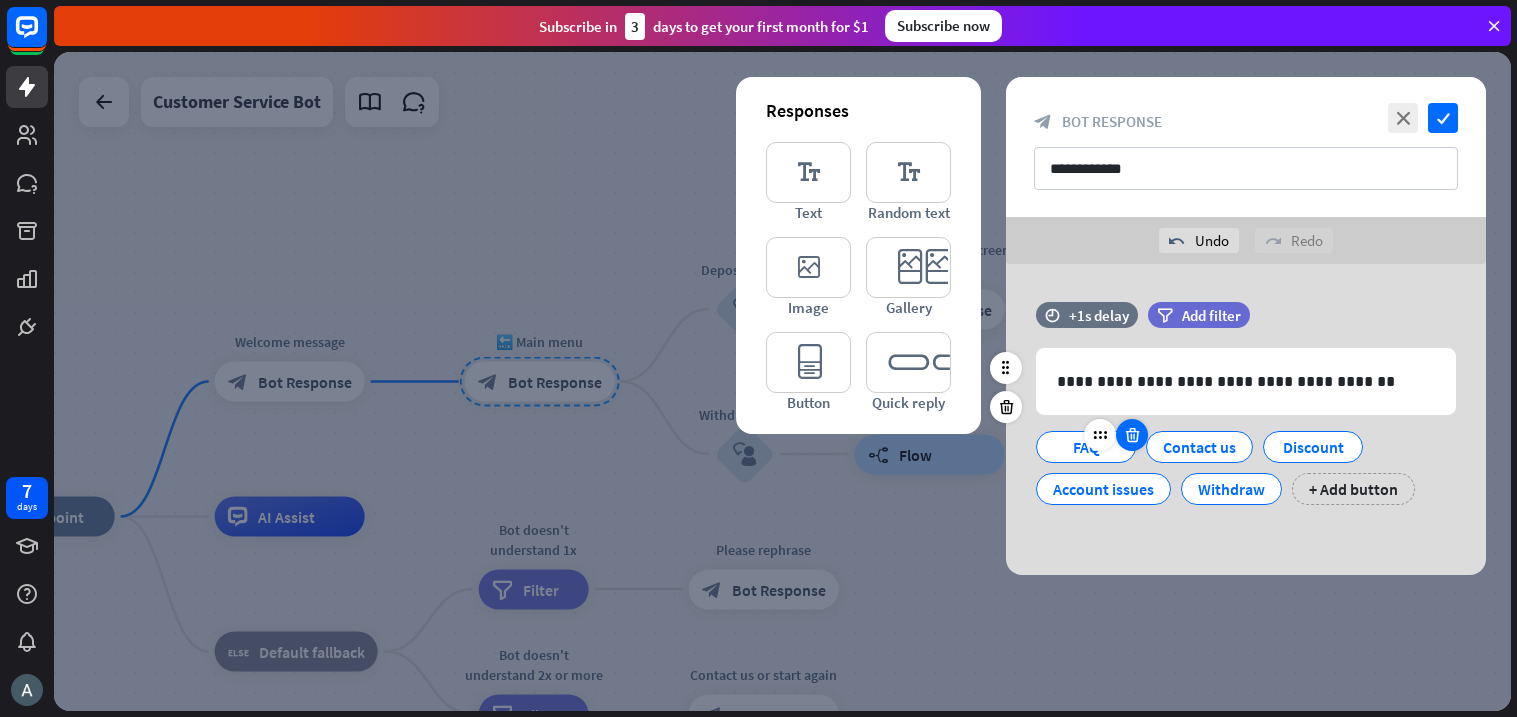 click at bounding box center (1132, 435) 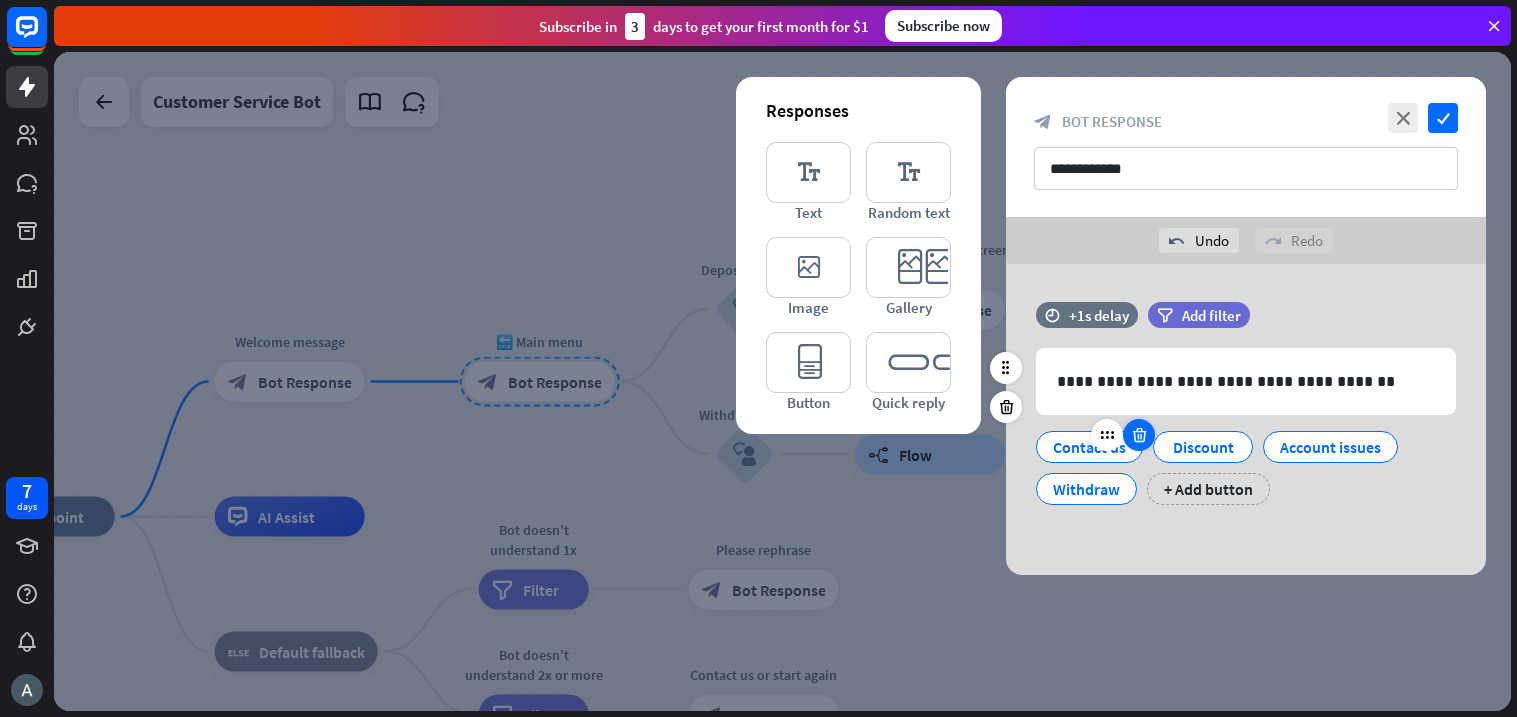 click at bounding box center (1139, 435) 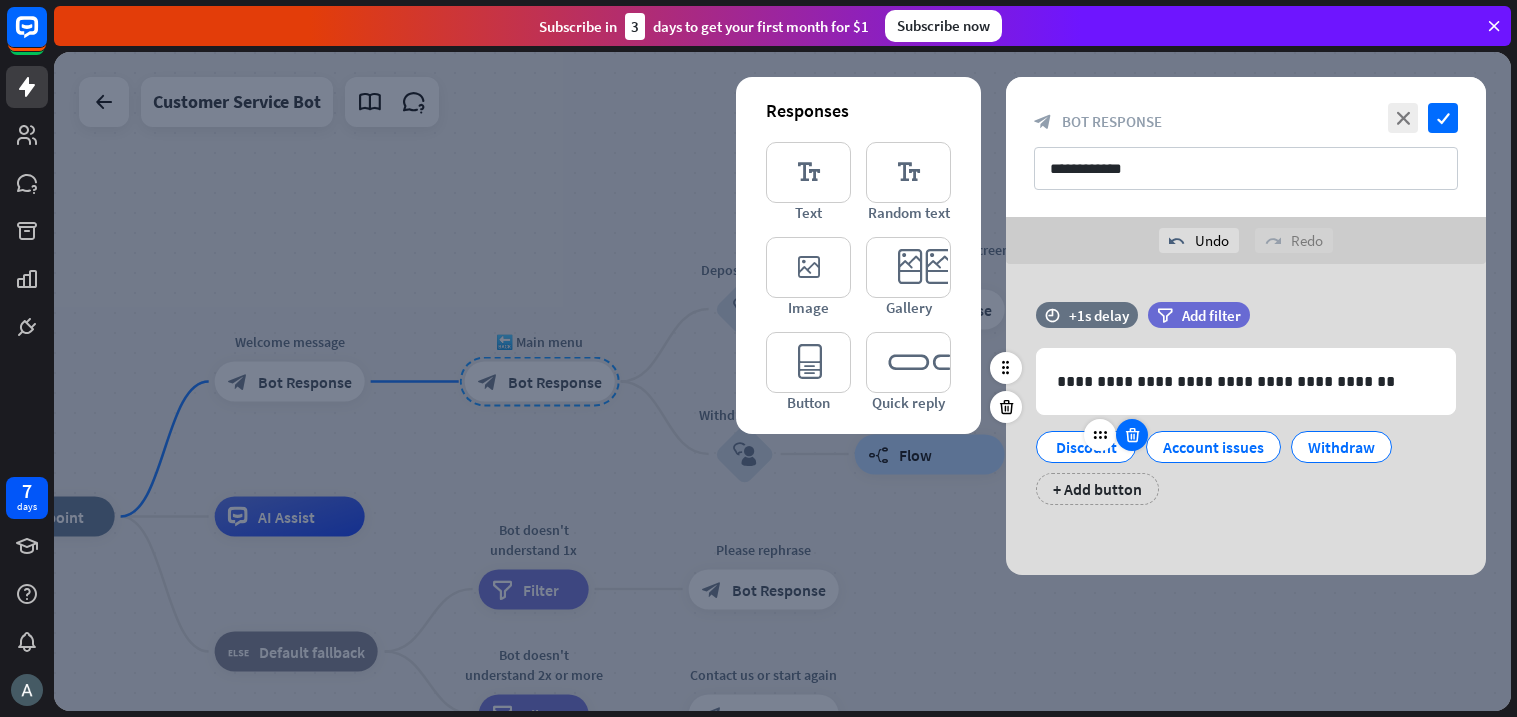click at bounding box center [1132, 435] 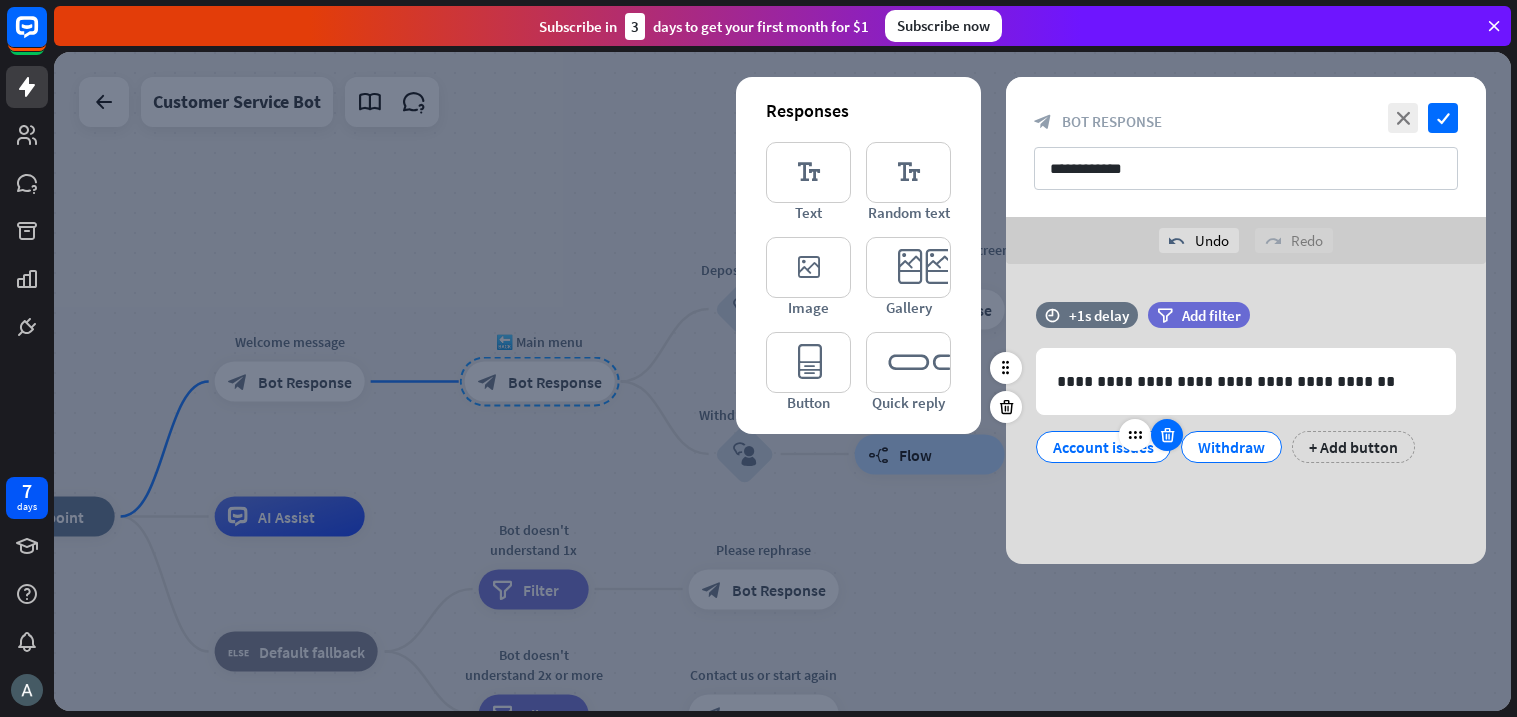 click at bounding box center (1167, 435) 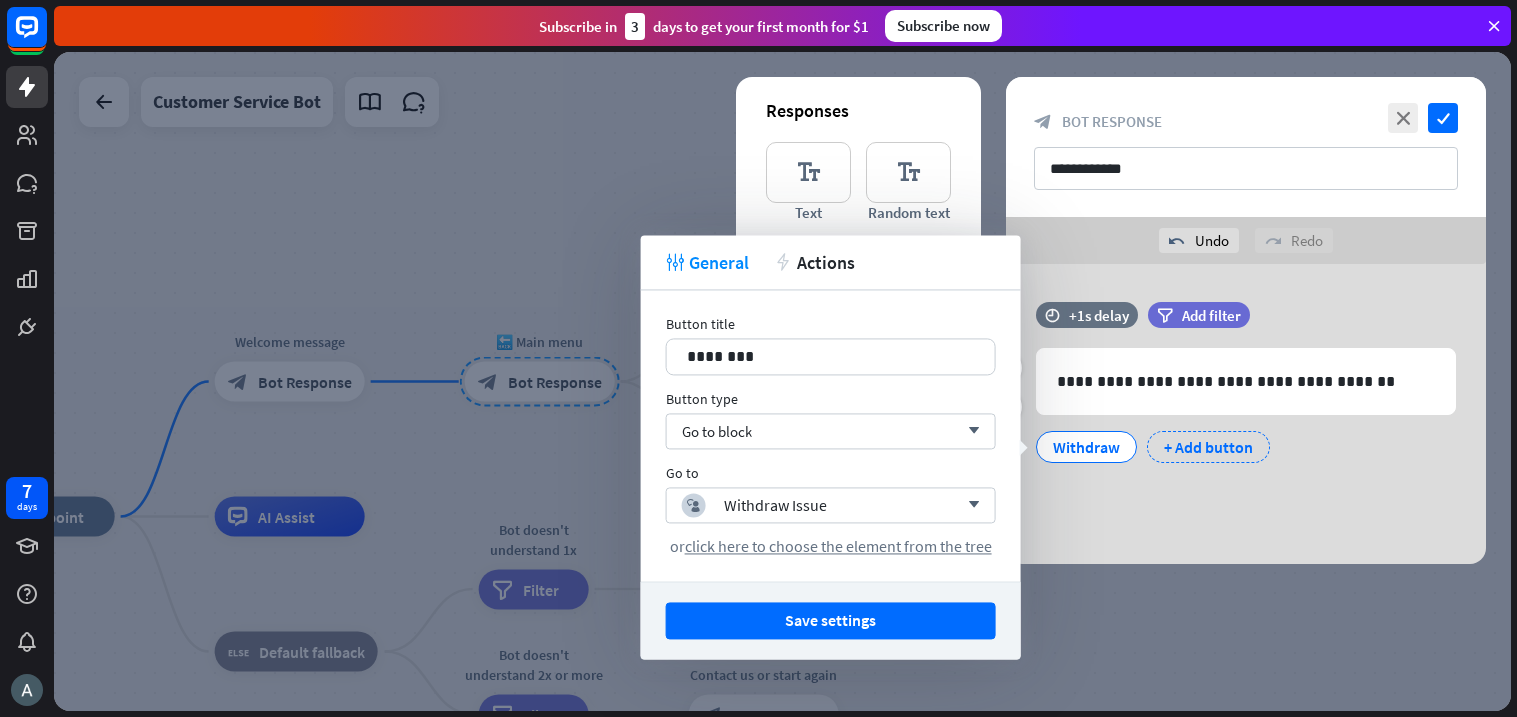 click on "+ Add button" at bounding box center [1208, 447] 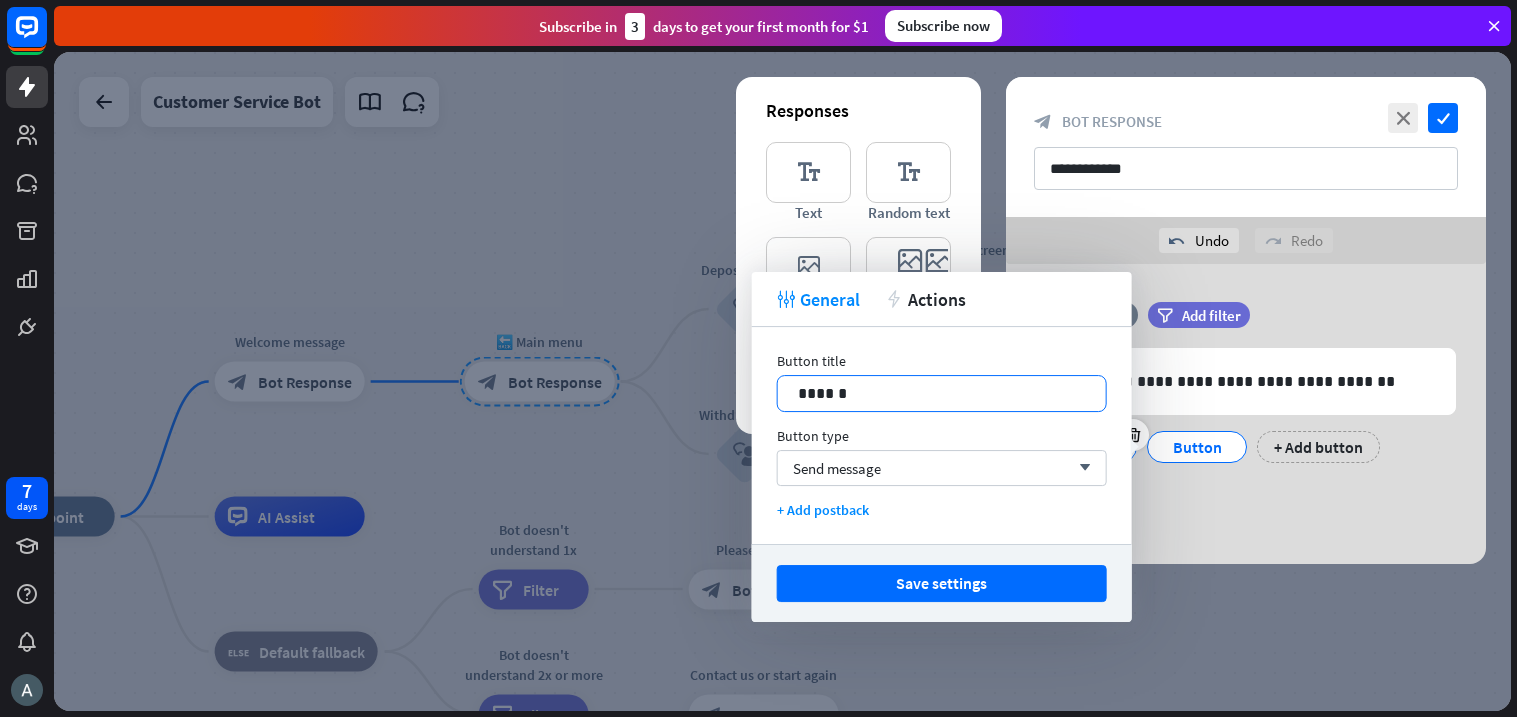 click on "******" at bounding box center (942, 393) 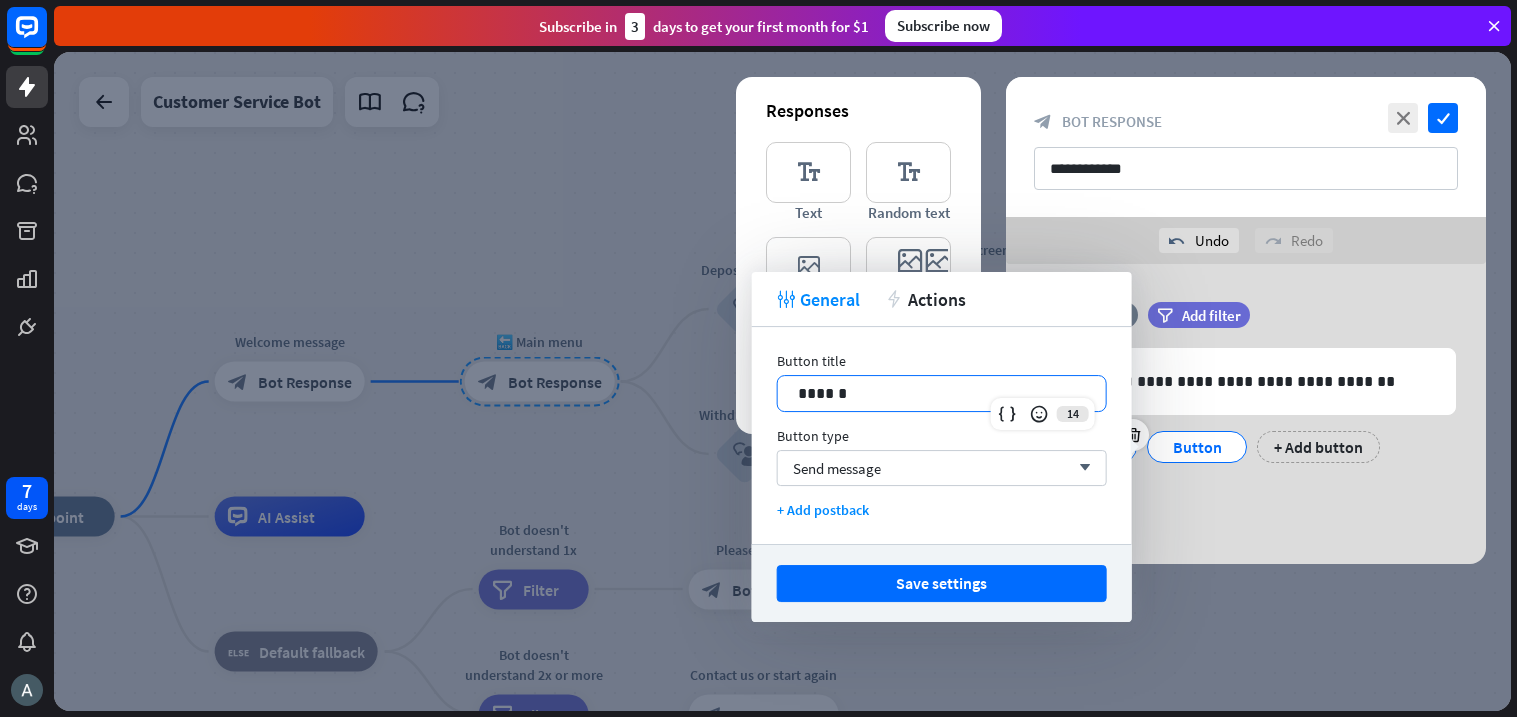 type 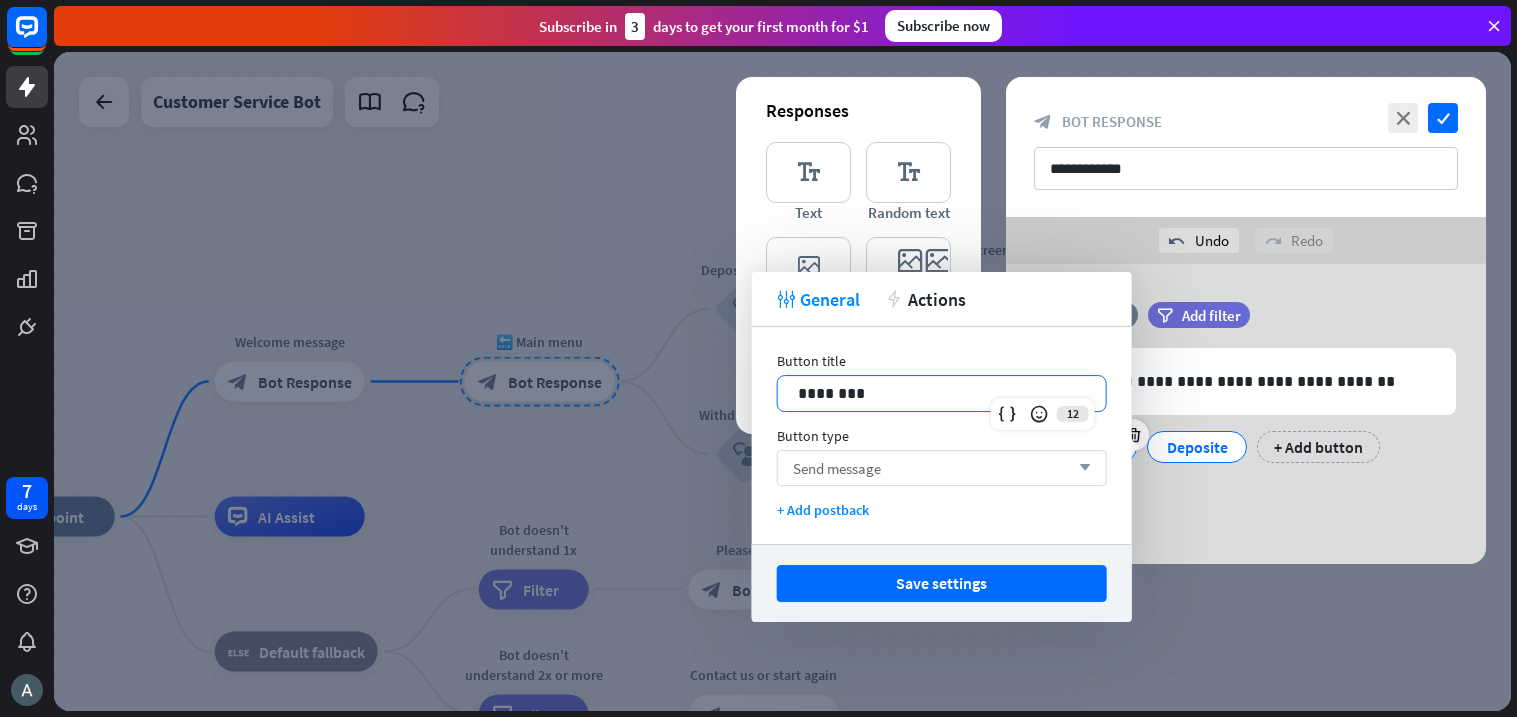 click on "Send message" at bounding box center (837, 468) 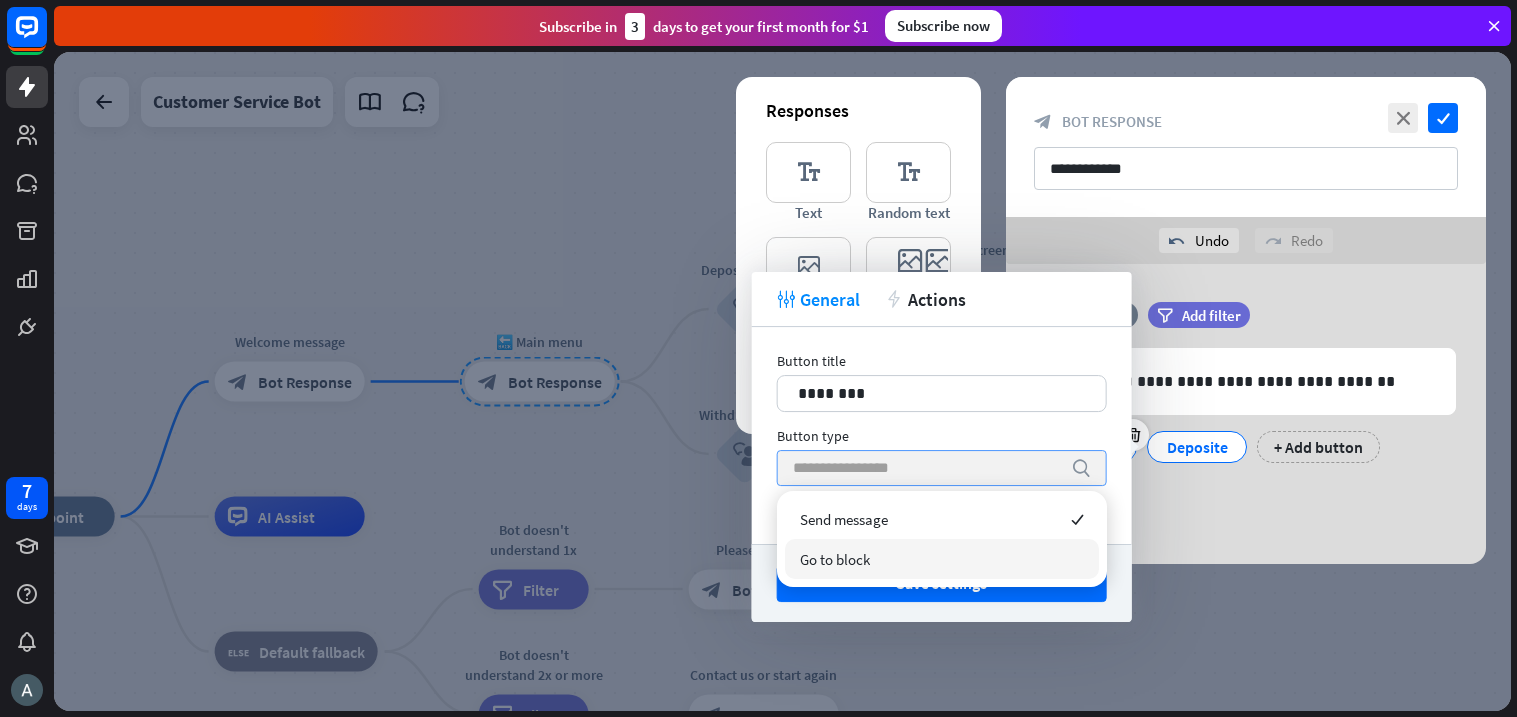 click on "Go to block" at bounding box center (942, 559) 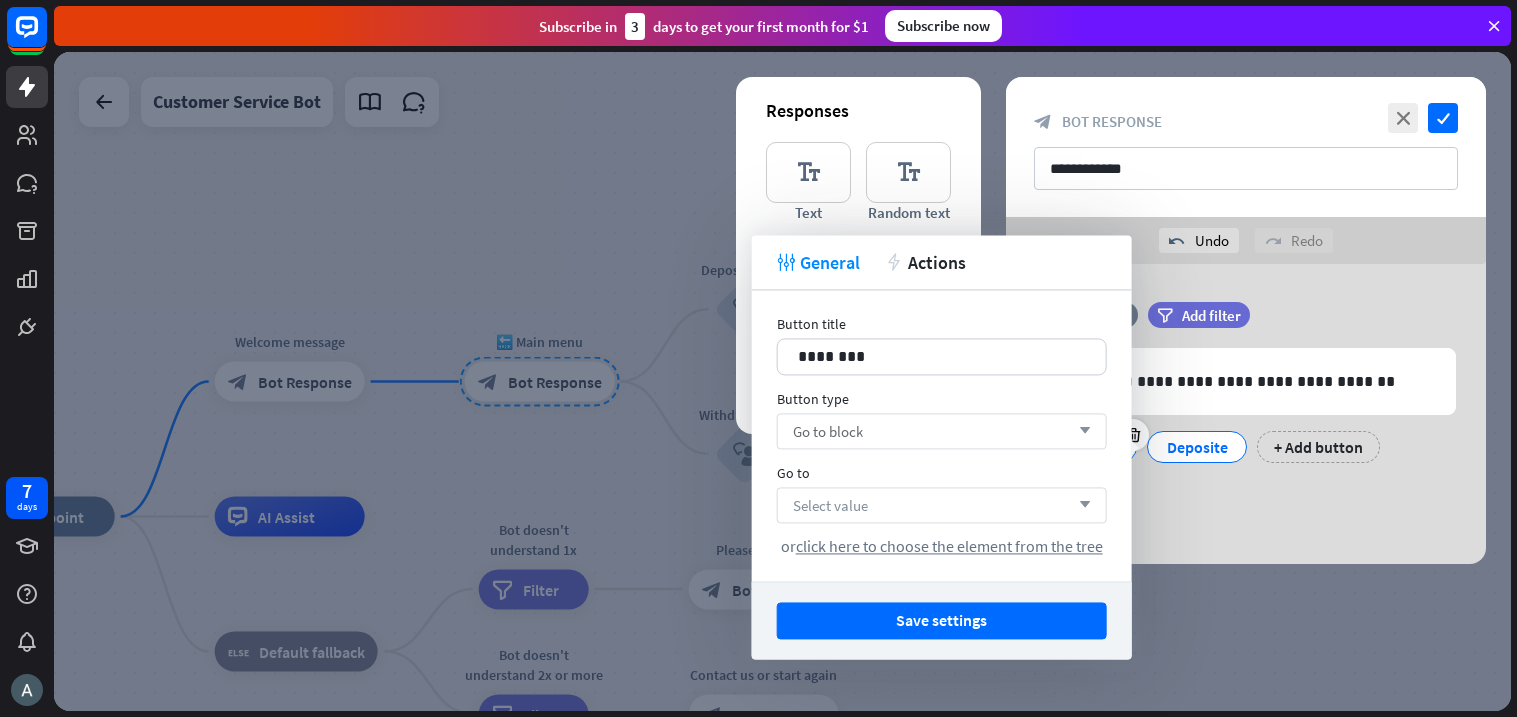 click on "Select value
arrow_down" at bounding box center (942, 505) 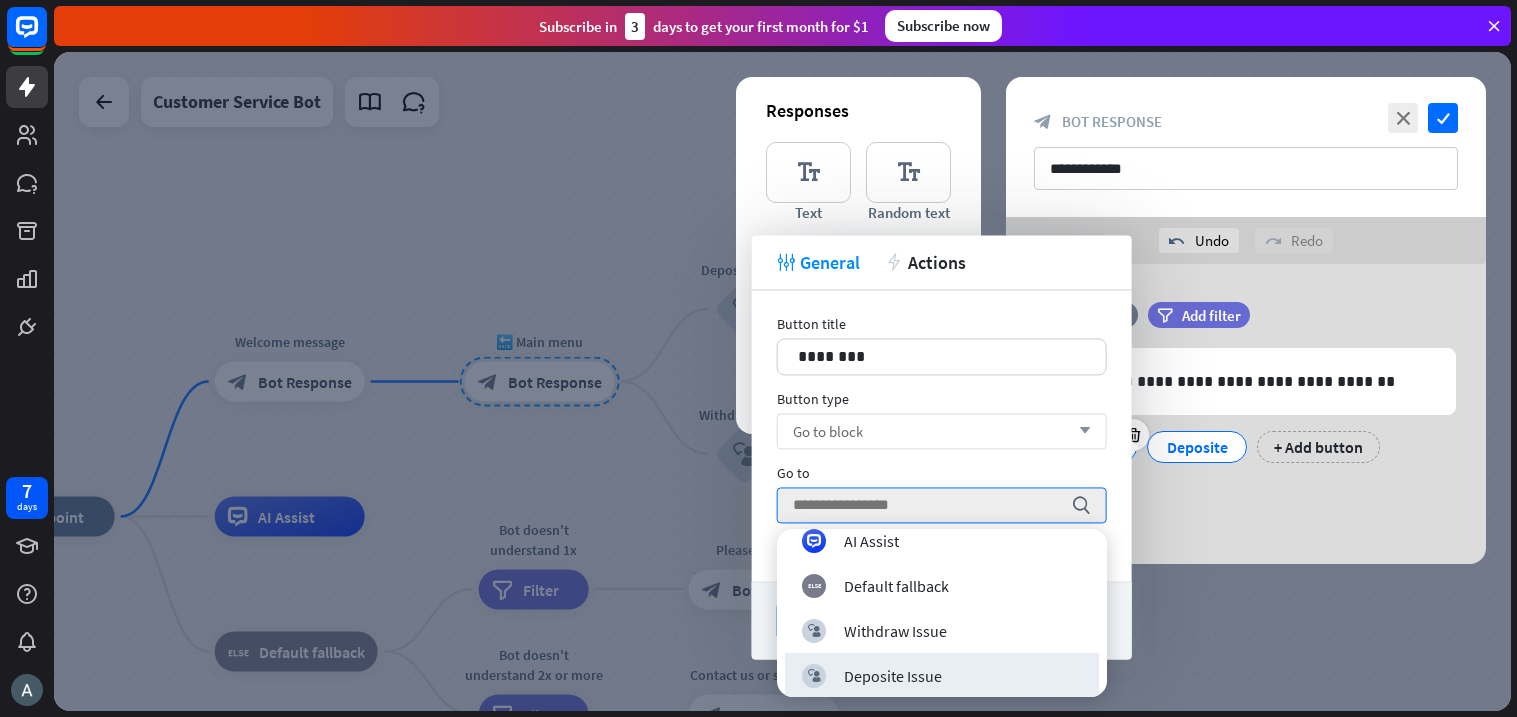 scroll, scrollTop: 153, scrollLeft: 0, axis: vertical 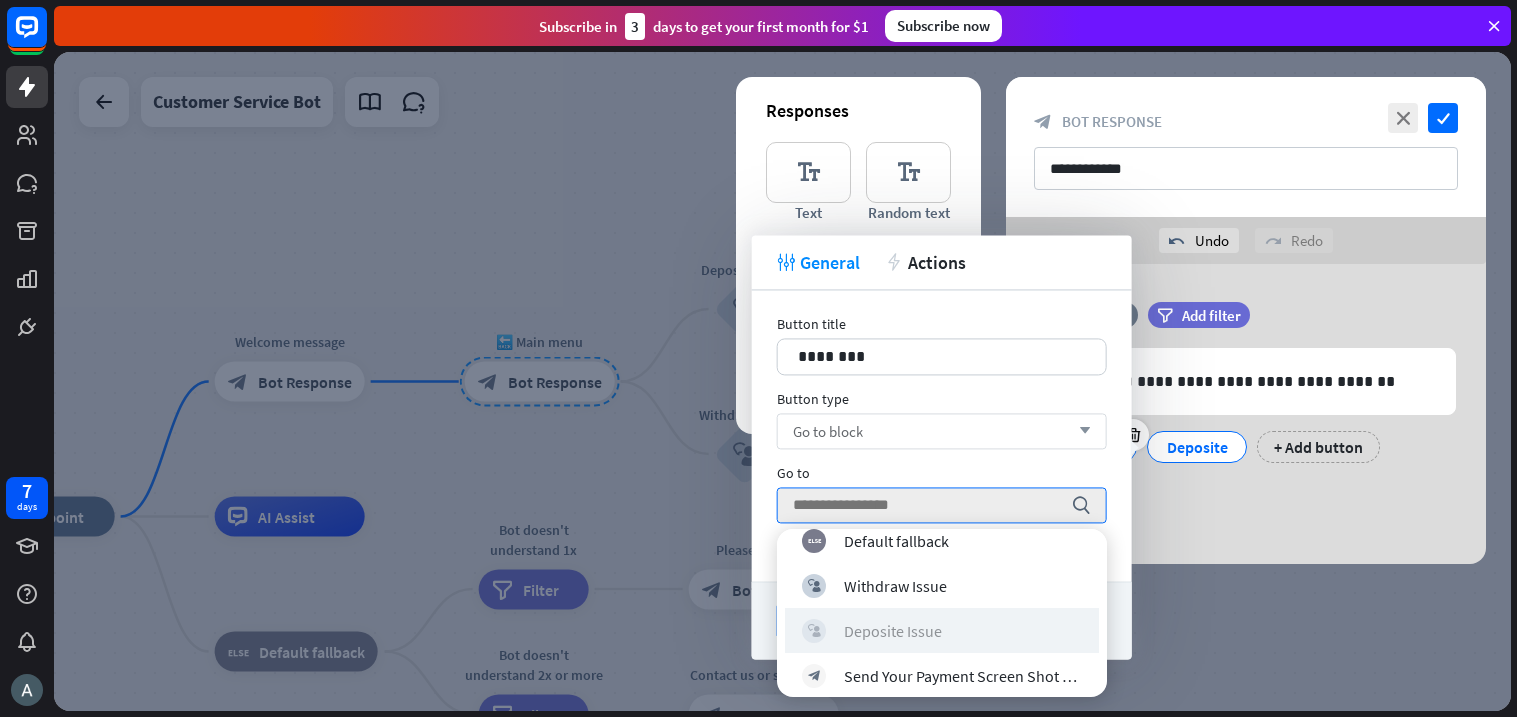 click on "block_user_input
Deposite Issue" at bounding box center [942, 630] 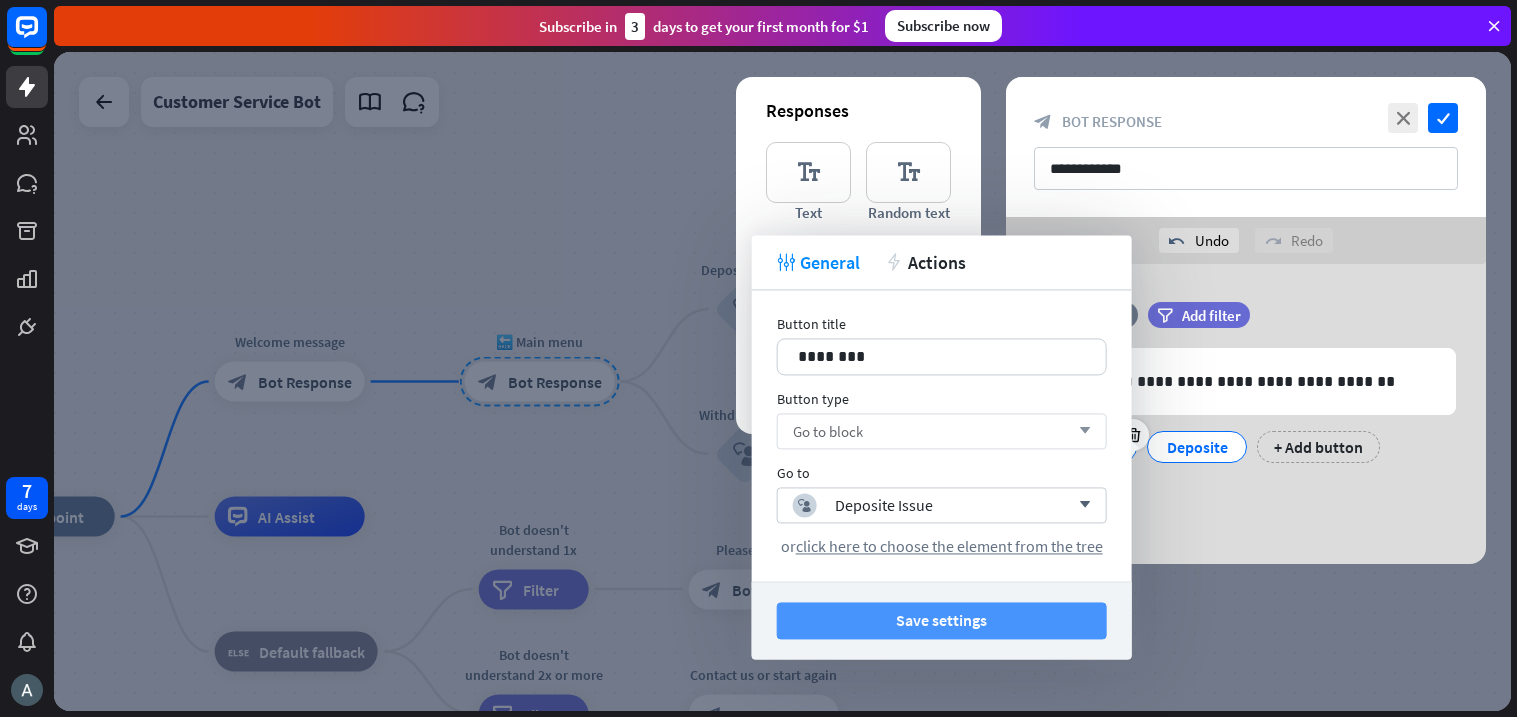 click on "Save settings" at bounding box center (942, 620) 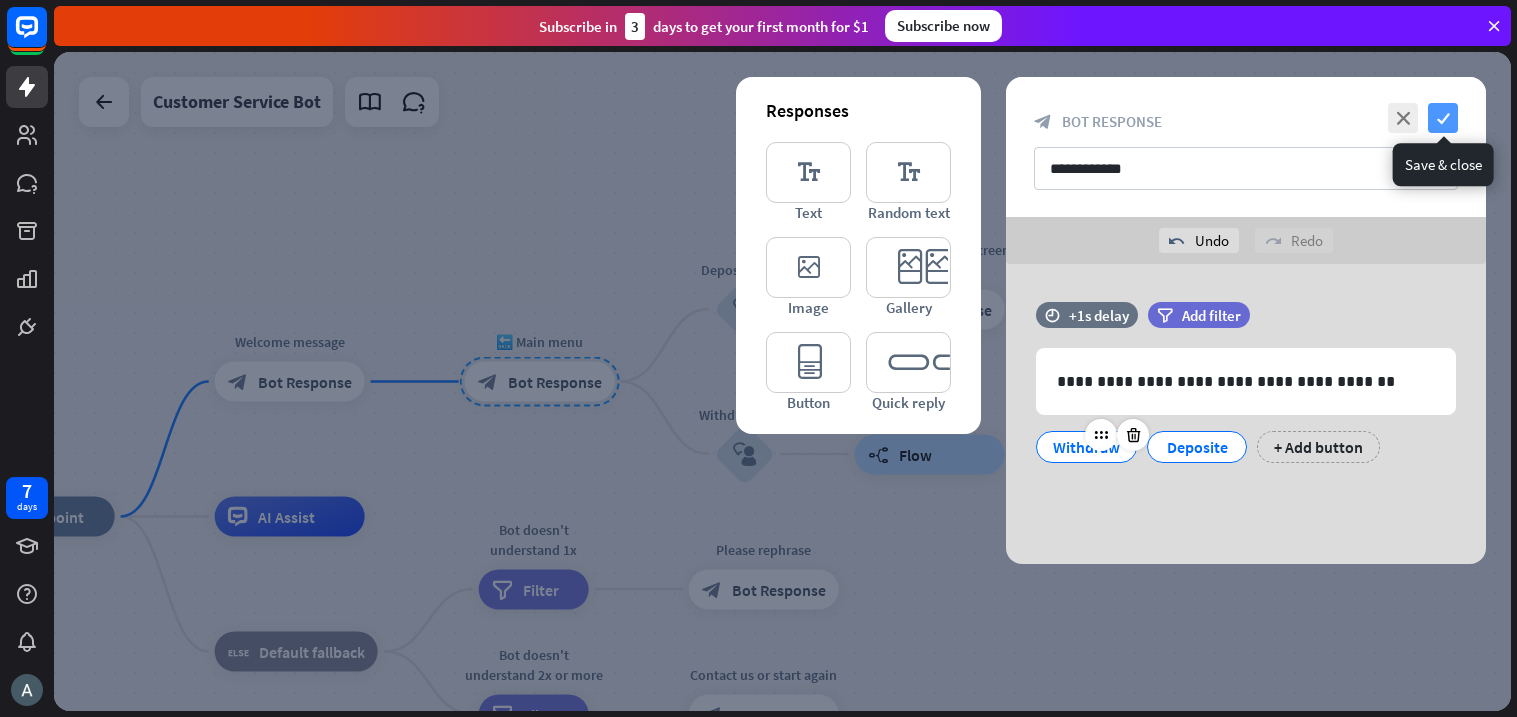 click on "check" at bounding box center [1443, 118] 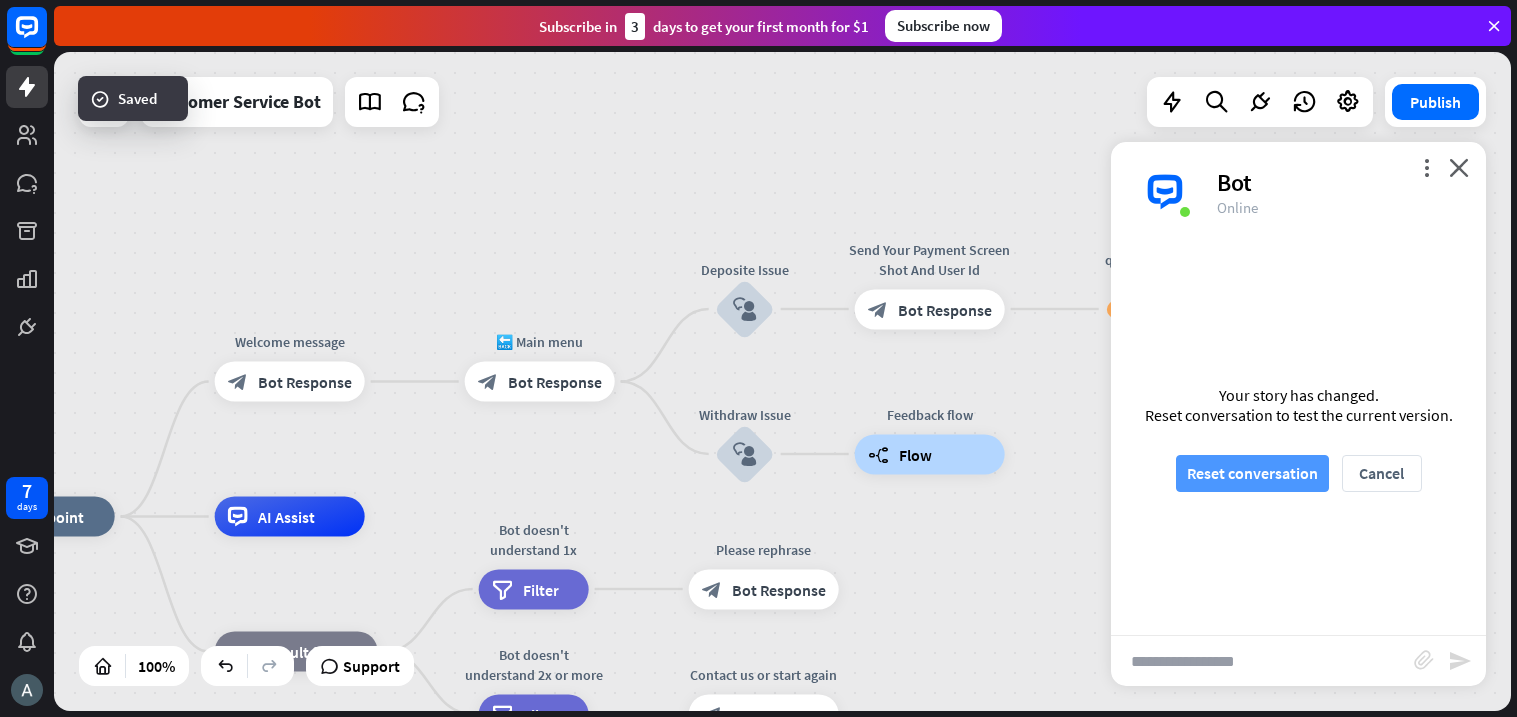 click on "Reset conversation" at bounding box center [1252, 473] 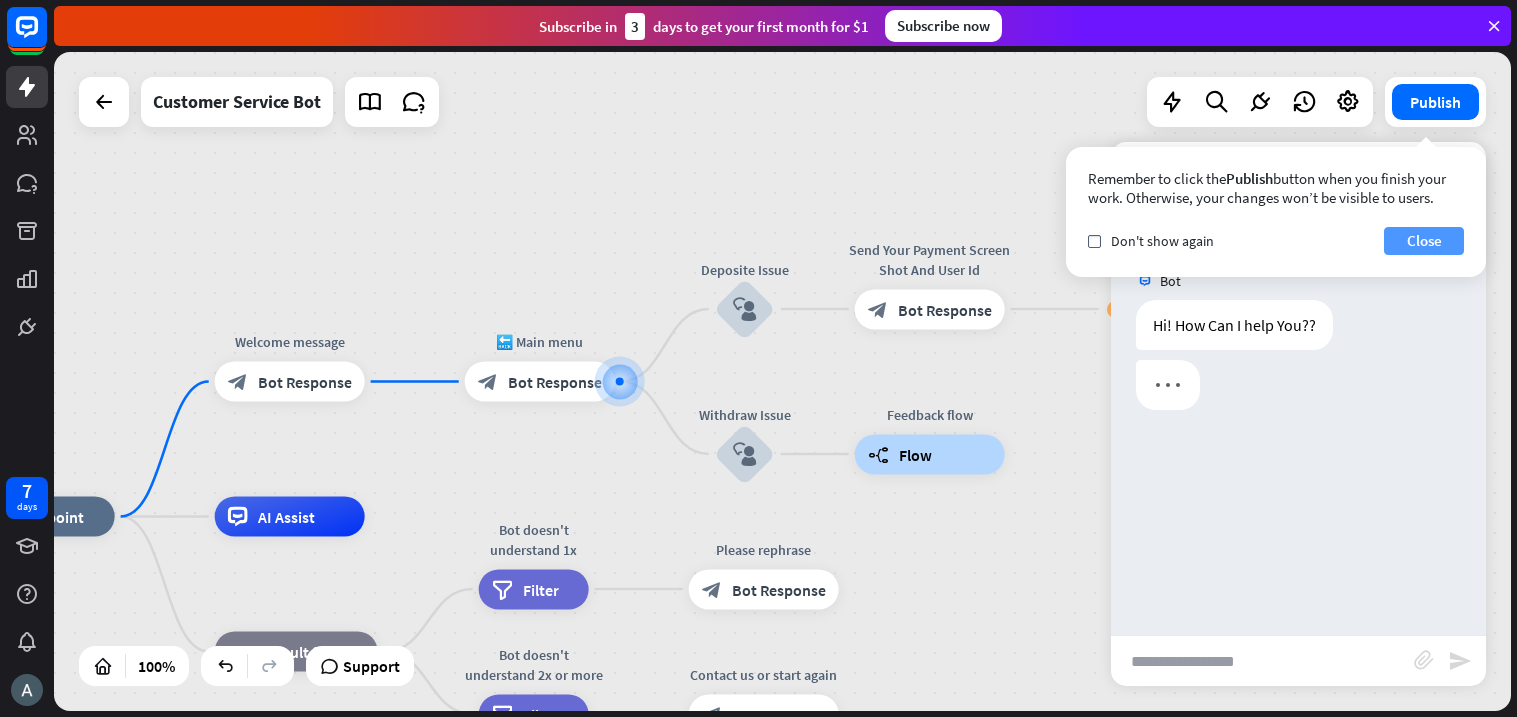 click on "Close" at bounding box center [1424, 241] 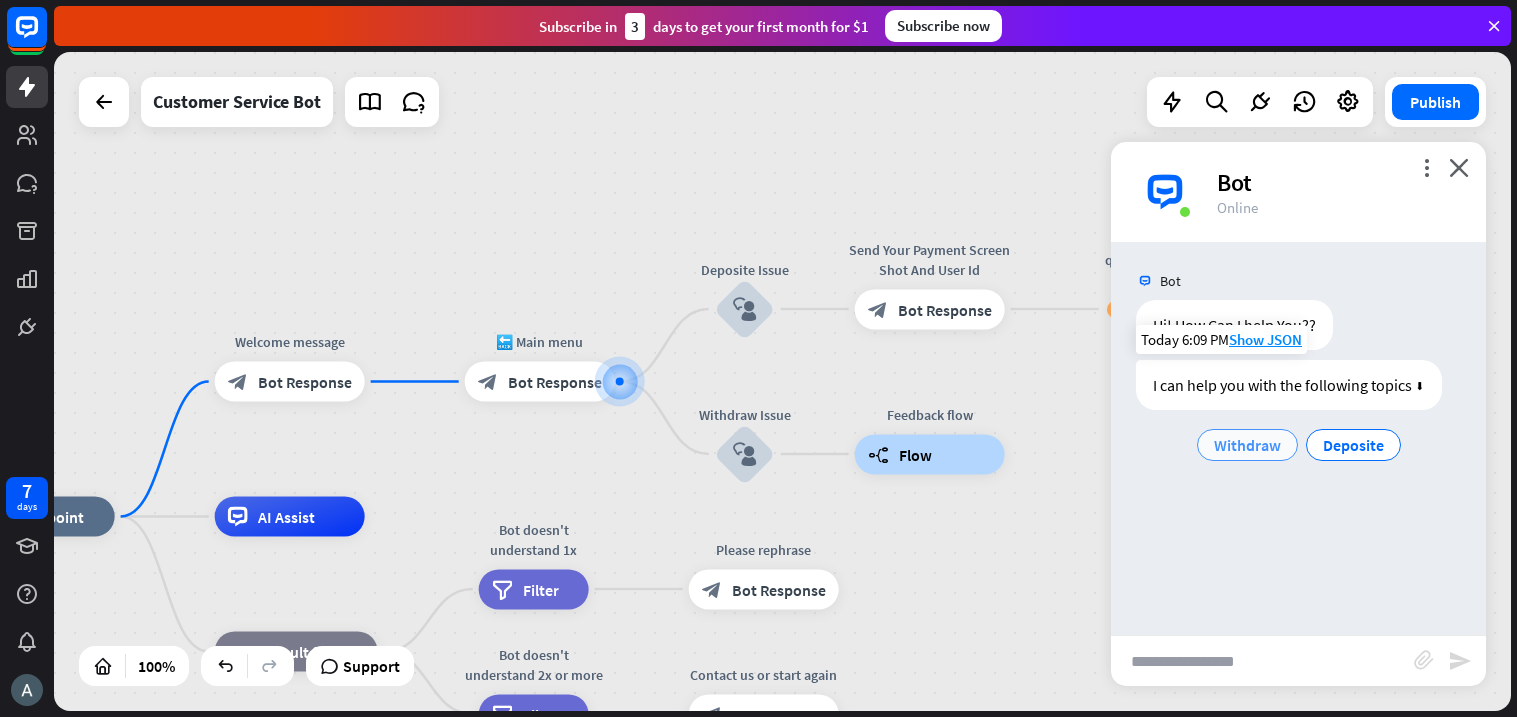 click on "Withdraw" at bounding box center (1247, 445) 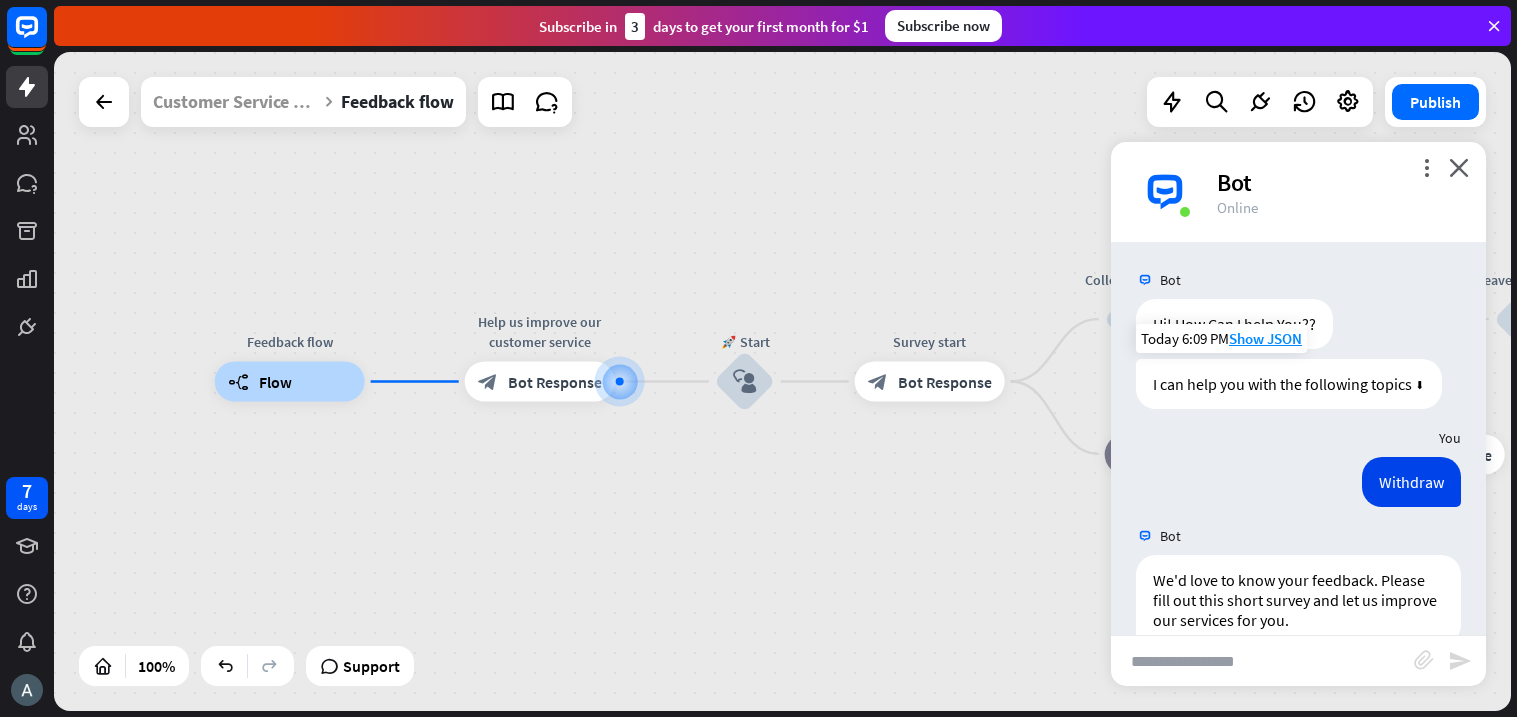 scroll, scrollTop: 95, scrollLeft: 0, axis: vertical 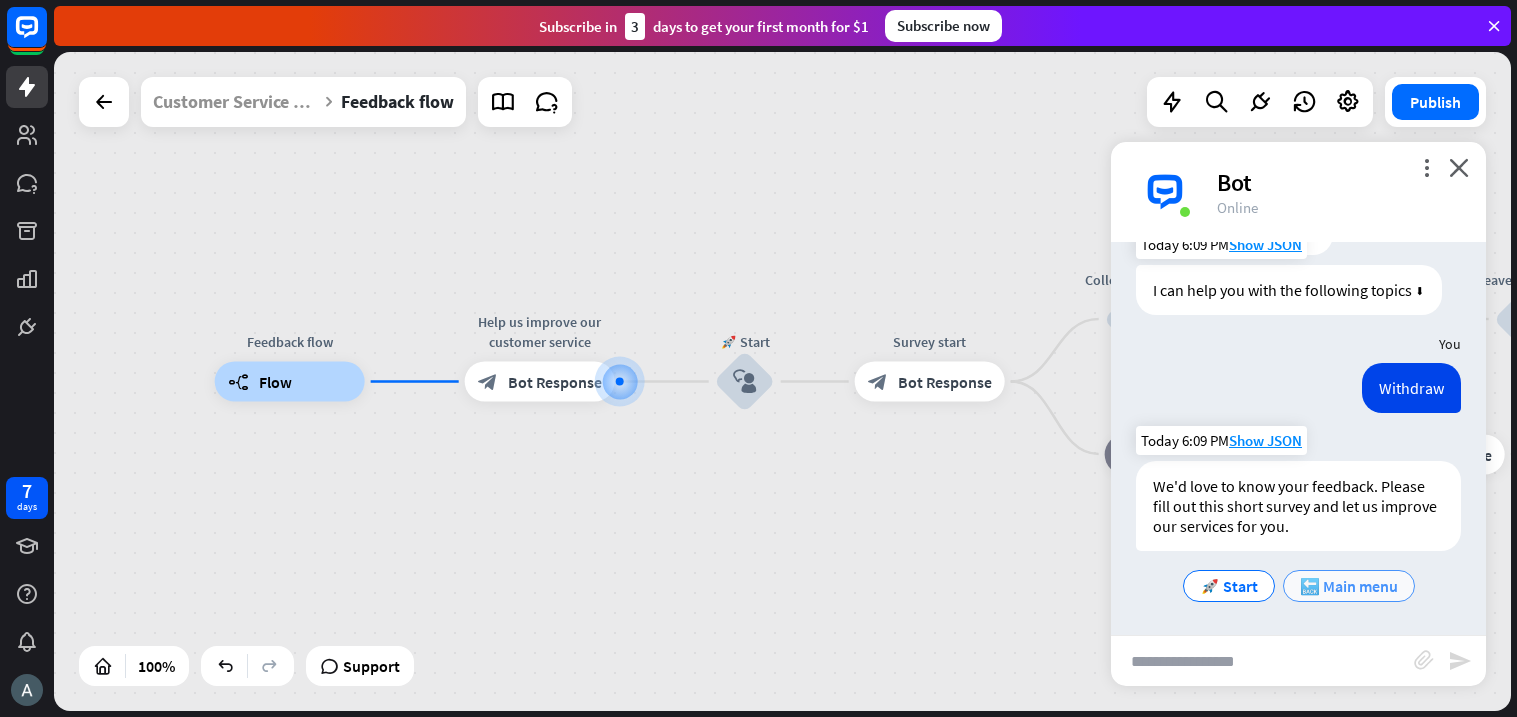 click on "🔙 Main menu" at bounding box center [1349, 586] 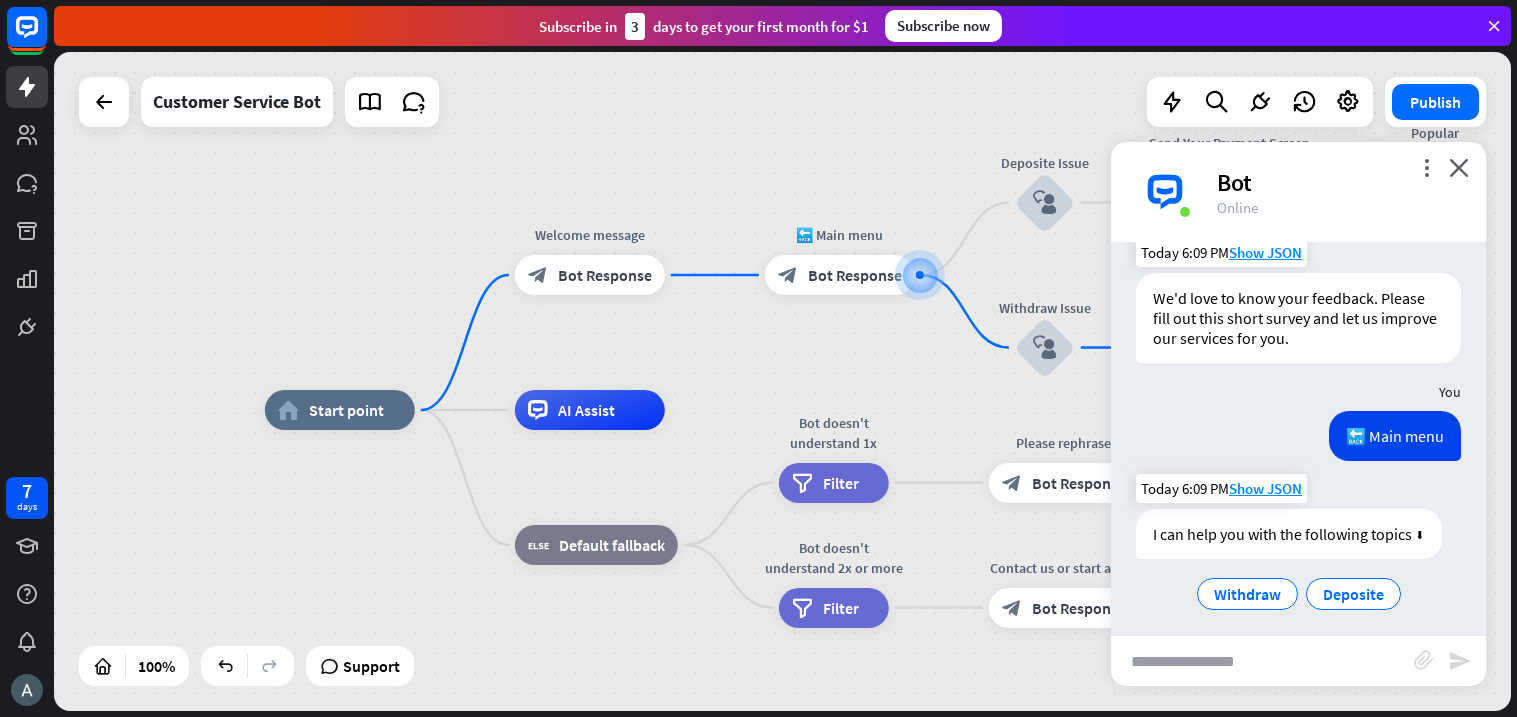 scroll, scrollTop: 292, scrollLeft: 0, axis: vertical 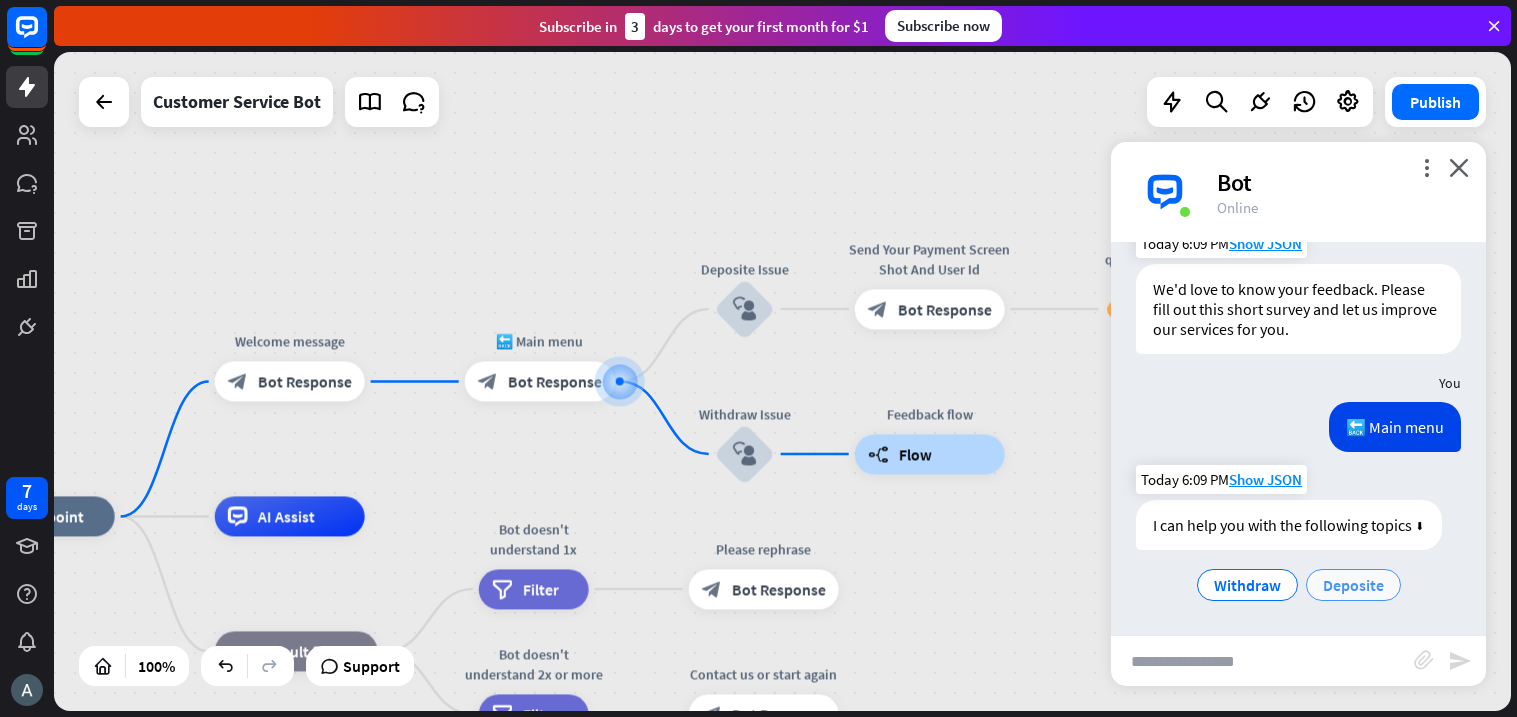 click on "Deposite" at bounding box center (1353, 585) 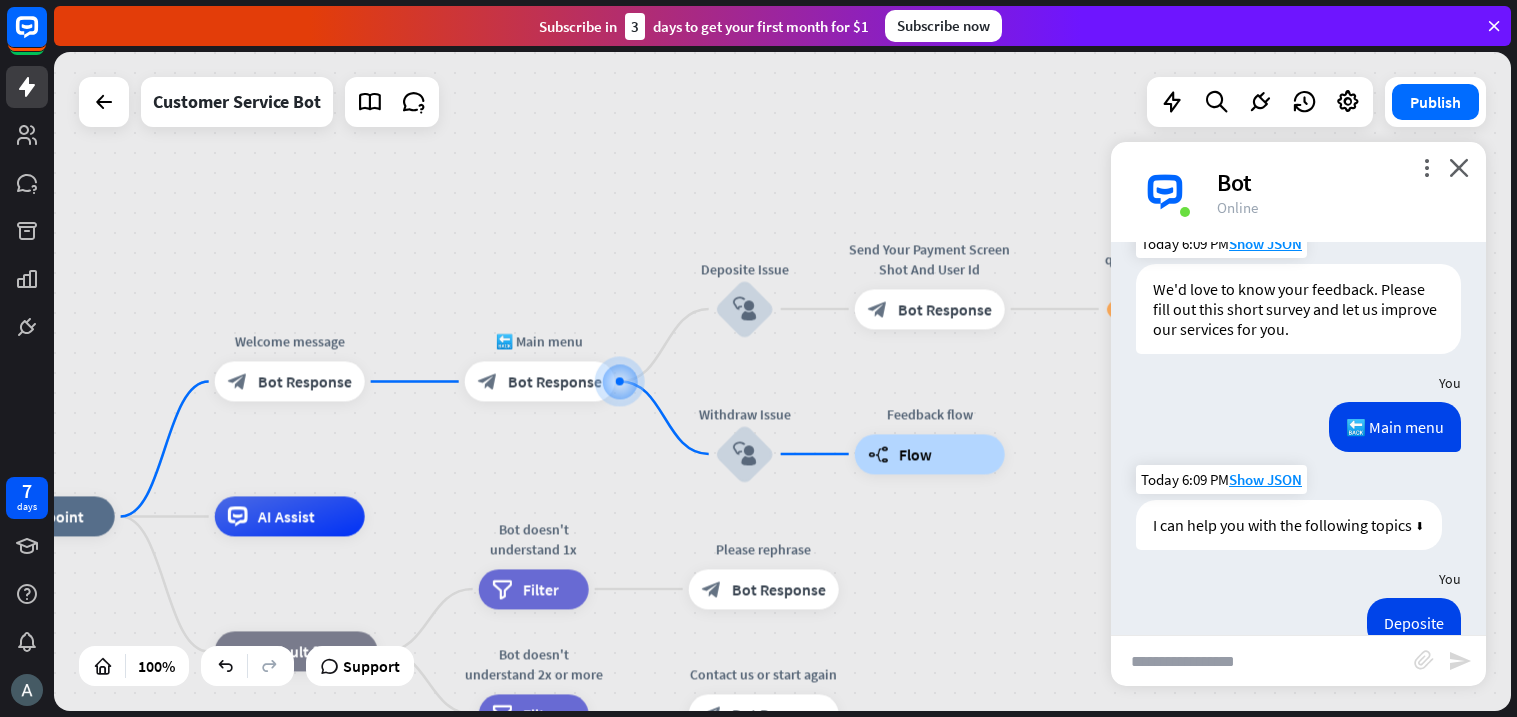 scroll, scrollTop: 334, scrollLeft: 0, axis: vertical 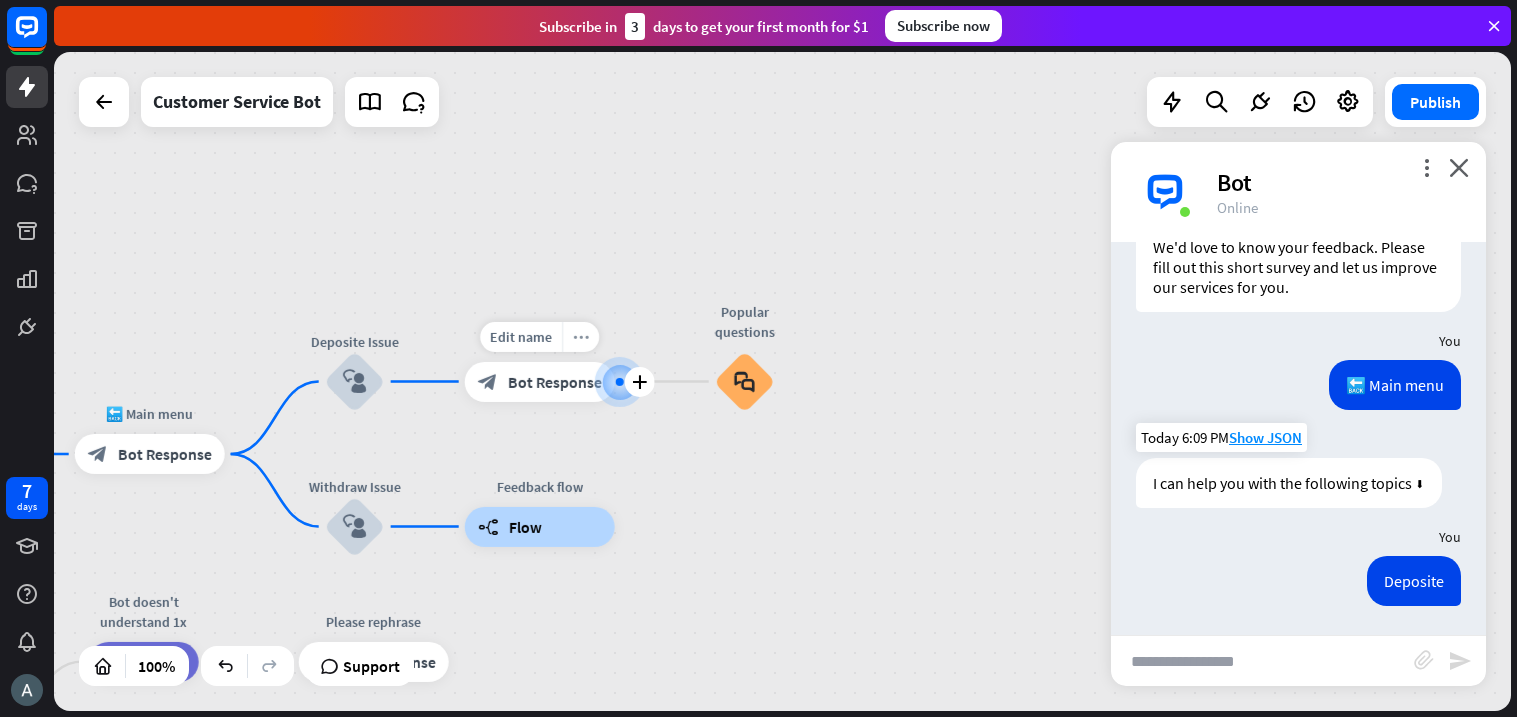 click on "more_horiz" at bounding box center (581, 336) 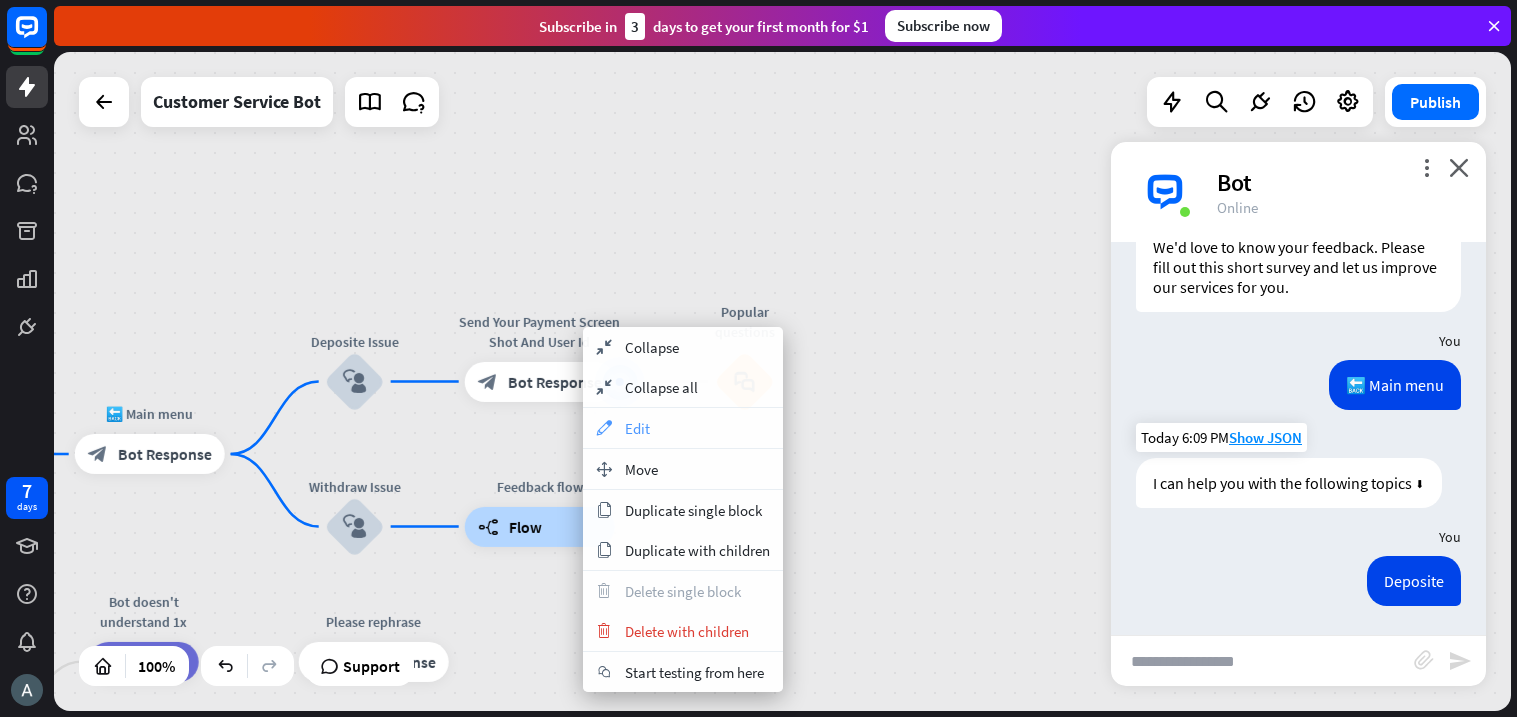 click on "appearance   Edit" at bounding box center [683, 428] 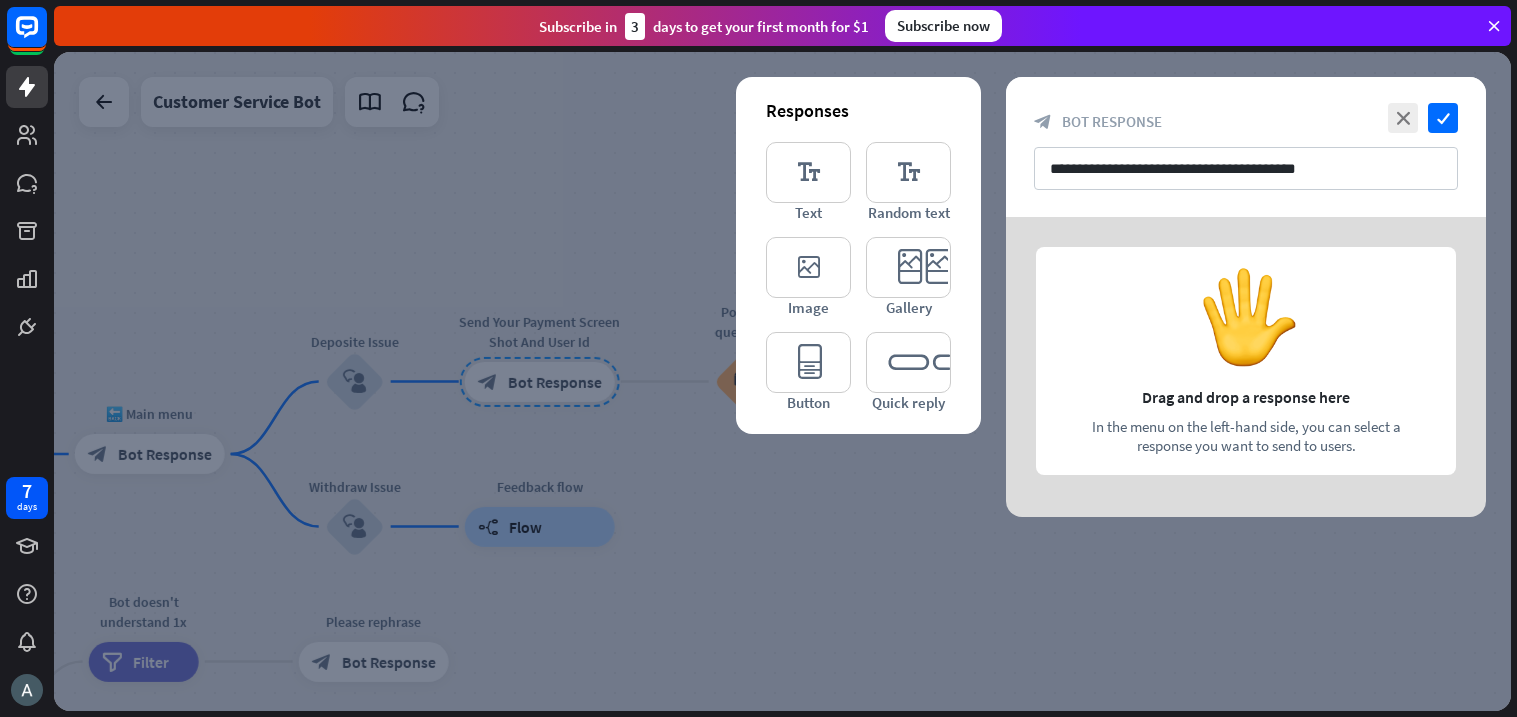 type 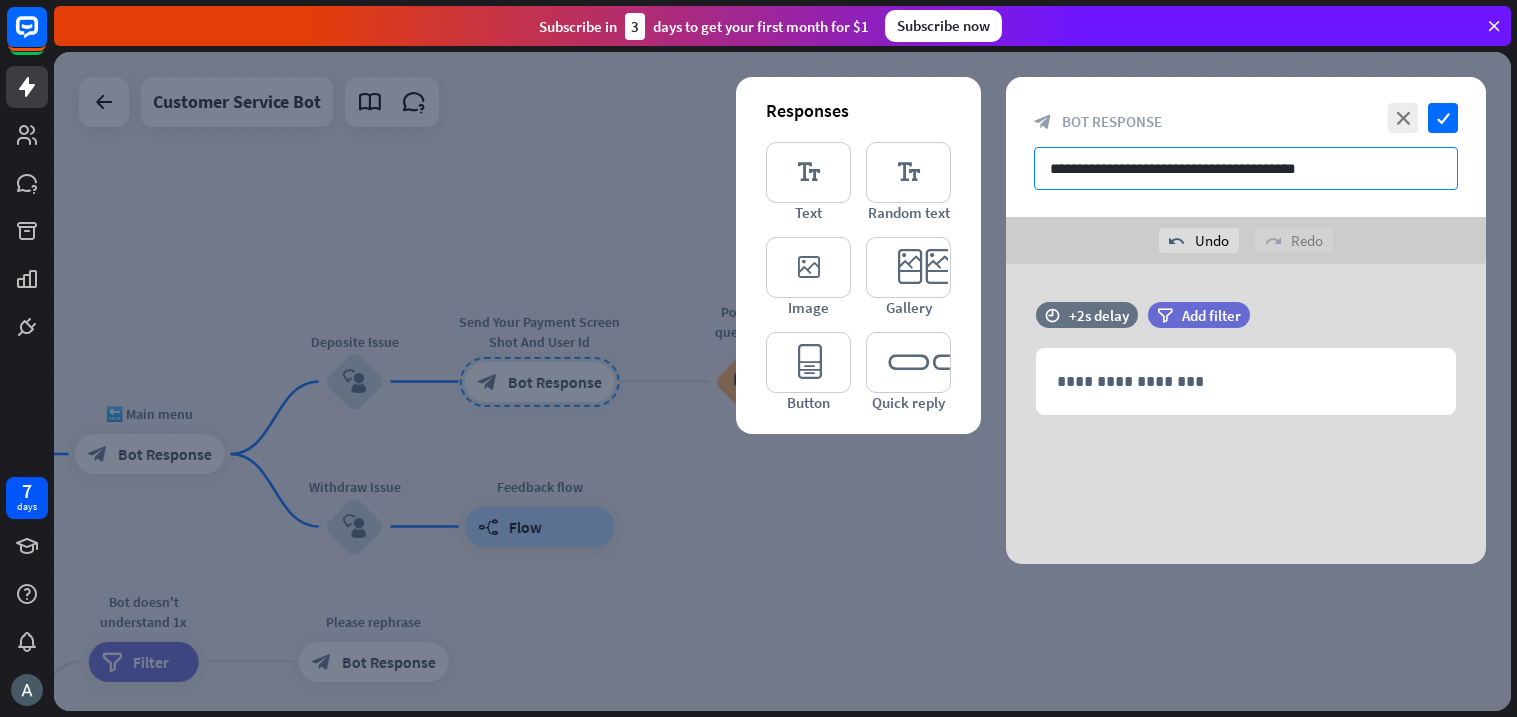 click on "**********" at bounding box center (1246, 168) 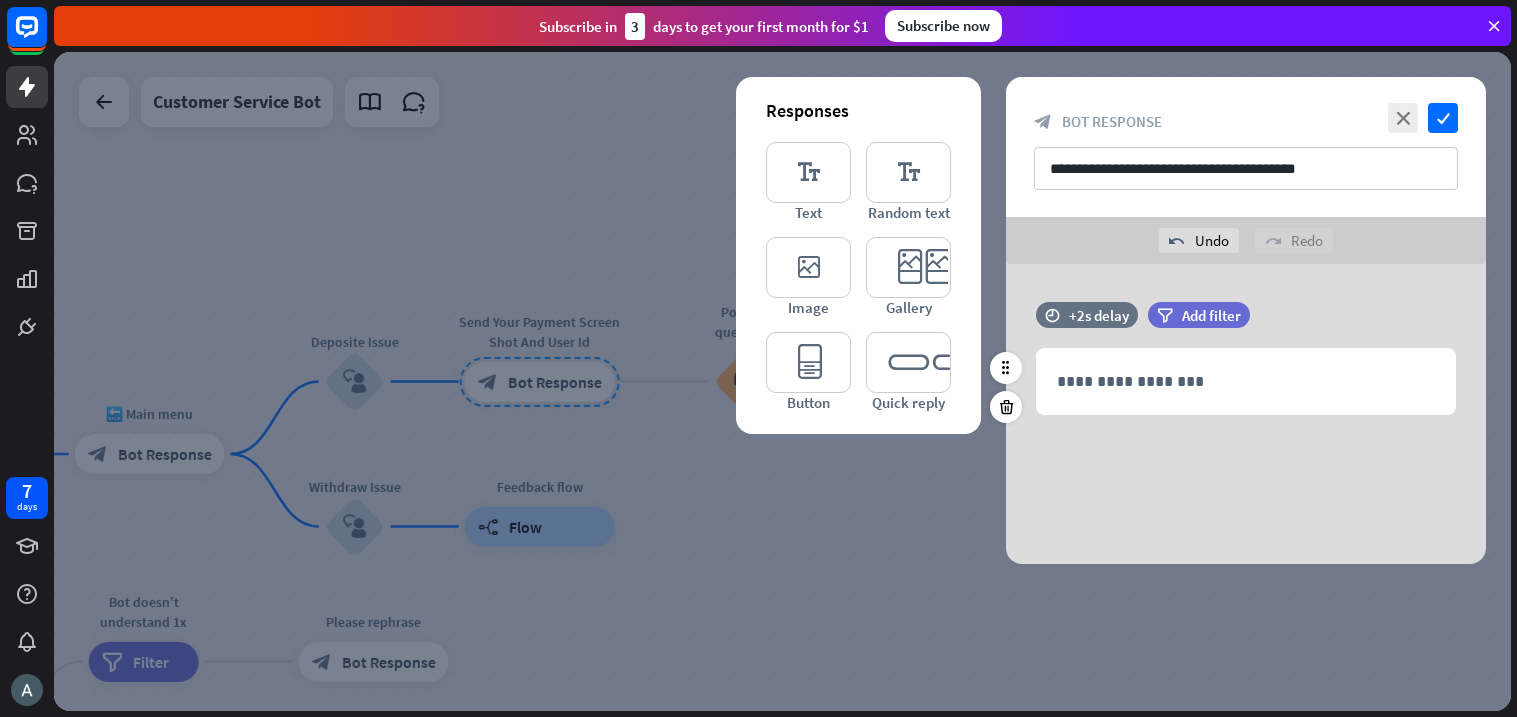 click on "time   +2s delay          filter   Add filter" at bounding box center (1246, 325) 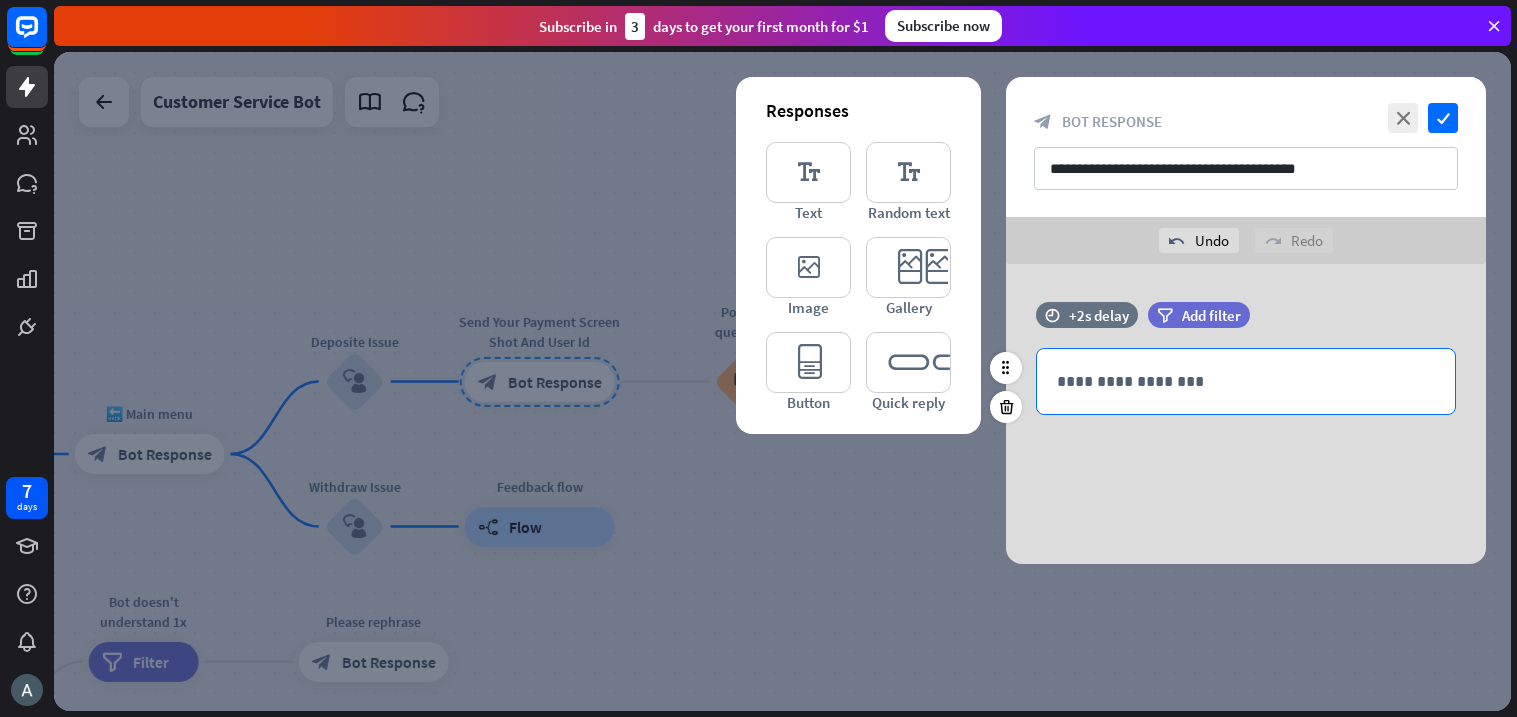 click on "**********" at bounding box center [1246, 381] 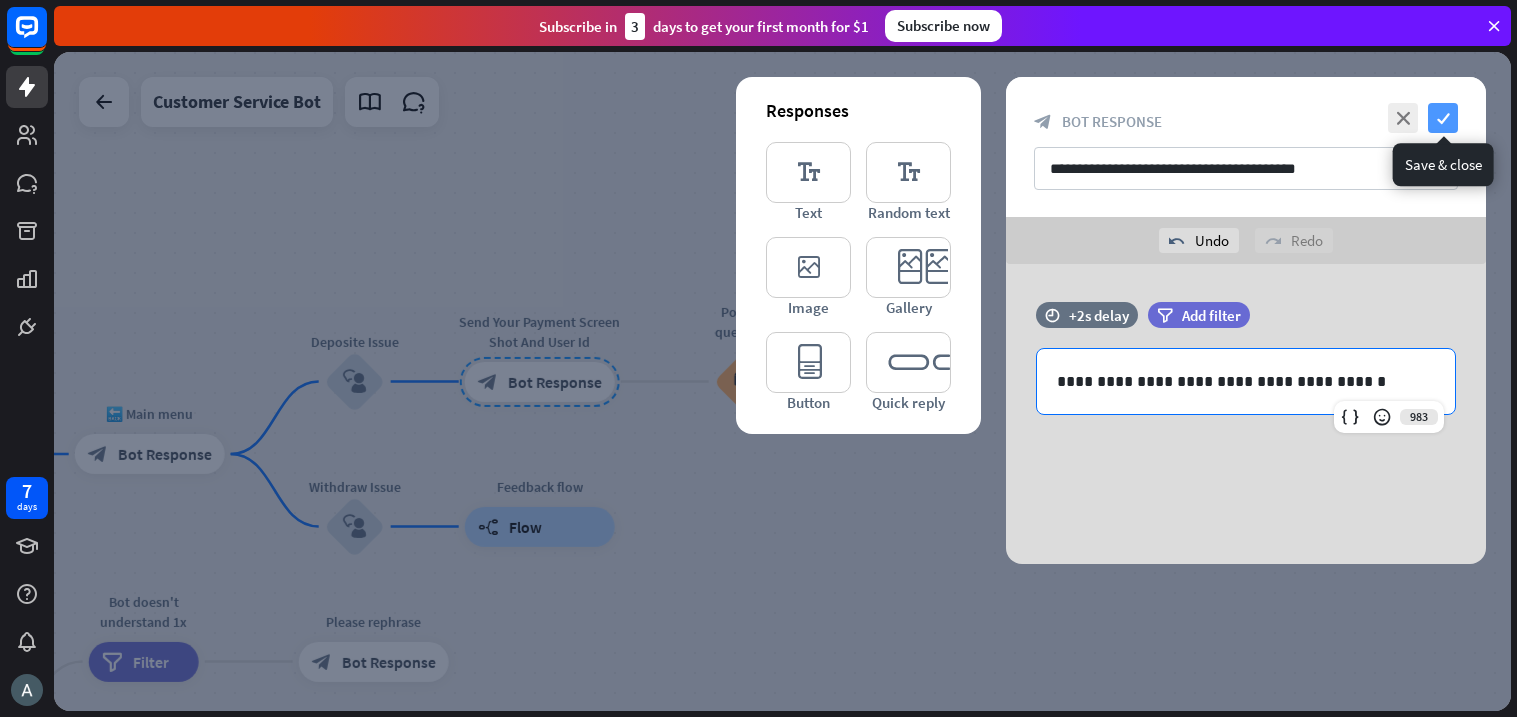 click on "check" at bounding box center [1443, 118] 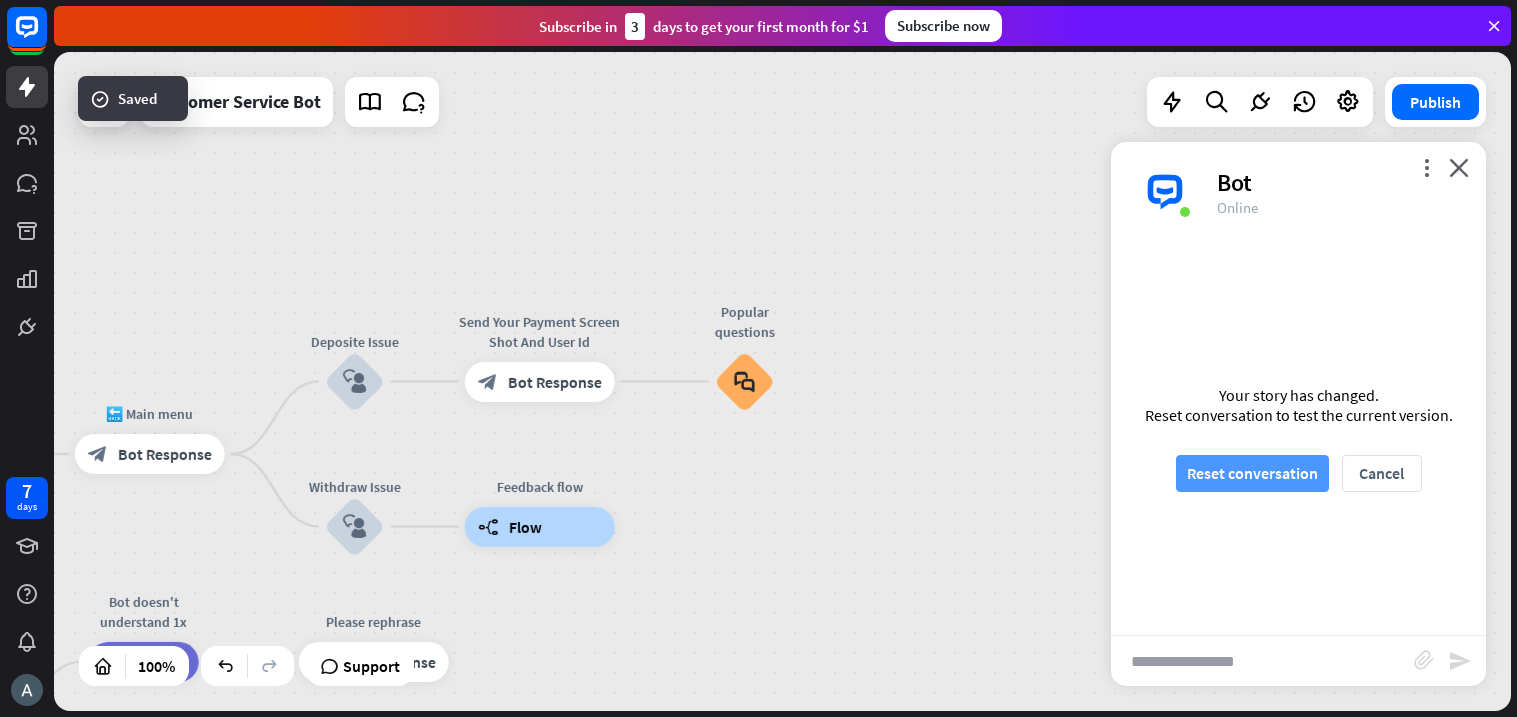 click on "Reset conversation" at bounding box center (1252, 473) 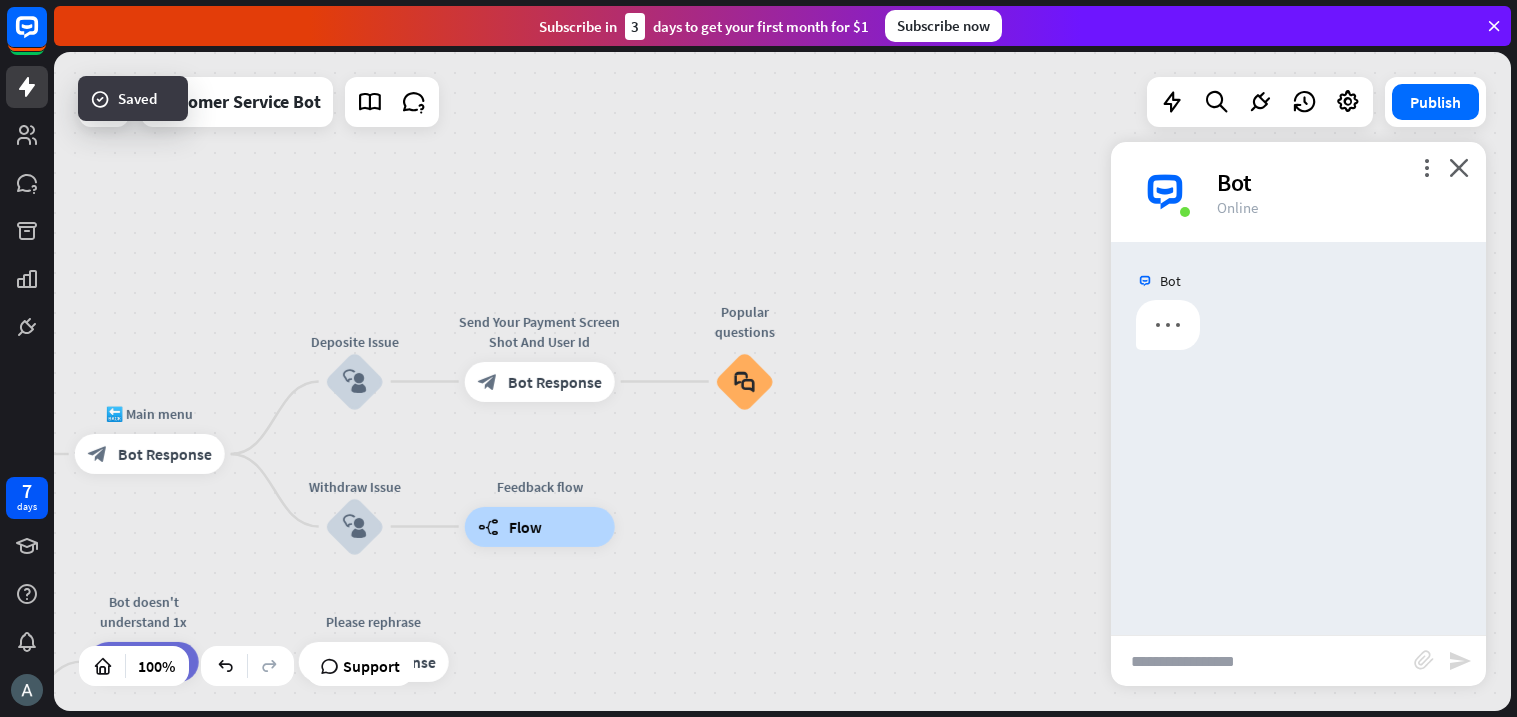 scroll, scrollTop: 0, scrollLeft: 0, axis: both 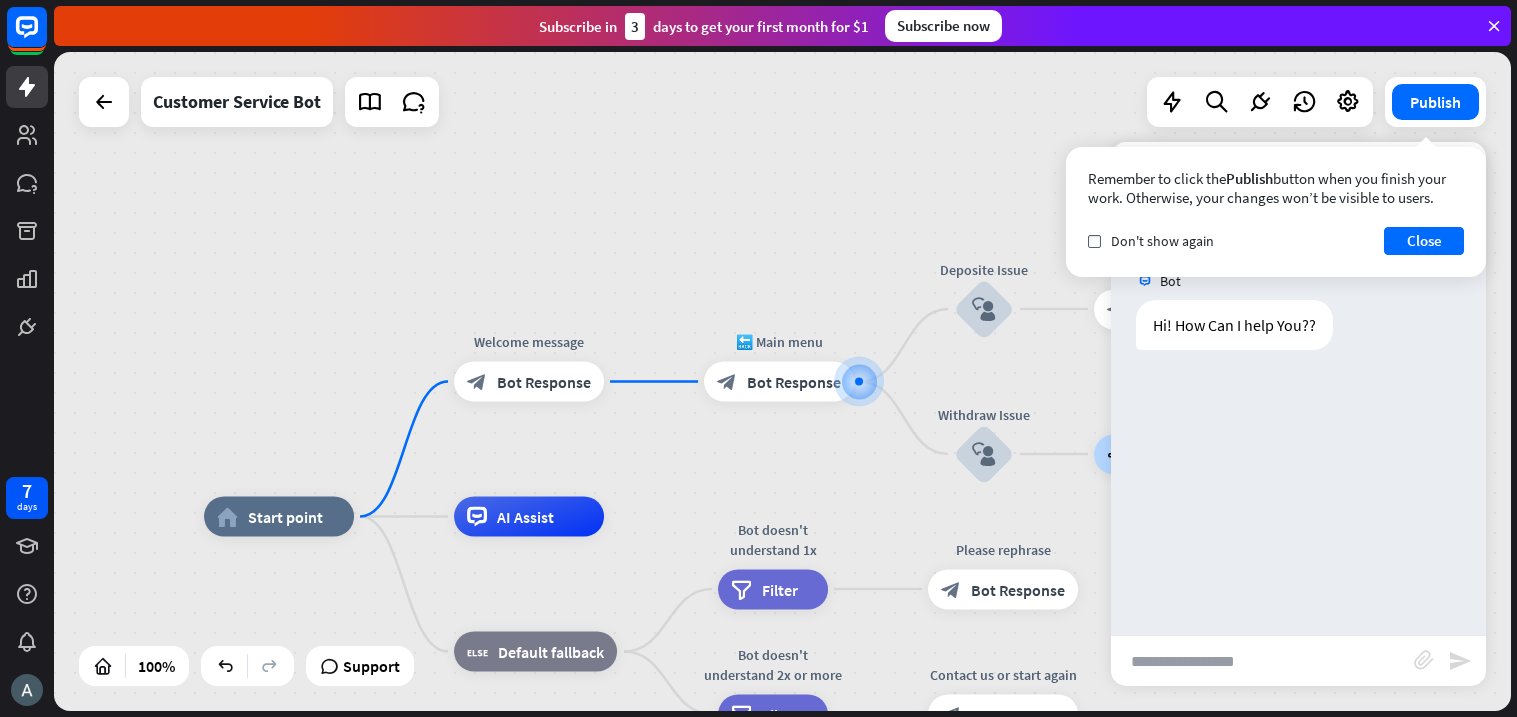 click on "Remember to click the
Publish
button when you finish your work. Otherwise, your changes won’t
be visible to users.
check   Don't show again    Close" at bounding box center [1276, 212] 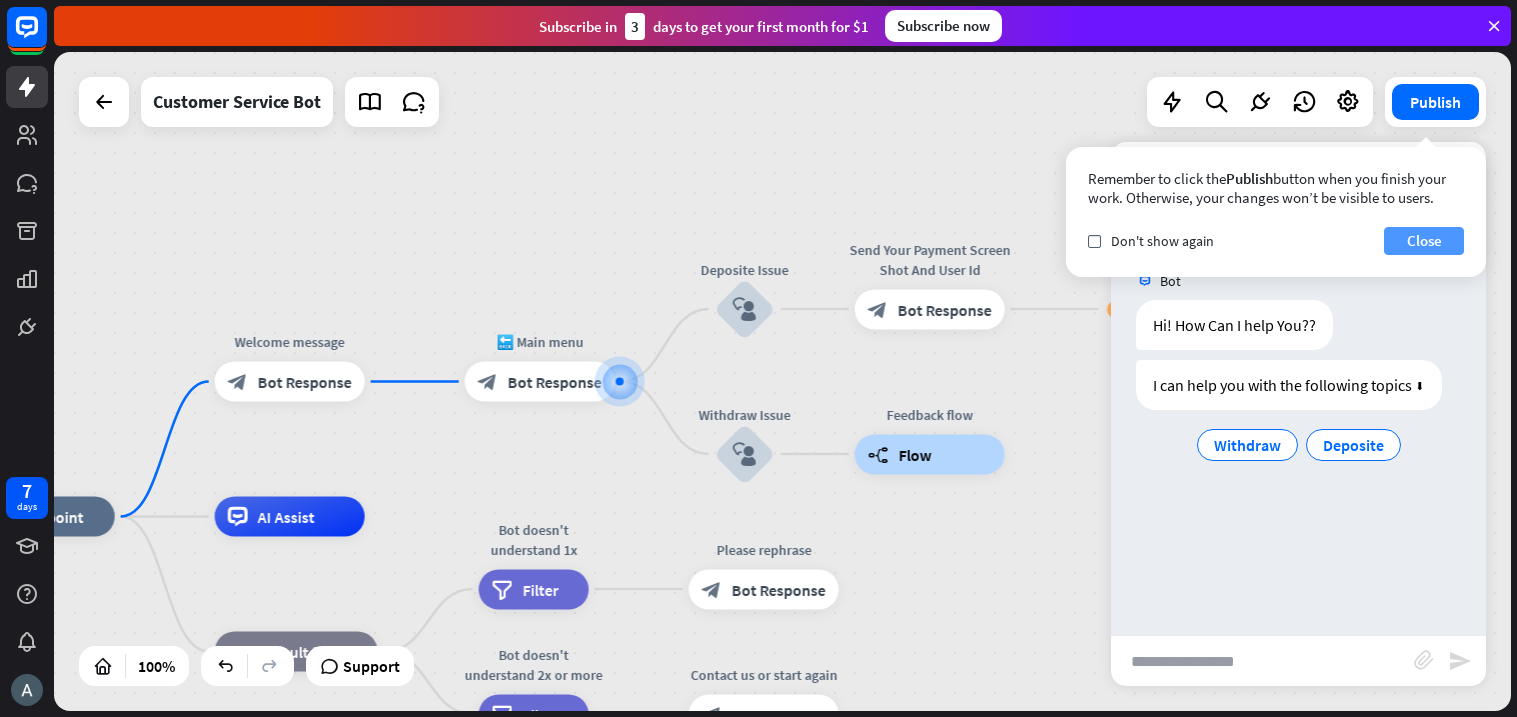 click on "Close" at bounding box center [1424, 241] 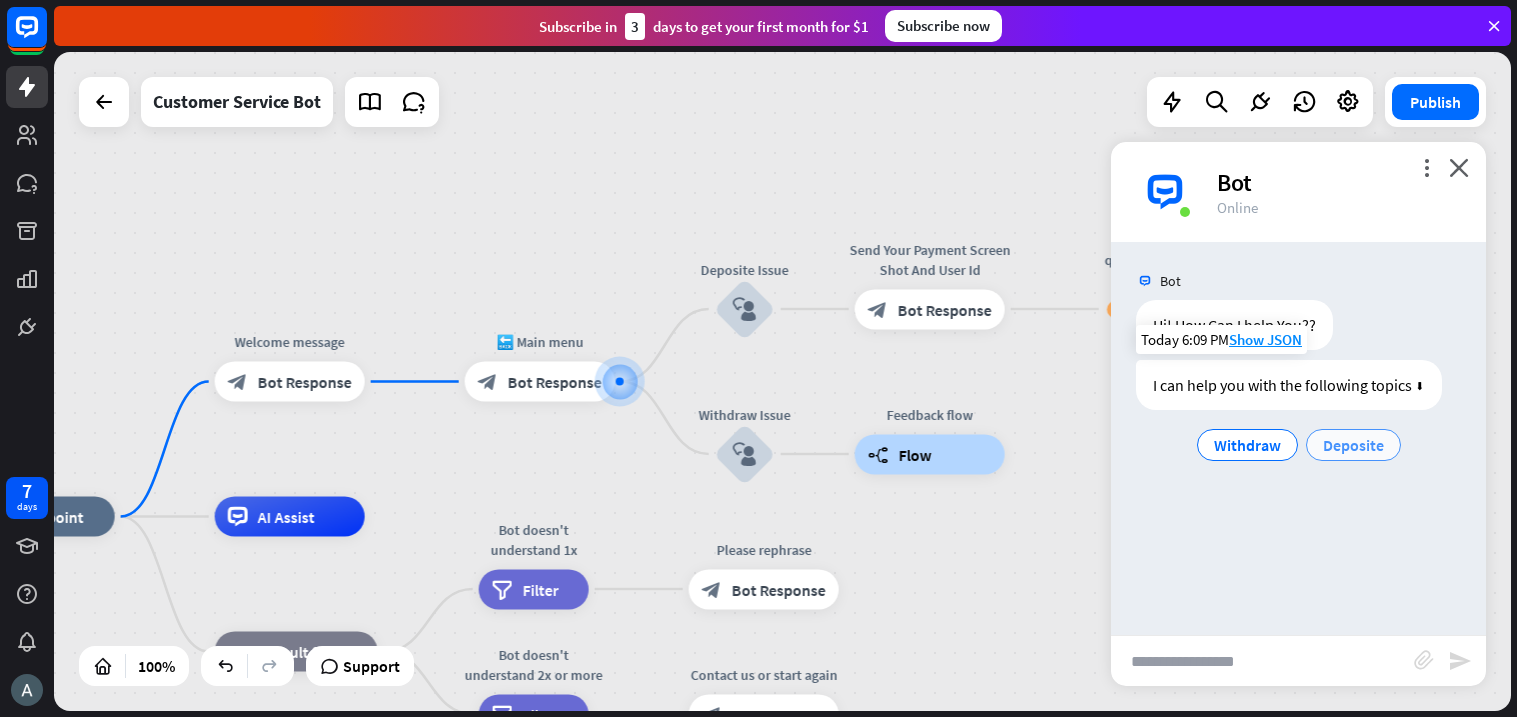 click on "Deposite" at bounding box center [1353, 445] 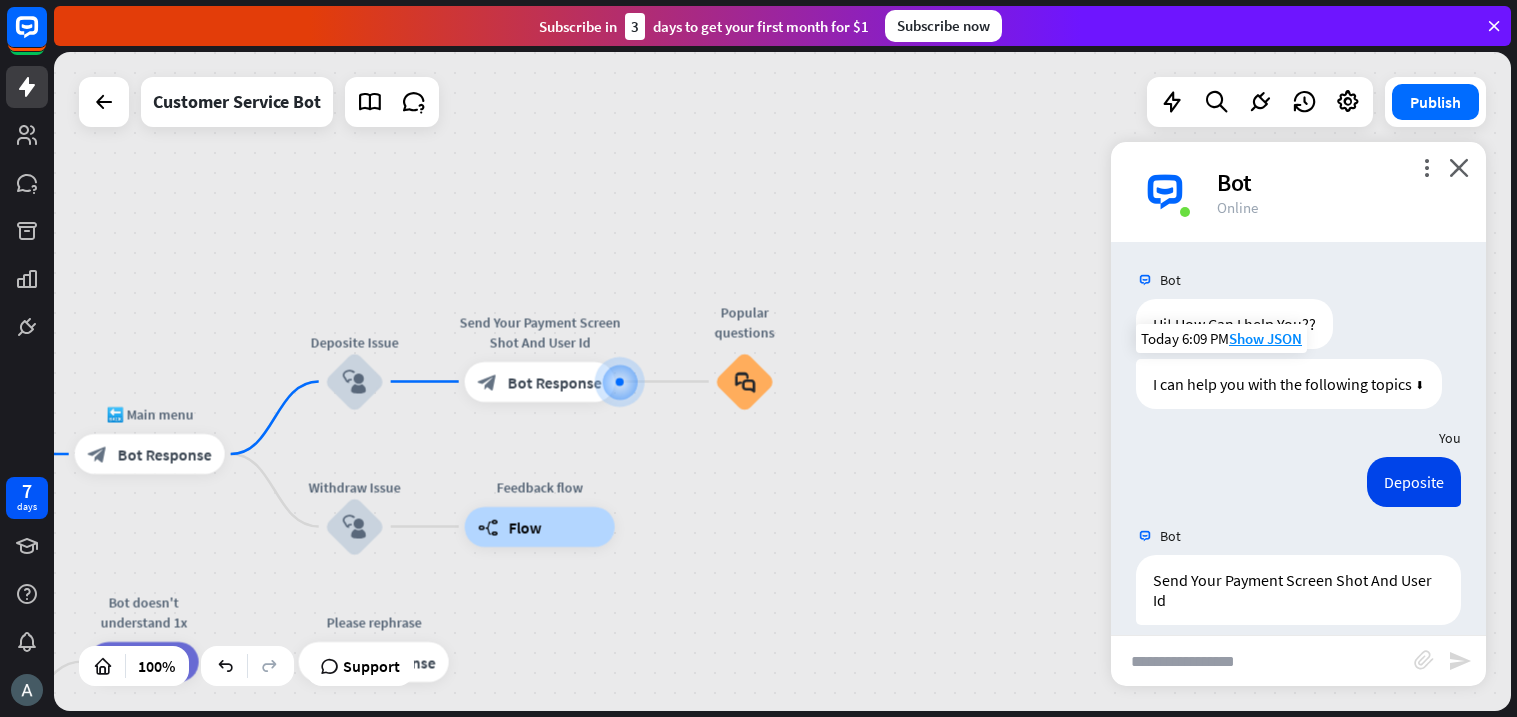 scroll, scrollTop: 21, scrollLeft: 0, axis: vertical 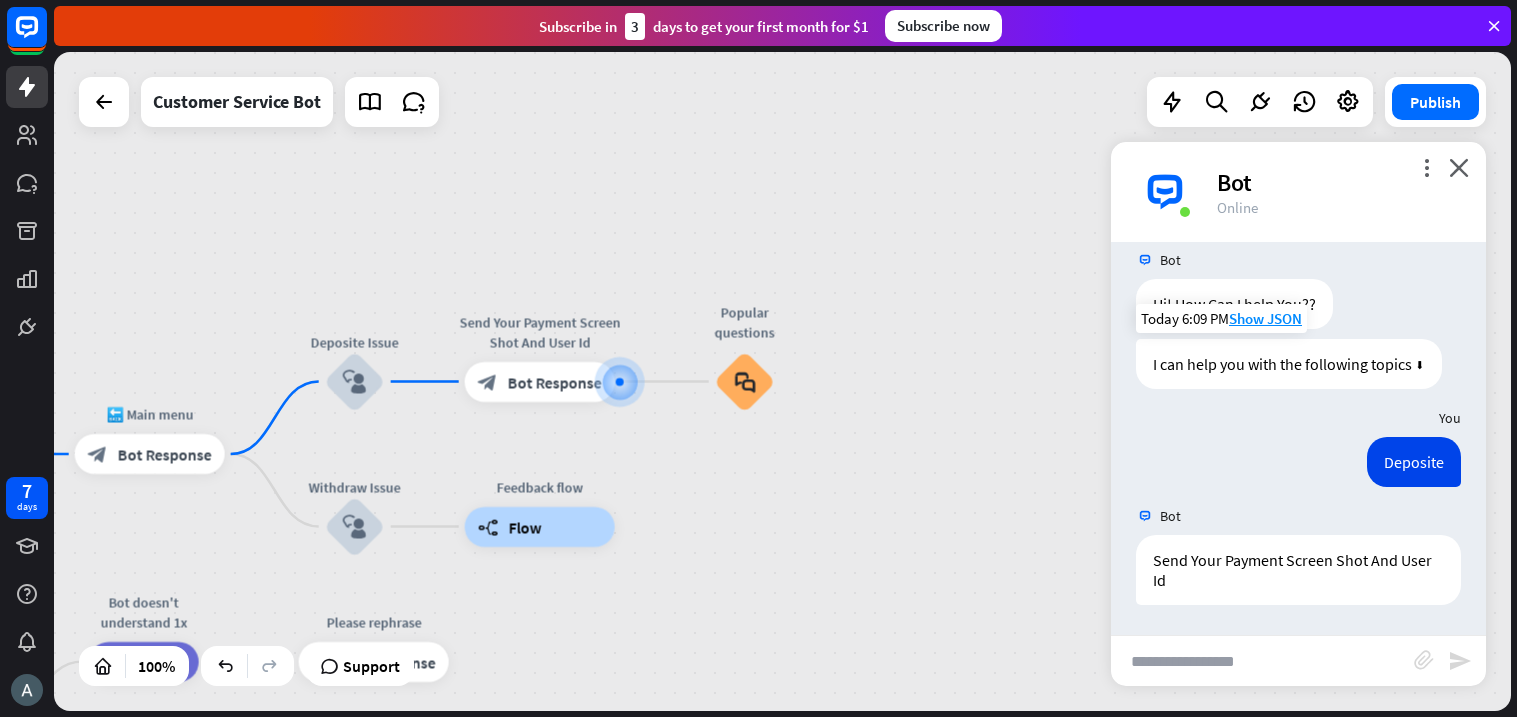 click on "home_2   Start point                 Welcome message   block_bot_response   Bot Response                 🔙 Main menu   block_bot_response   Bot Response                 Deposite Issue   block_user_input                 Send Your Payment Screen Shot And User Id   block_bot_response   Bot Response                 Popular questions   block_faq                 Withdraw Issue   block_user_input                 Feedback flow   builder_tree   Flow                     AI Assist                   block_fallback   Default fallback                 Bot doesn't understand 1x   filter   Filter                 Please rephrase   block_bot_response   Bot Response                 Bot doesn't understand 2x or more   filter   Filter                 Contact us or start again   block_bot_response   Bot Response" at bounding box center [782, 381] 